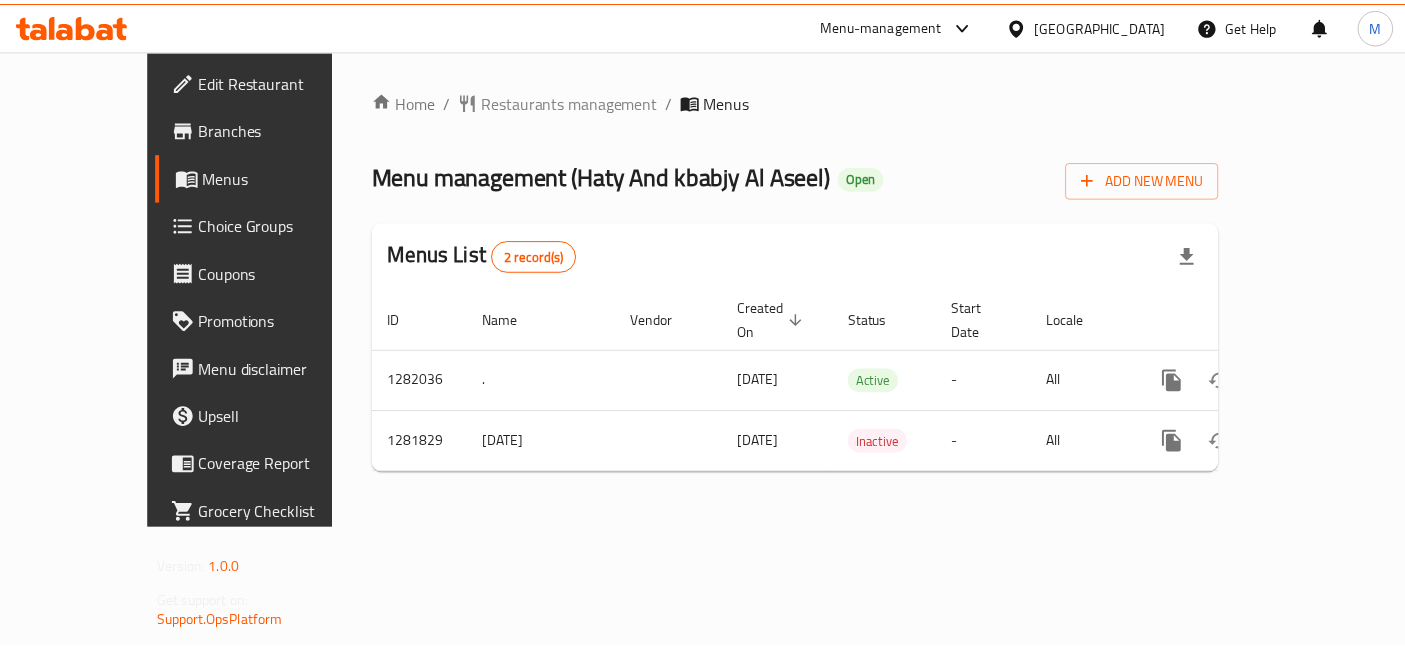 scroll, scrollTop: 0, scrollLeft: 0, axis: both 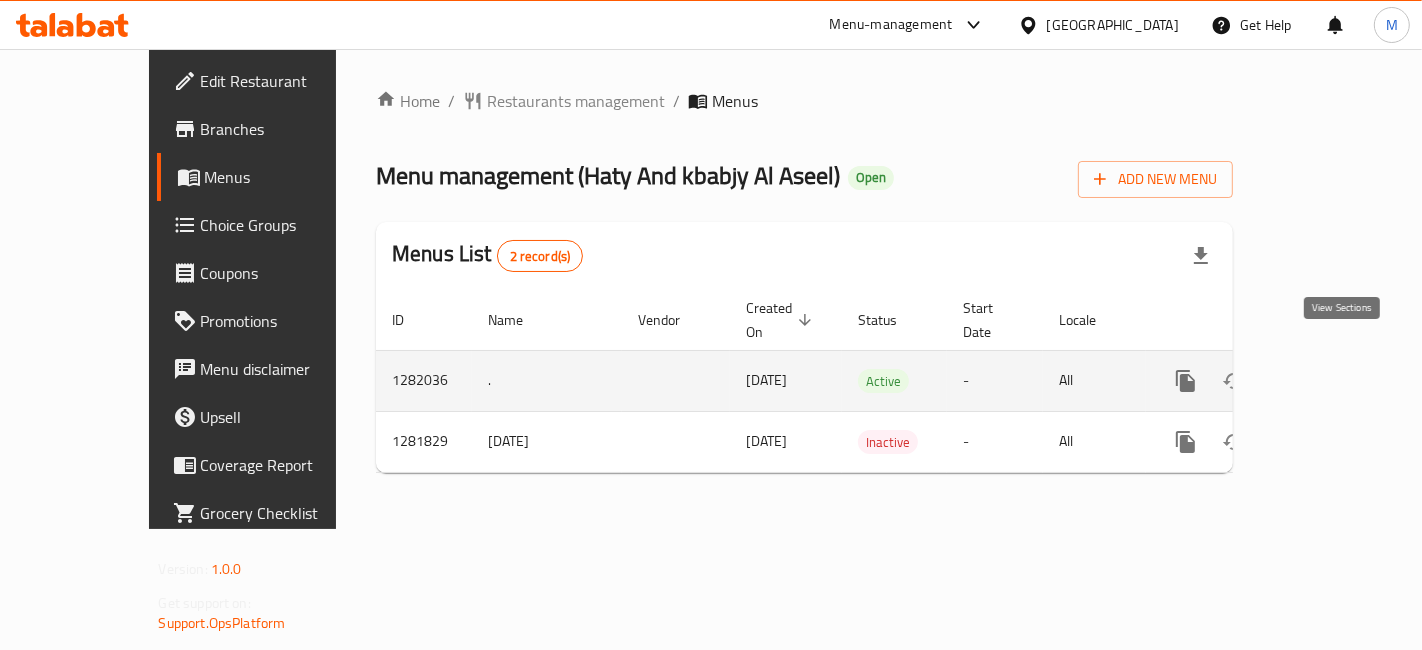 click at bounding box center (1330, 381) 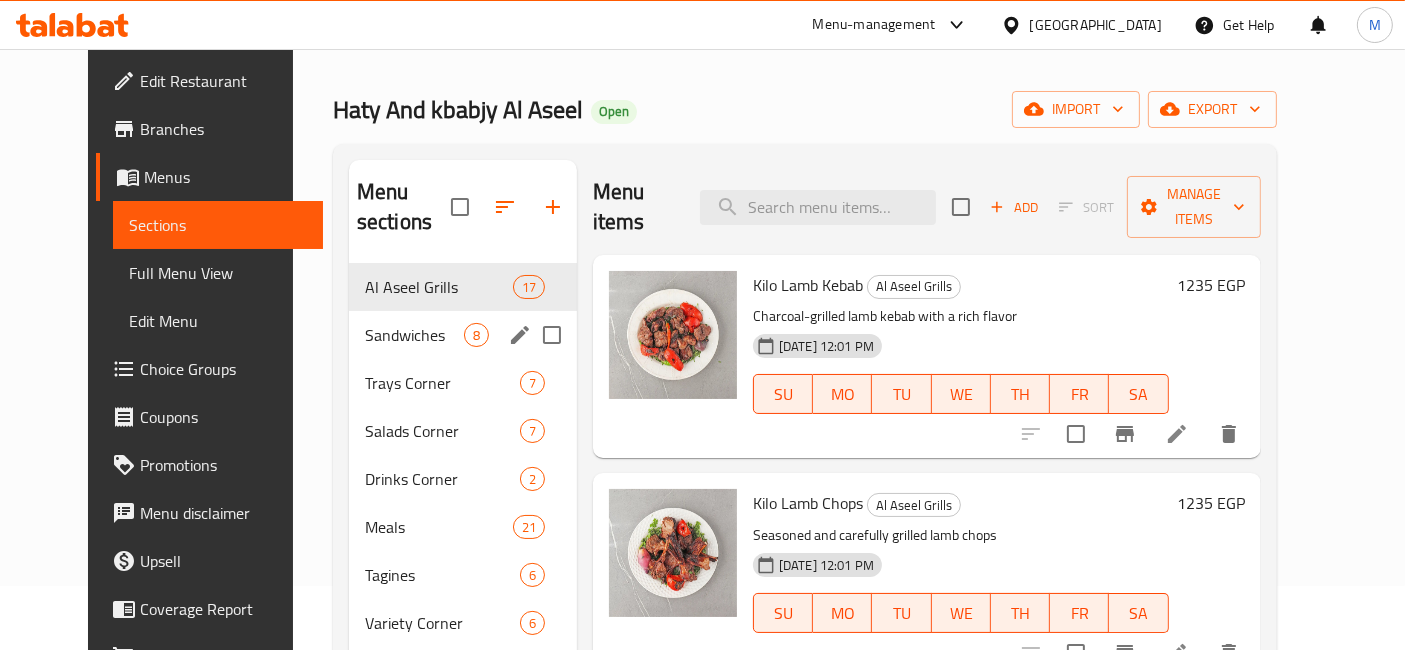 scroll, scrollTop: 111, scrollLeft: 0, axis: vertical 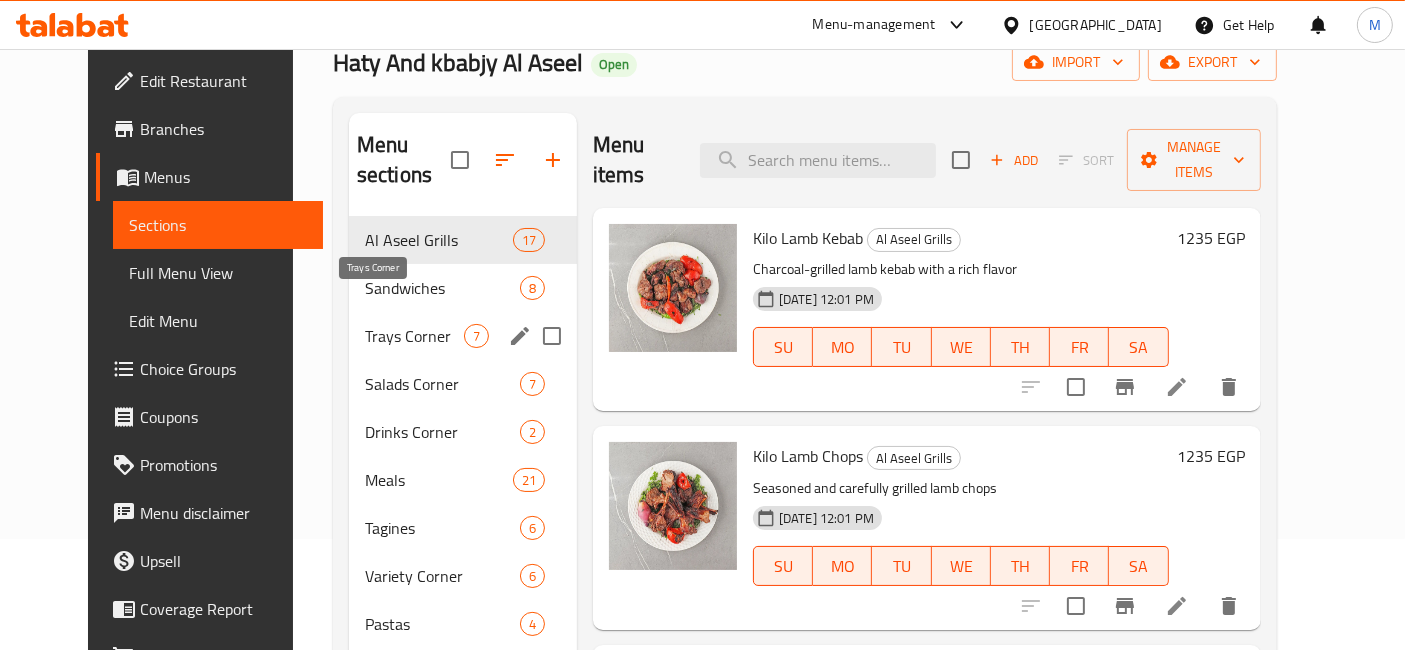 click on "Trays Corner" at bounding box center (414, 336) 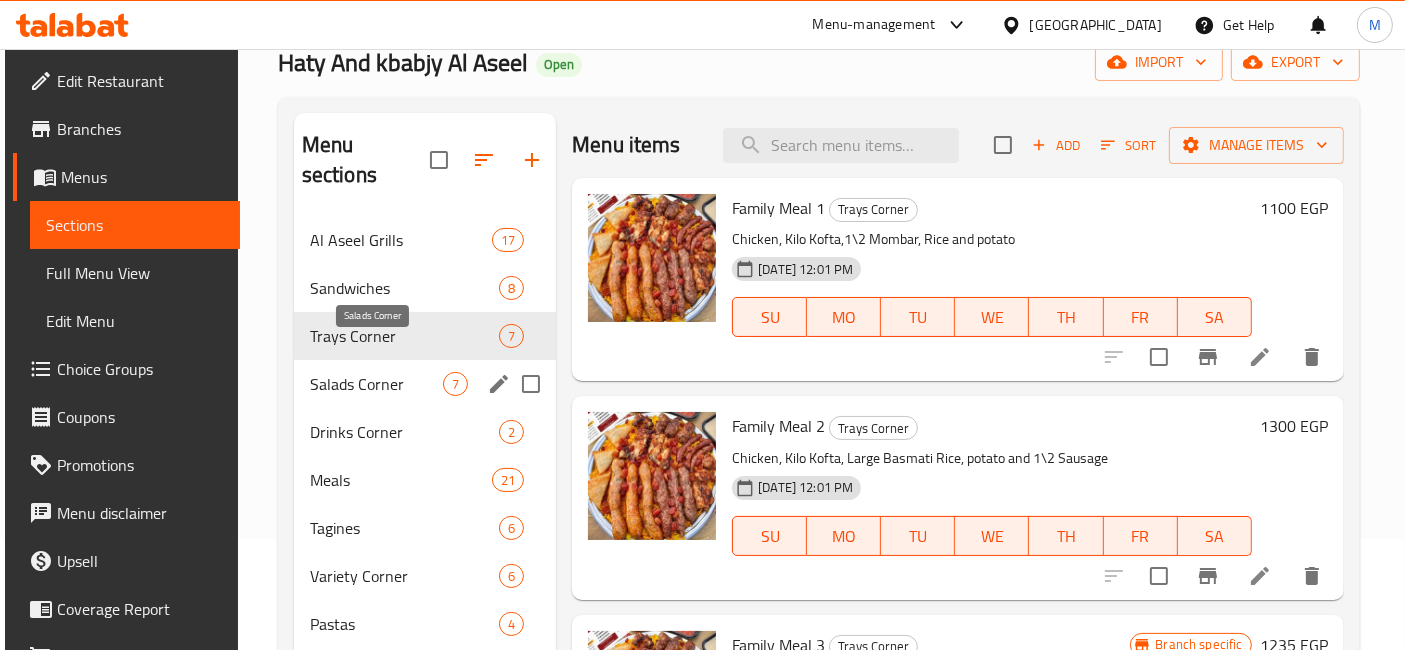 click on "Salads Corner" at bounding box center [376, 384] 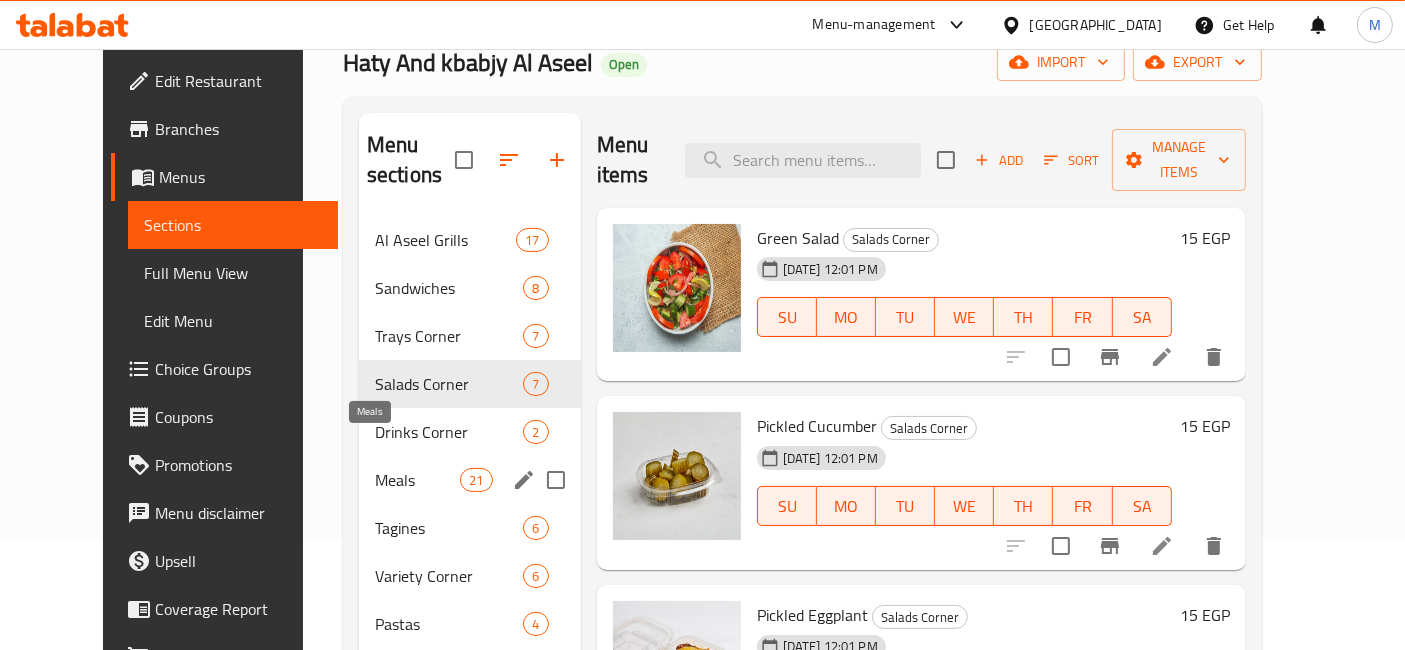 click on "Meals" at bounding box center (417, 480) 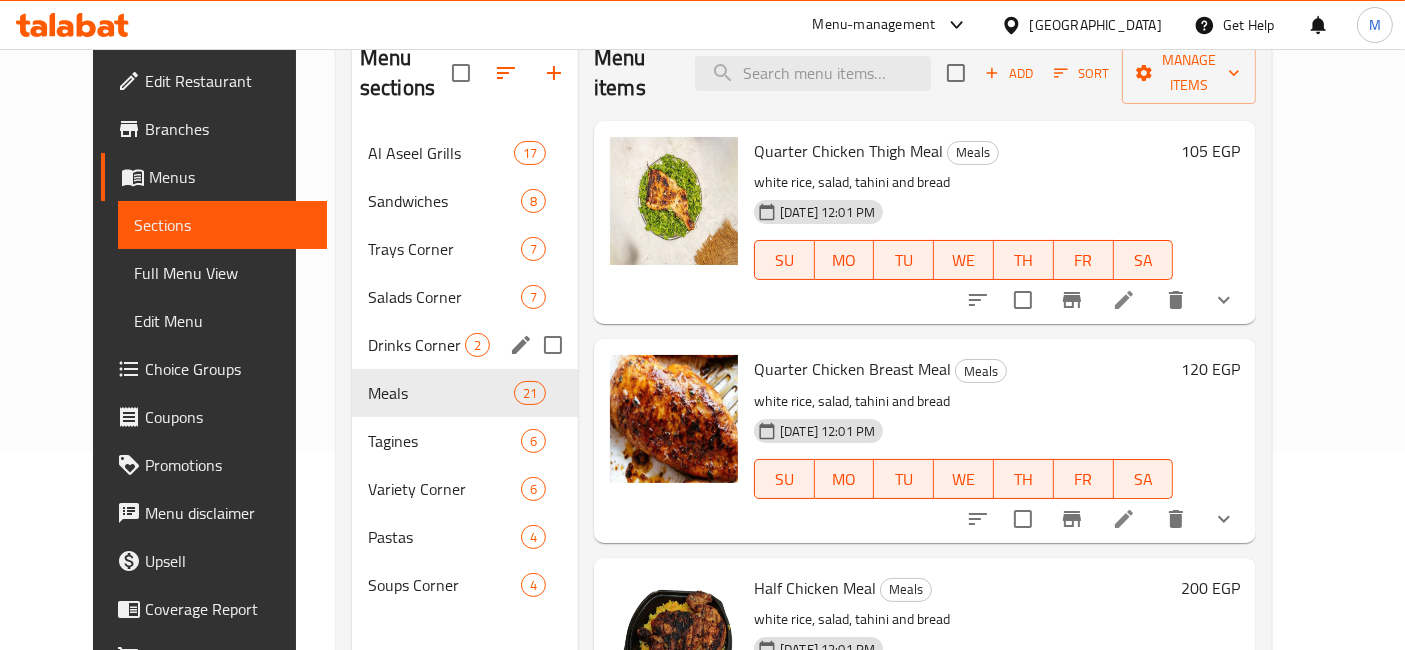 scroll, scrollTop: 168, scrollLeft: 0, axis: vertical 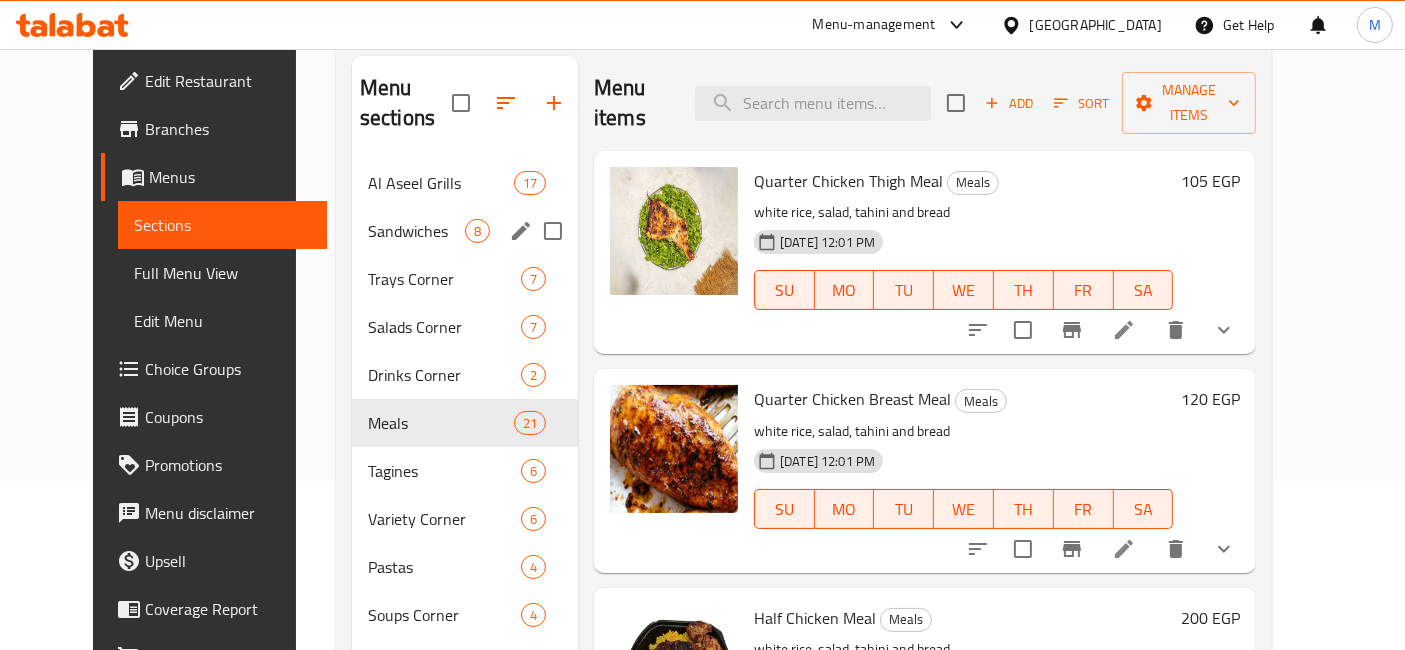 click on "Sandwiches 8" at bounding box center [465, 231] 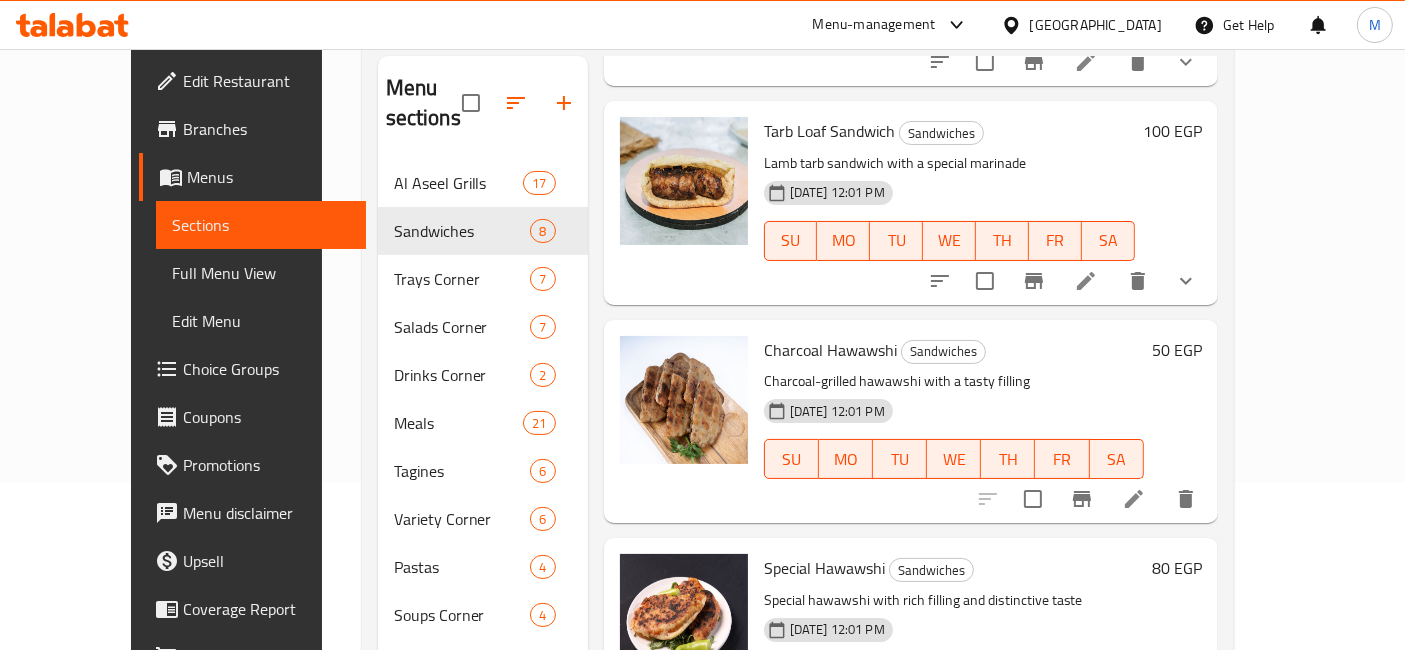 scroll, scrollTop: 1146, scrollLeft: 0, axis: vertical 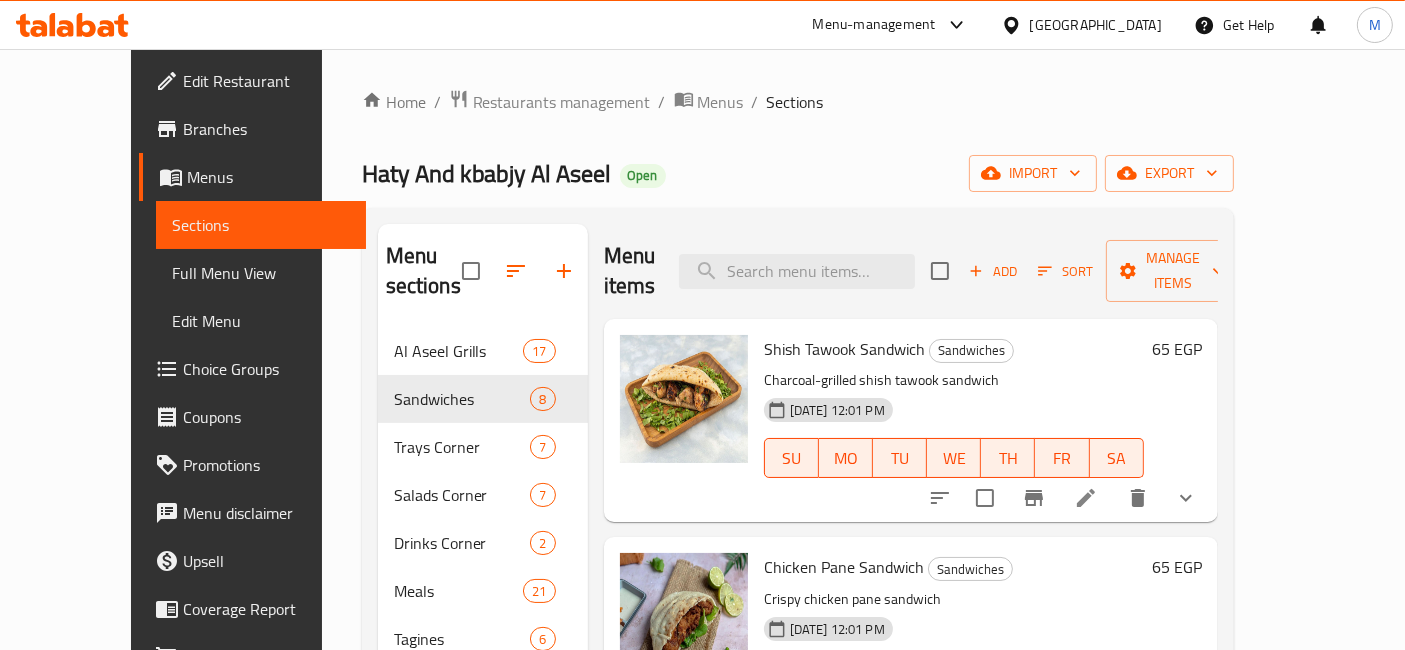 click on "65   EGP" at bounding box center (1177, 349) 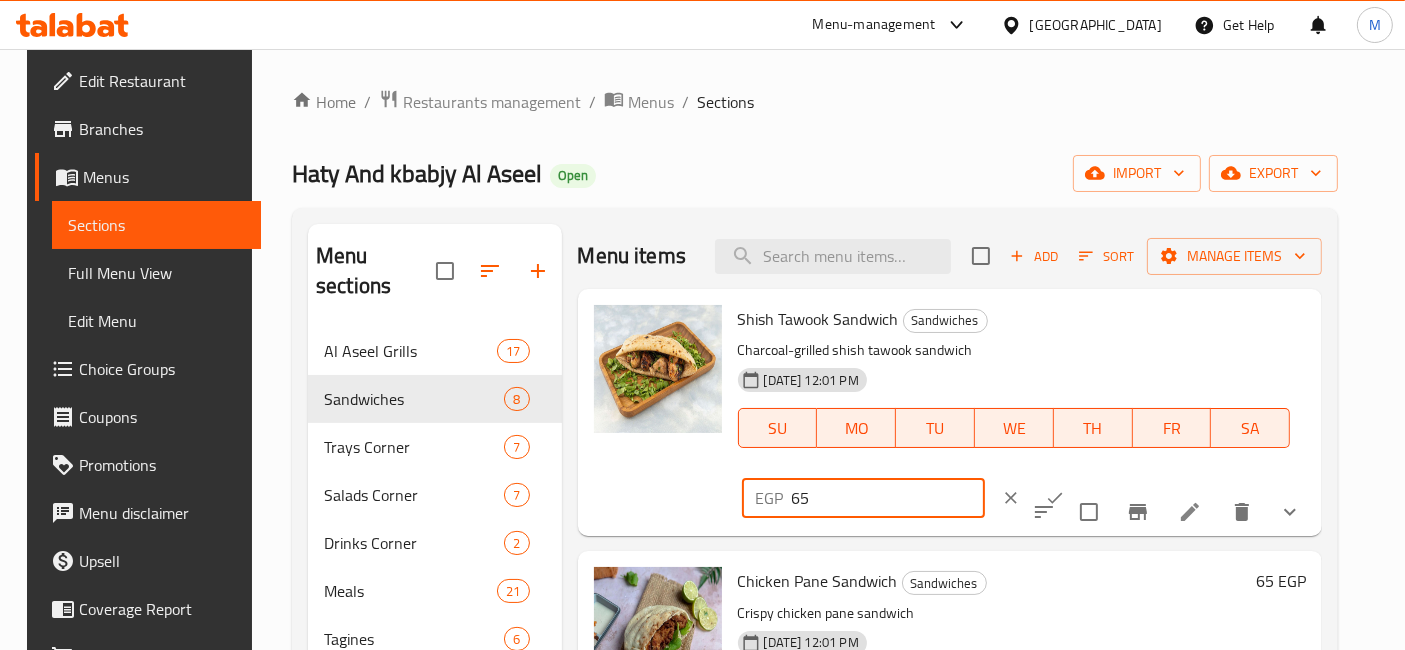 click on "65" at bounding box center [888, 498] 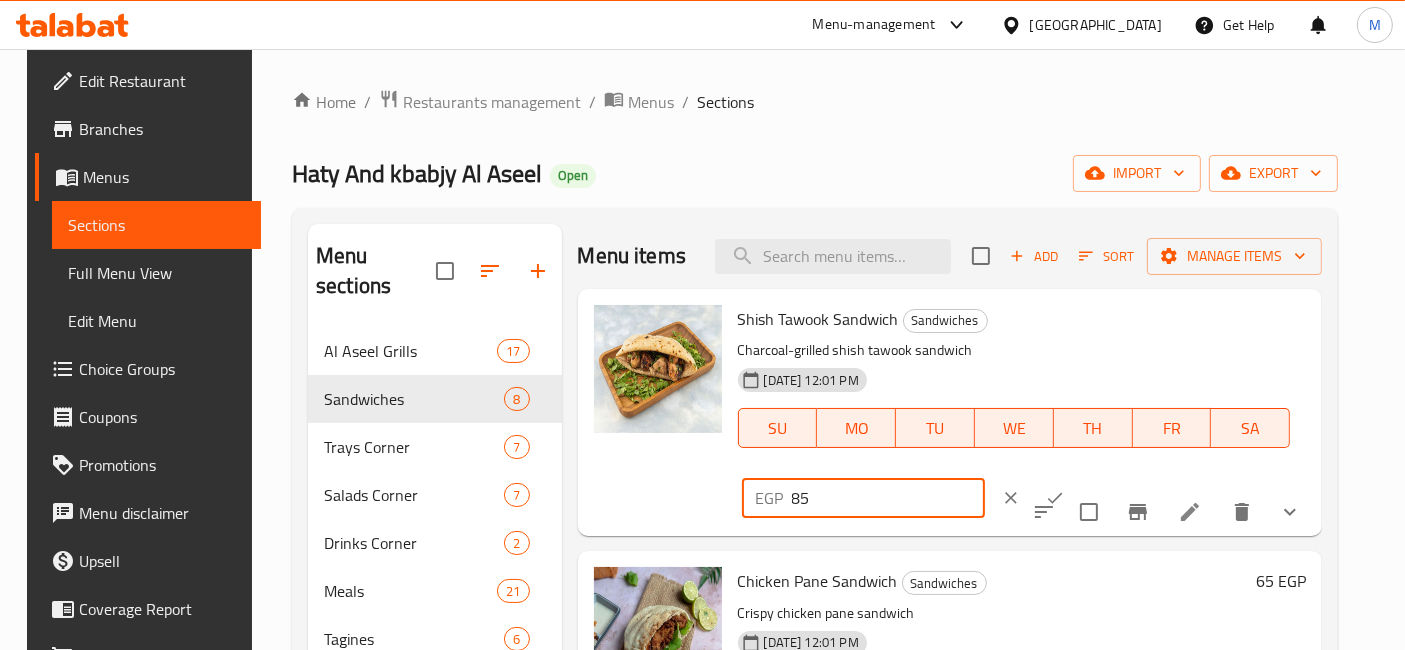type on "85" 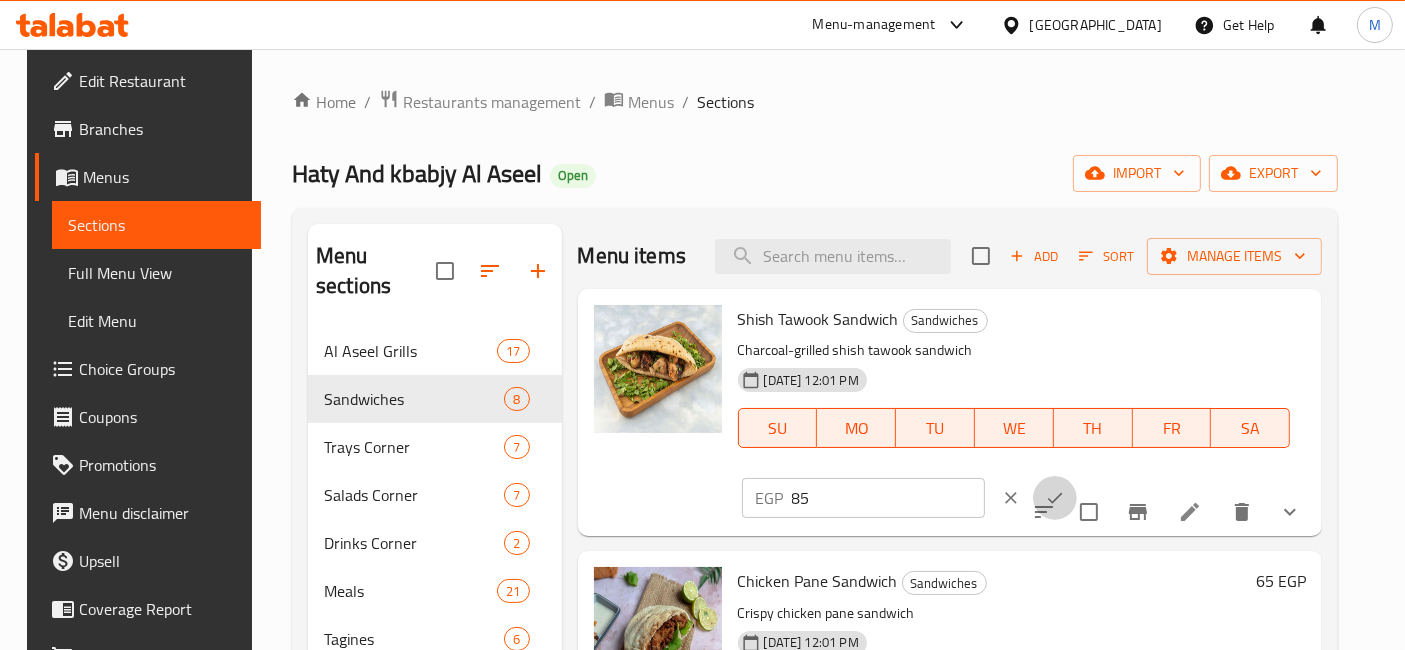 click 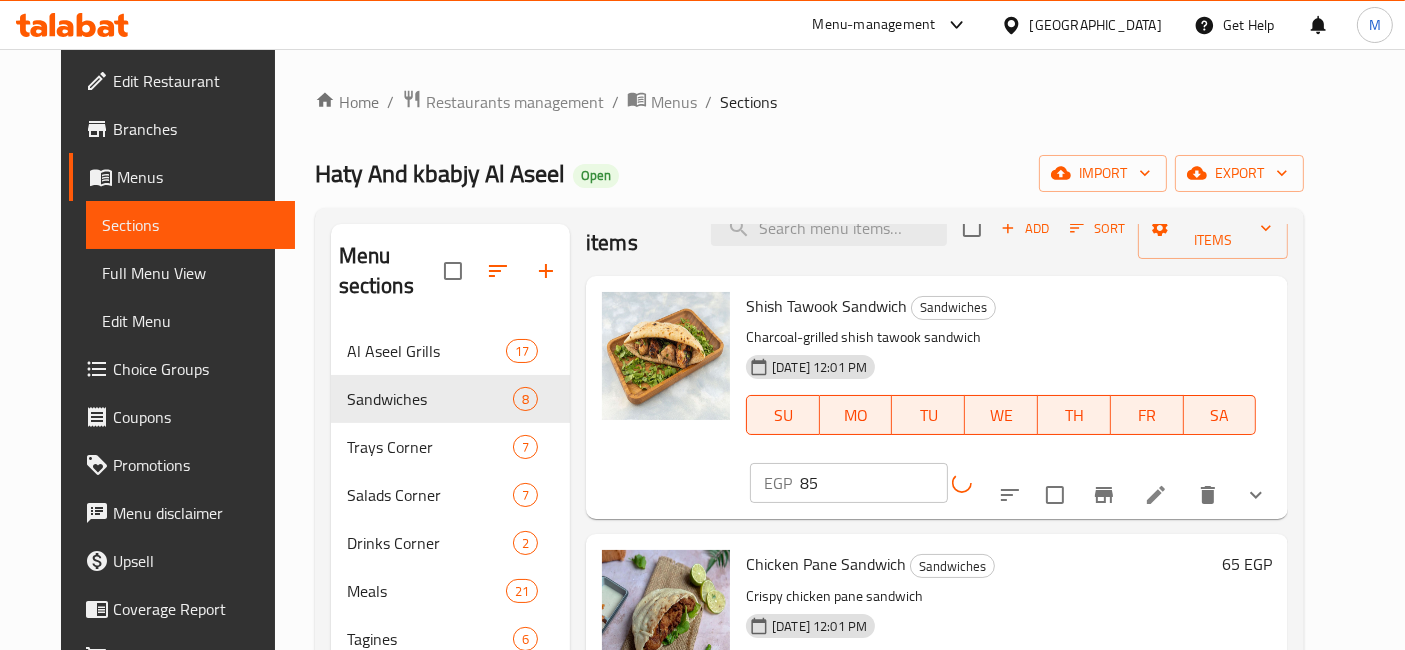 scroll, scrollTop: 111, scrollLeft: 0, axis: vertical 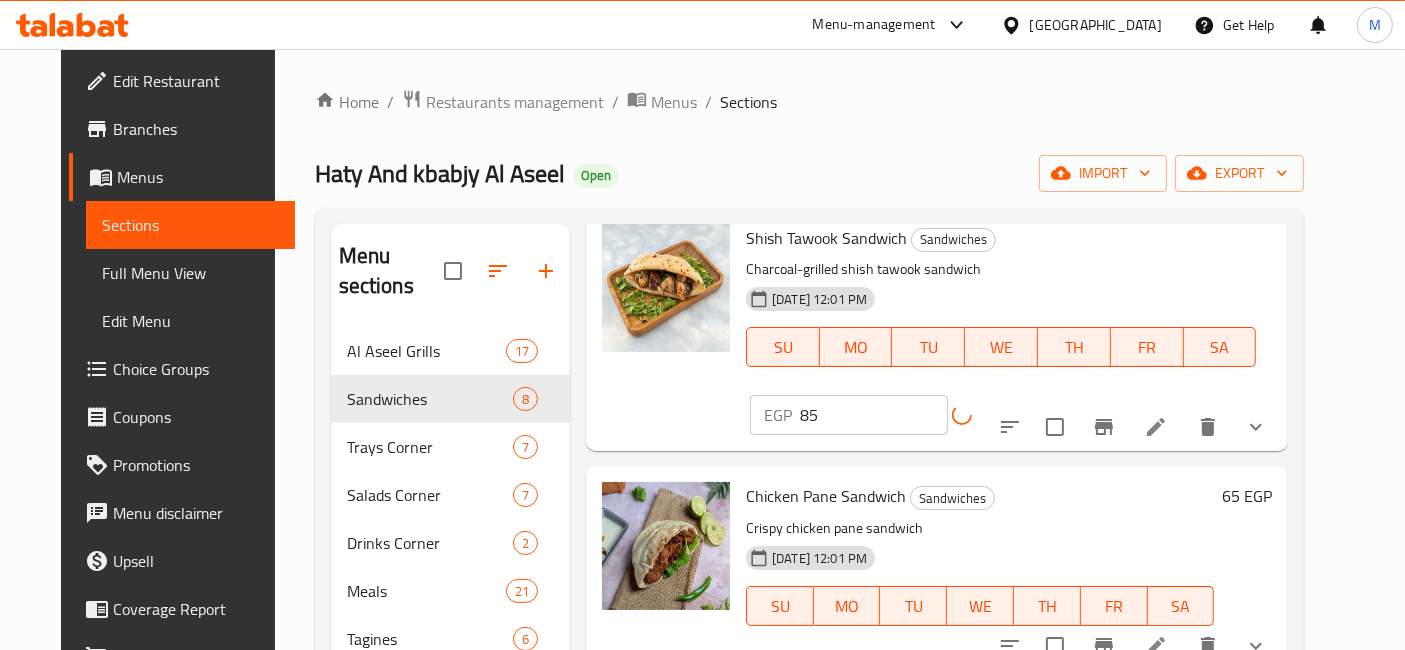 click on "65   EGP" at bounding box center (1247, 496) 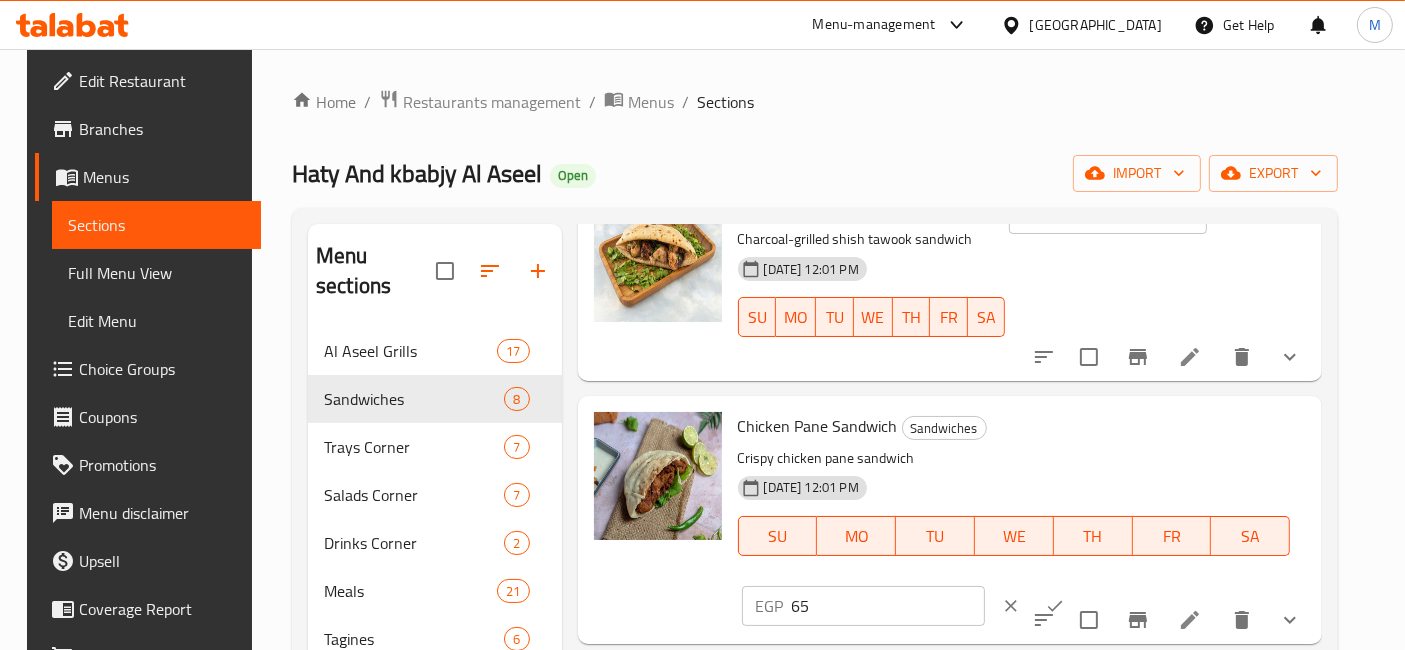 click on "65" at bounding box center (888, 606) 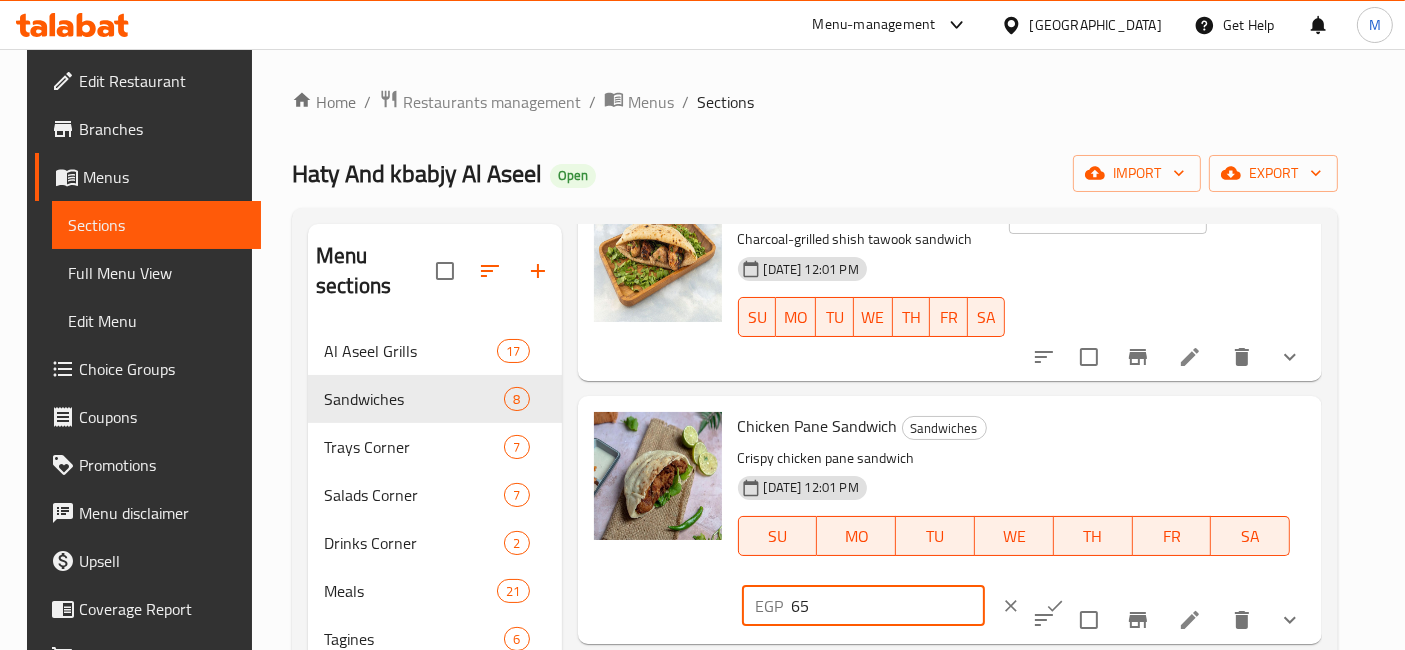click on "65" at bounding box center [888, 606] 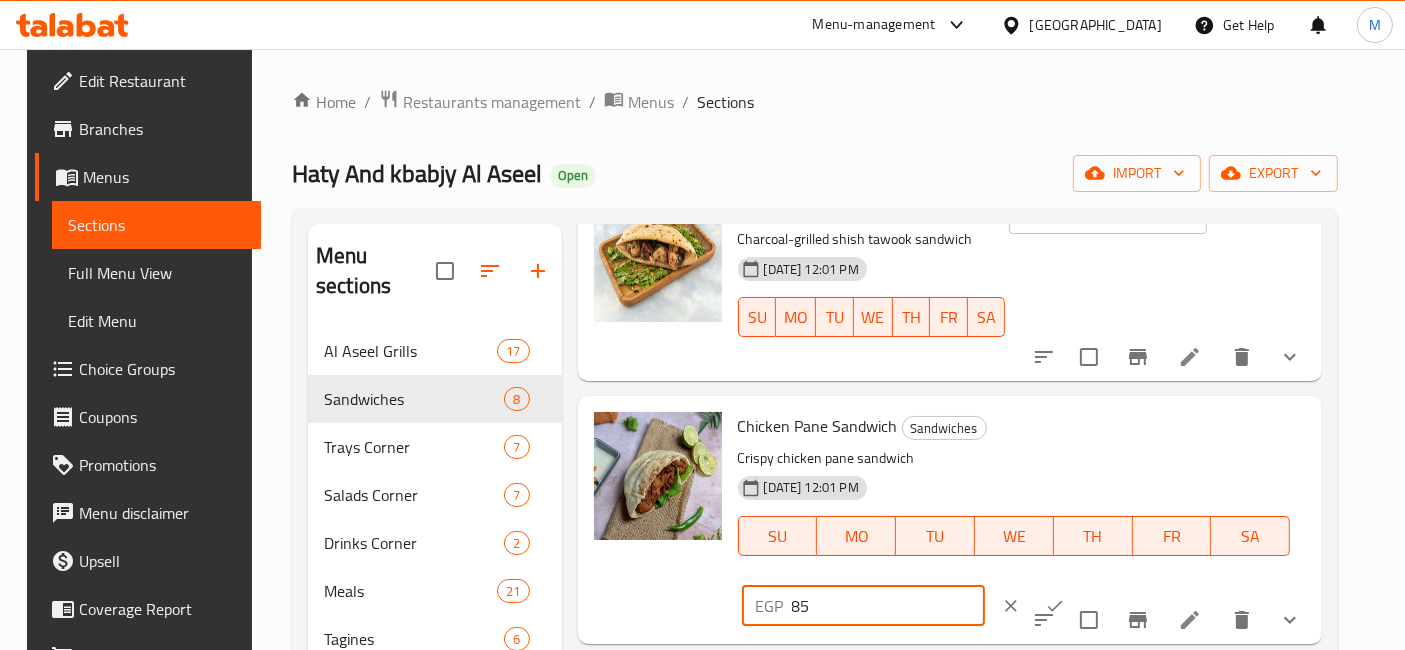 type on "85" 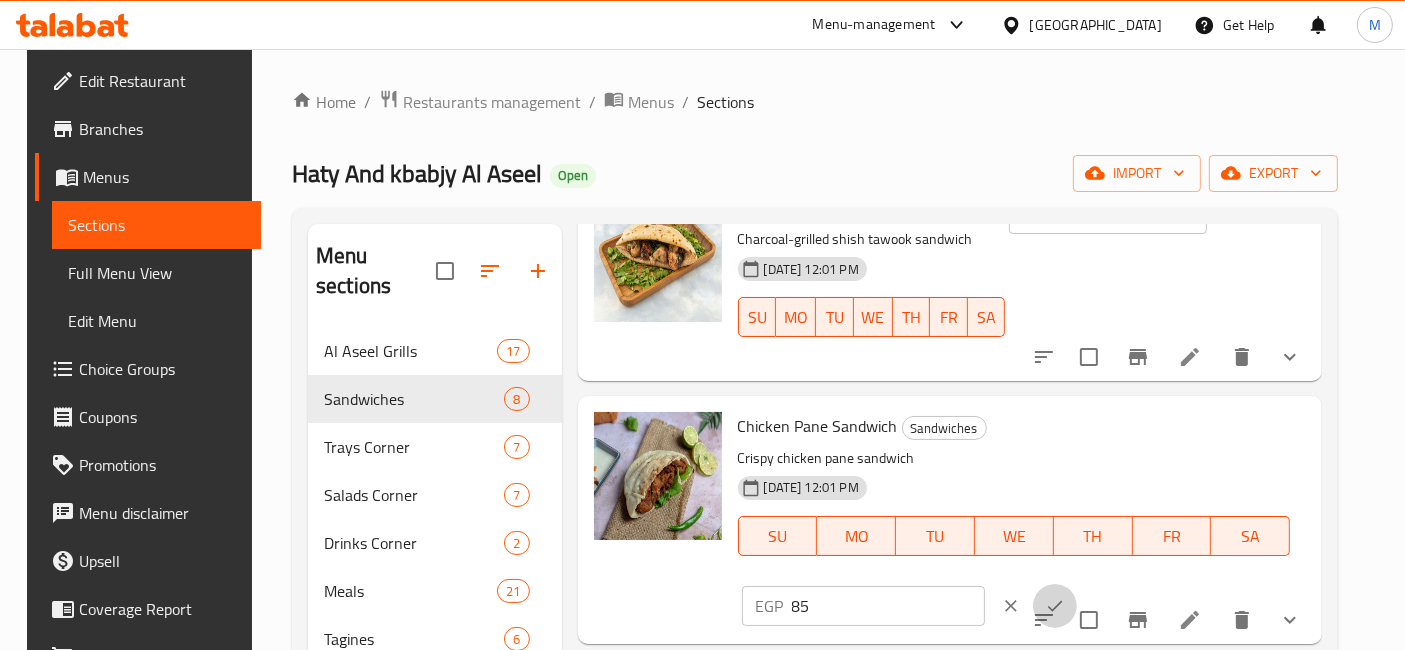 click 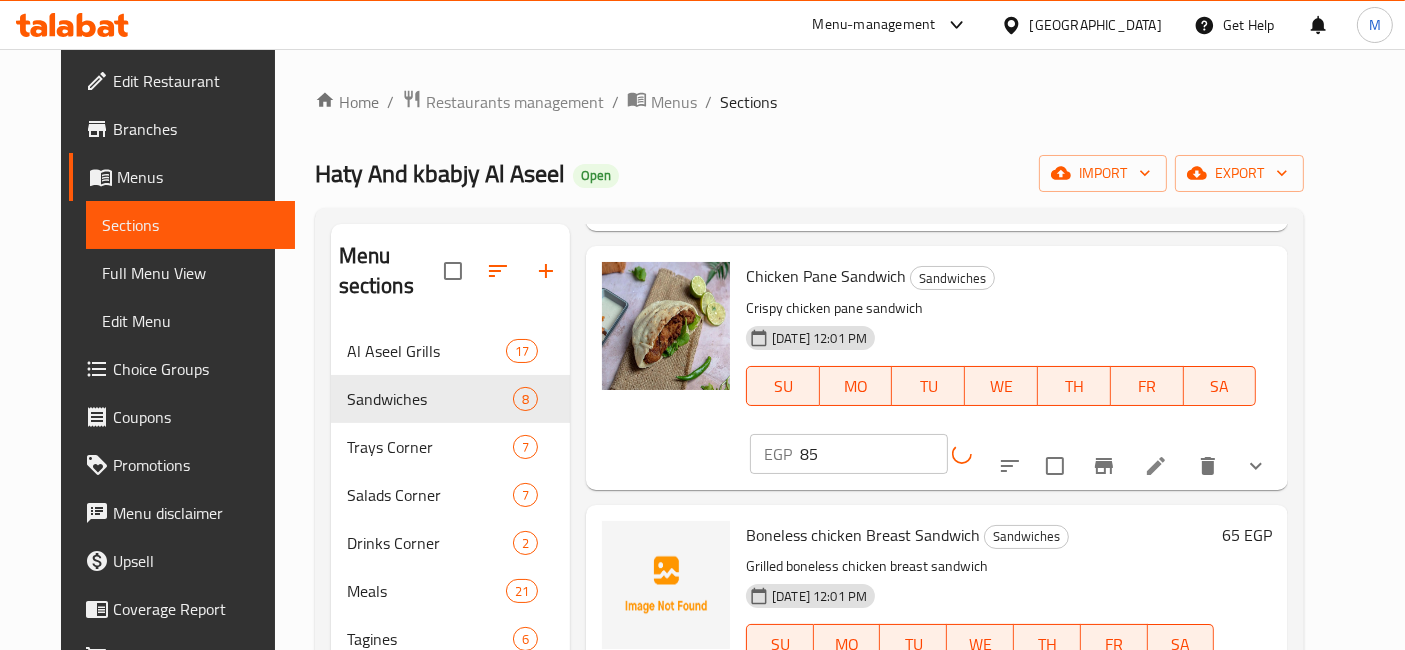 scroll, scrollTop: 333, scrollLeft: 0, axis: vertical 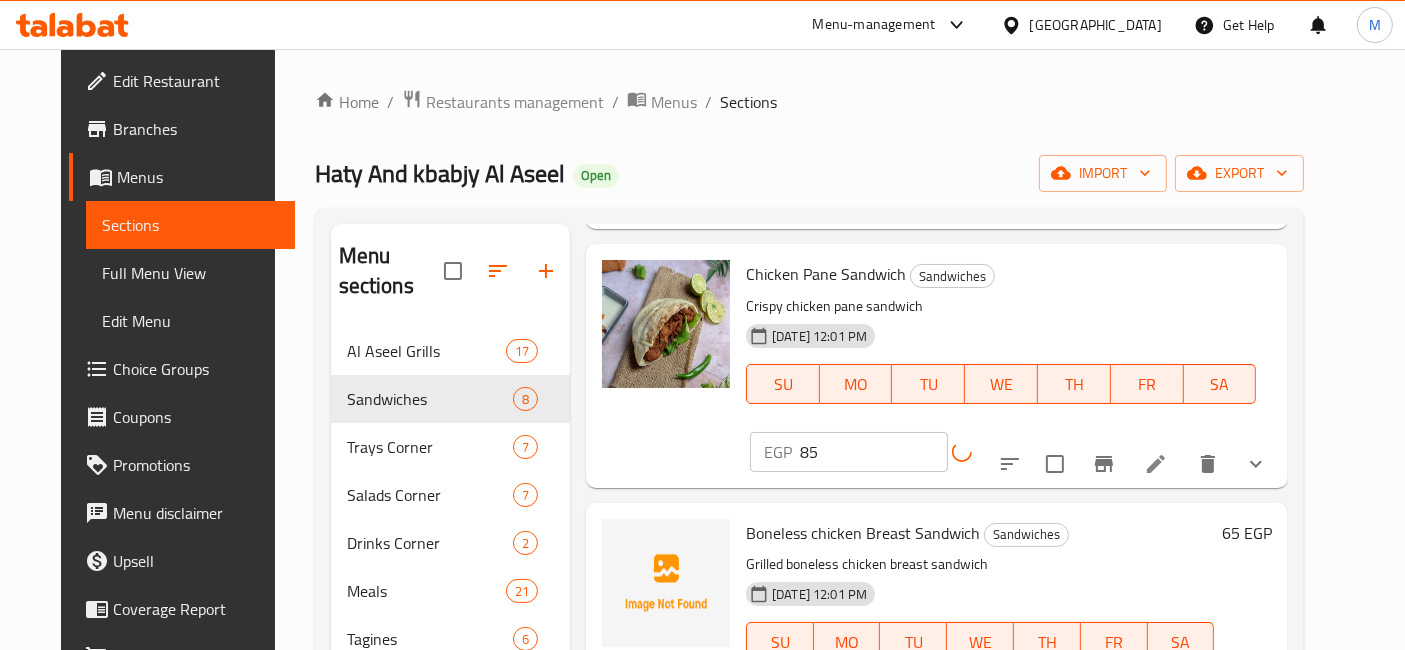 click on "65   EGP" at bounding box center (1247, 533) 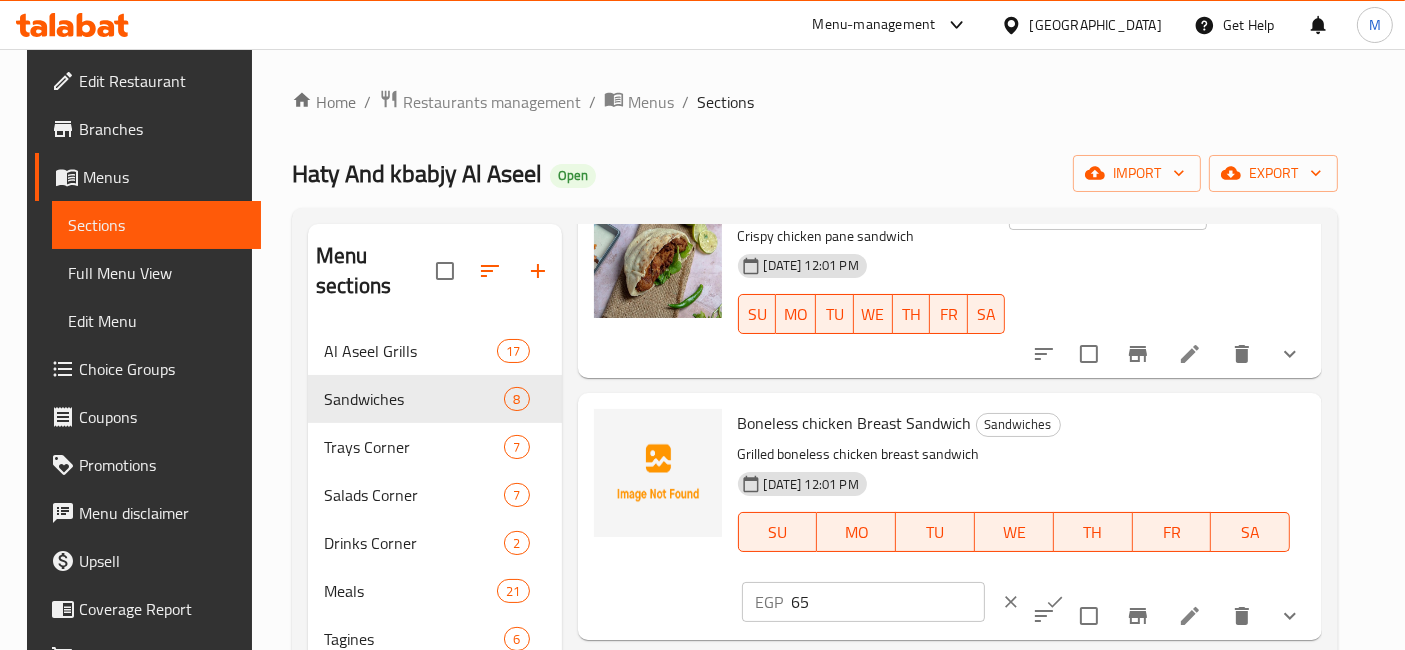 click on "65" at bounding box center [888, 602] 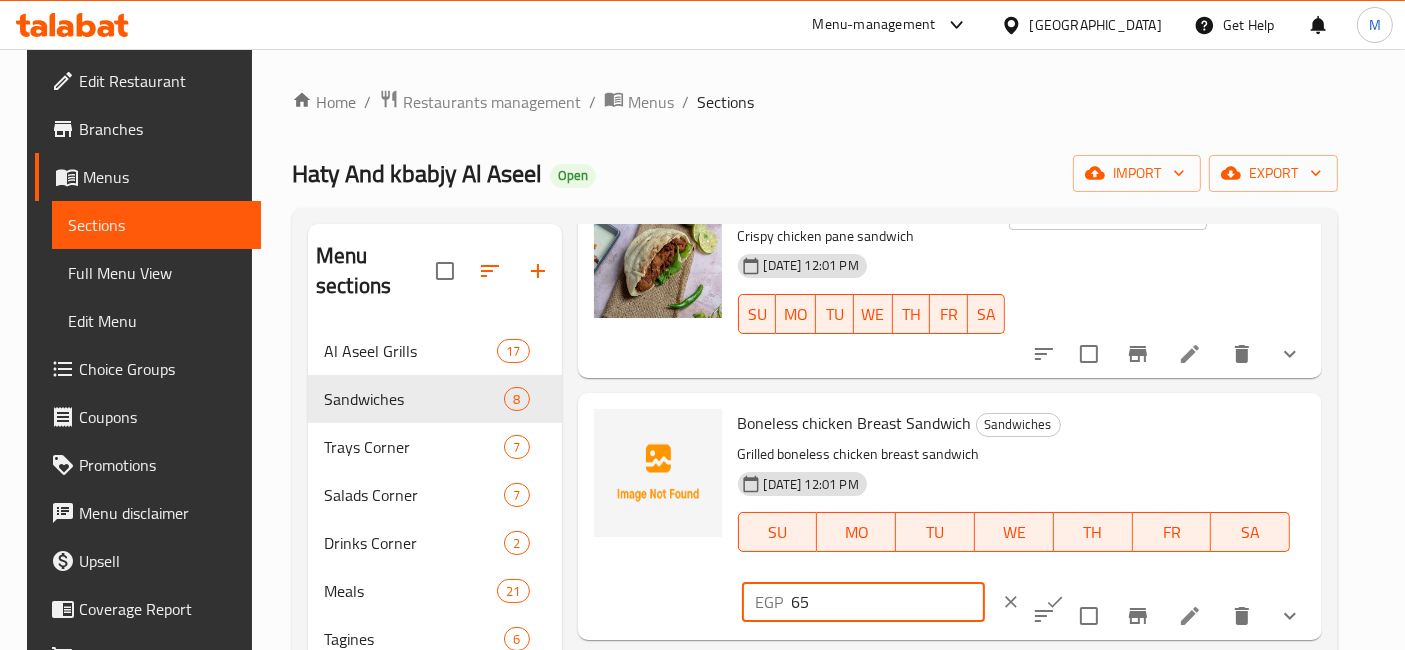 click on "65" at bounding box center (888, 602) 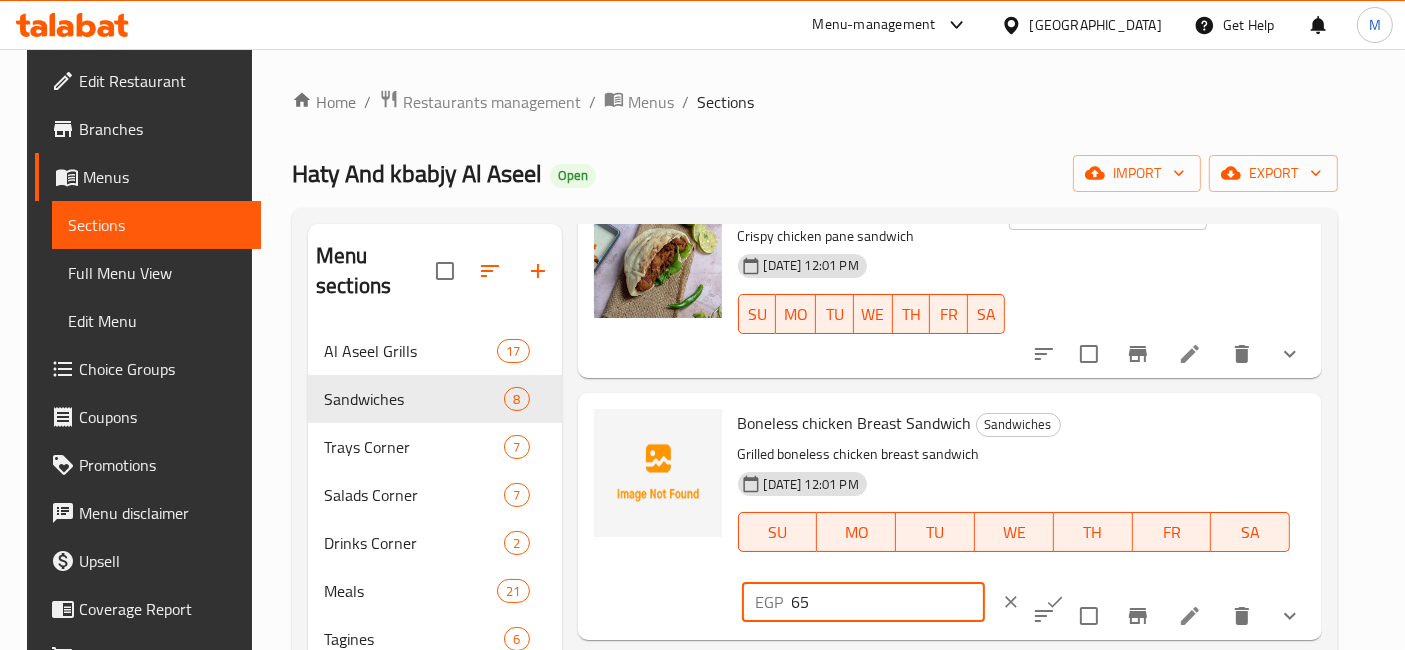 click on "65" at bounding box center (888, 602) 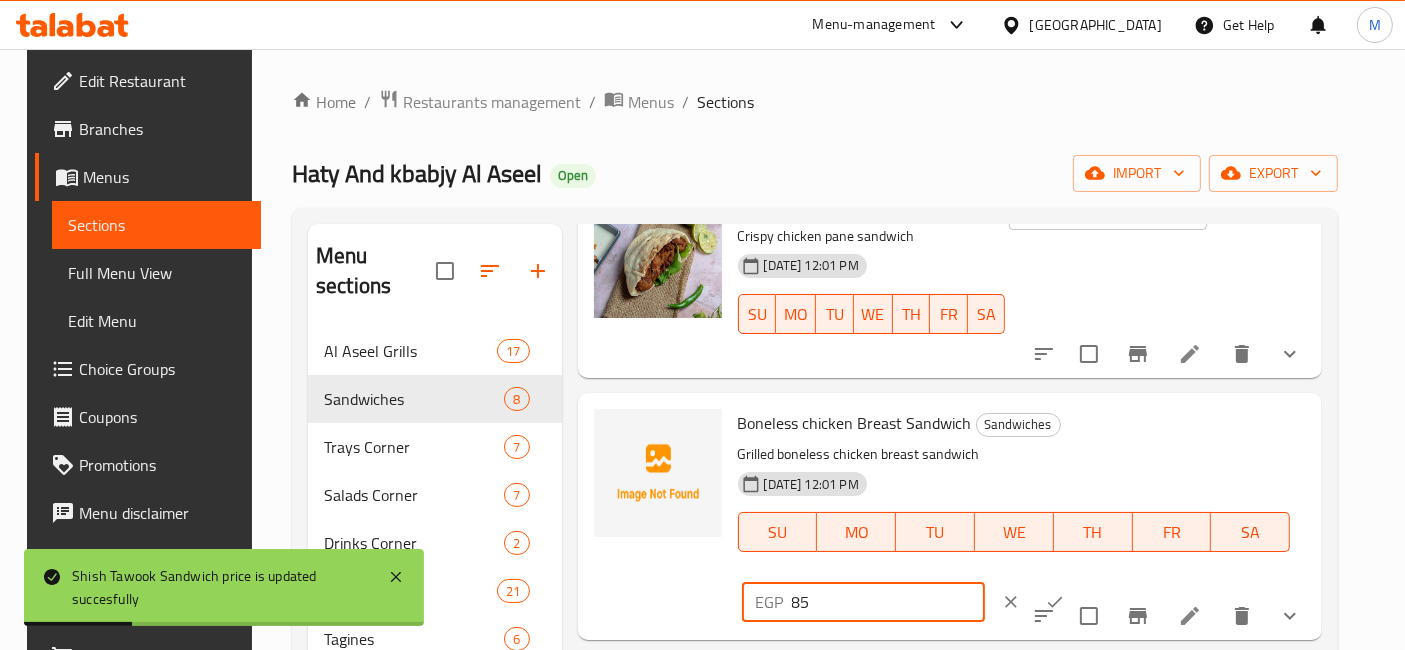 type on "85" 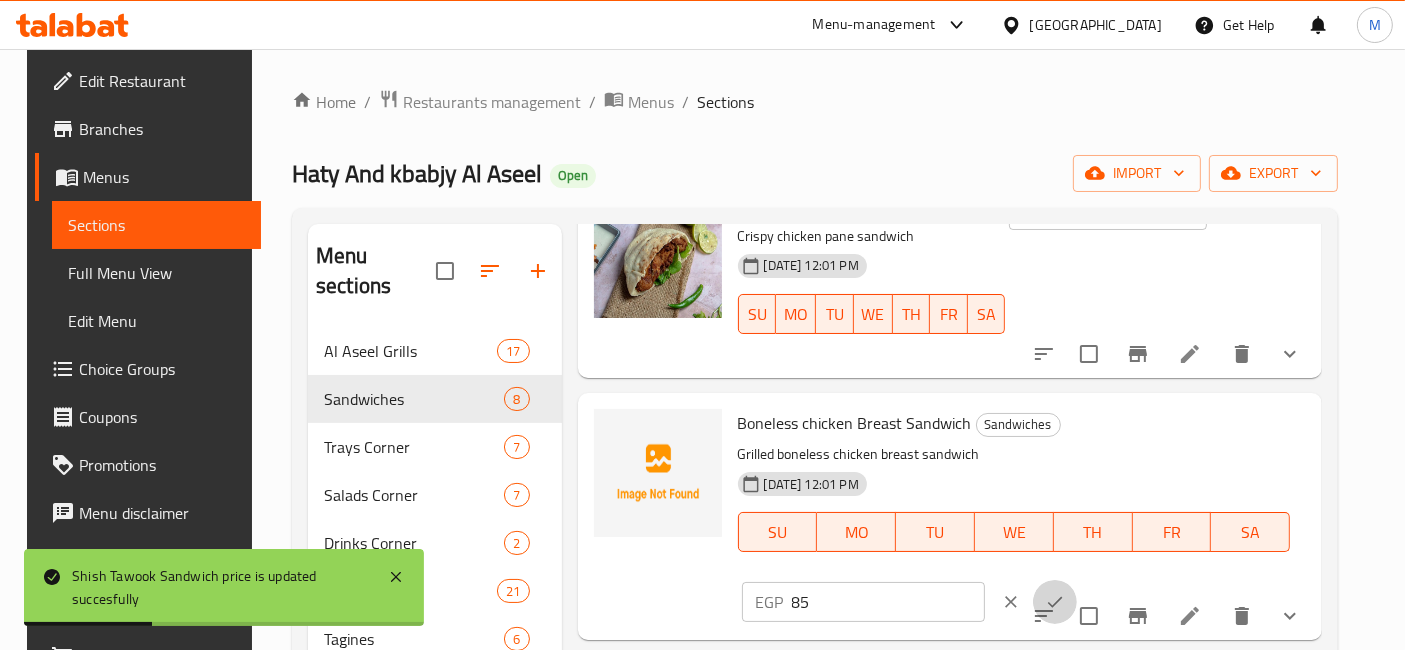 click 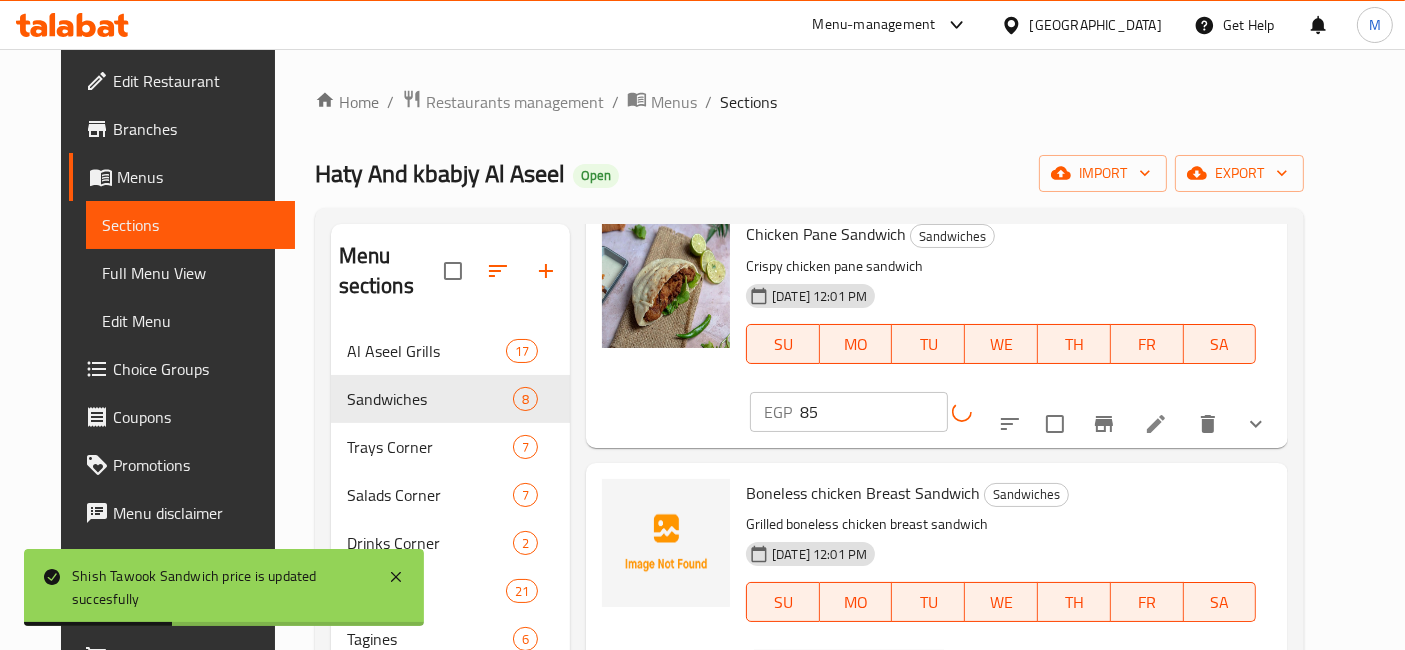 scroll, scrollTop: 555, scrollLeft: 0, axis: vertical 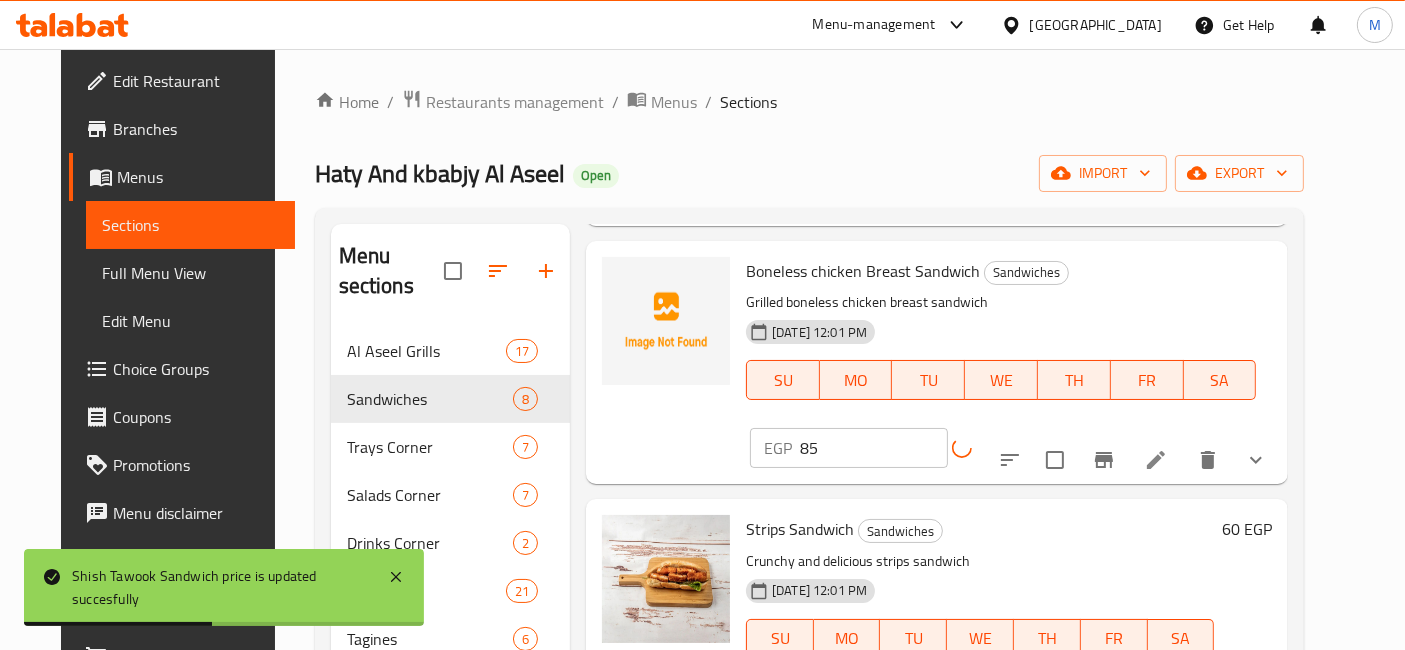click on "60   EGP" at bounding box center [1247, 529] 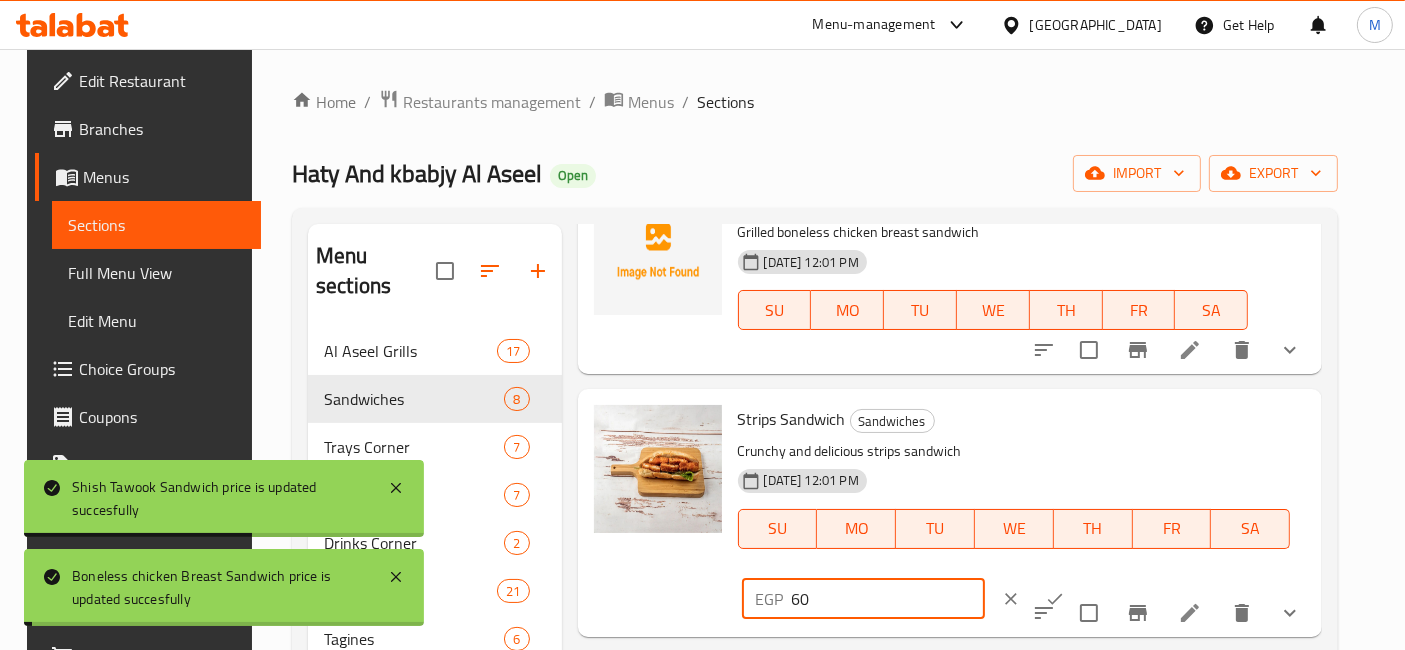 drag, startPoint x: 1133, startPoint y: 427, endPoint x: 965, endPoint y: 434, distance: 168.14577 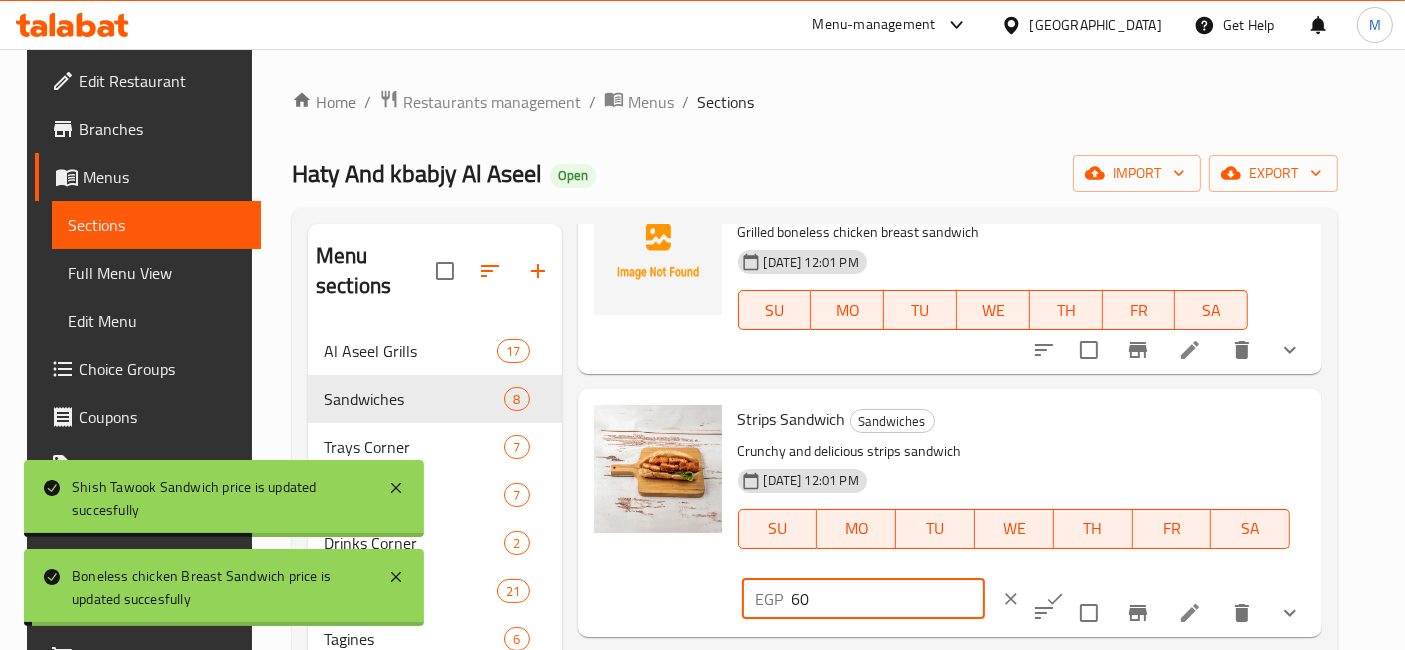 click on "Strips Sandwich   Sandwiches Crunchy and delicious strips sandwich  [DATE] 12:01 PM SU MO TU WE TH FR SA EGP 60 ​" at bounding box center (1022, 512) 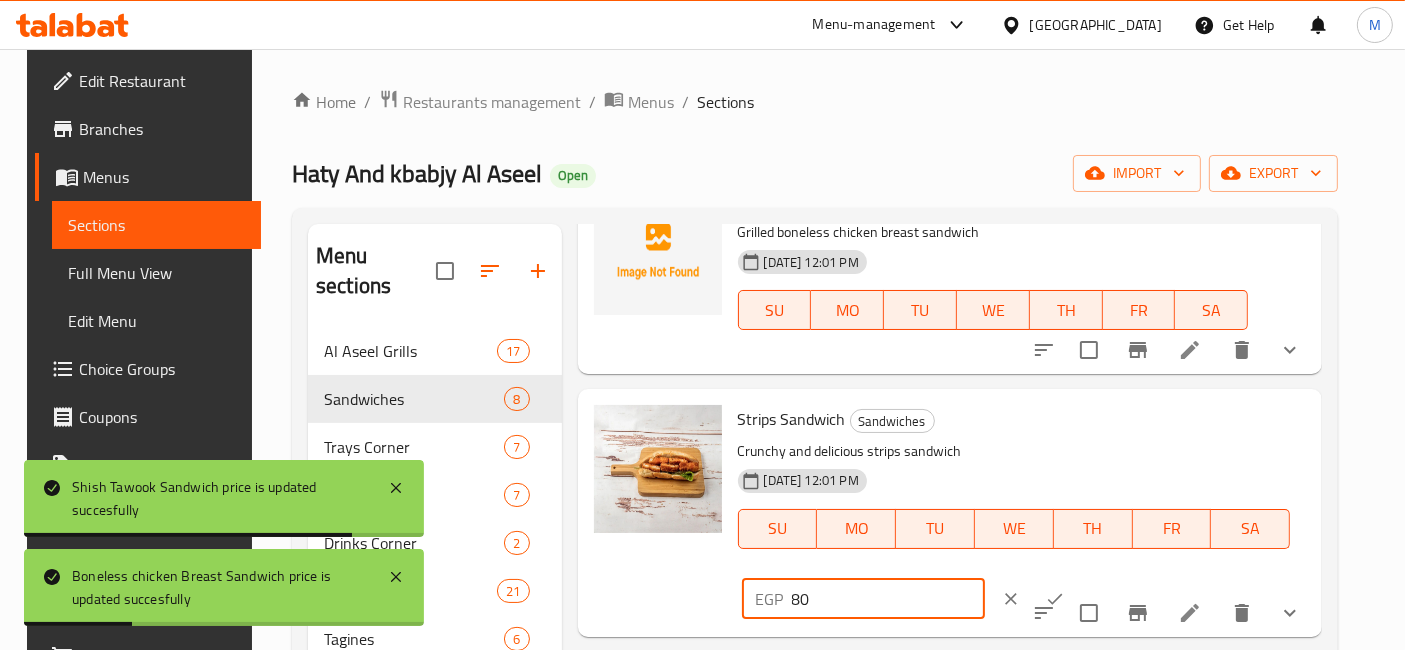 type on "80" 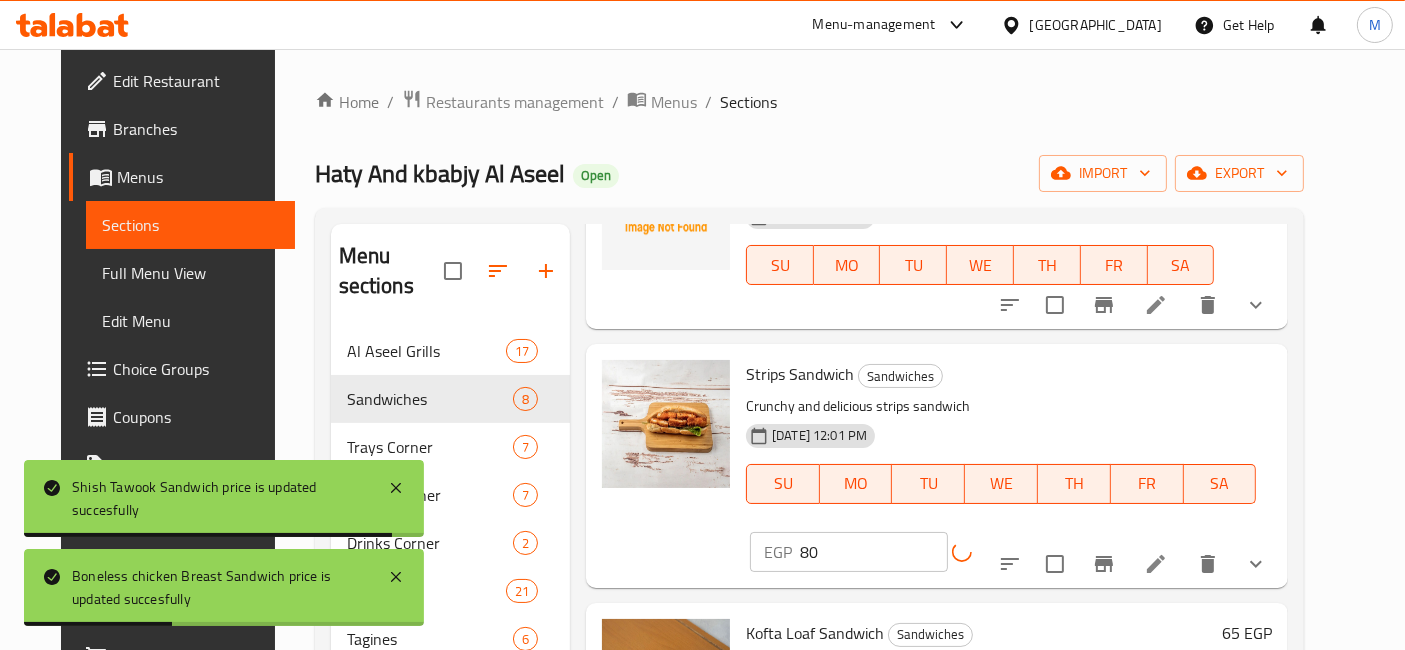 scroll, scrollTop: 777, scrollLeft: 0, axis: vertical 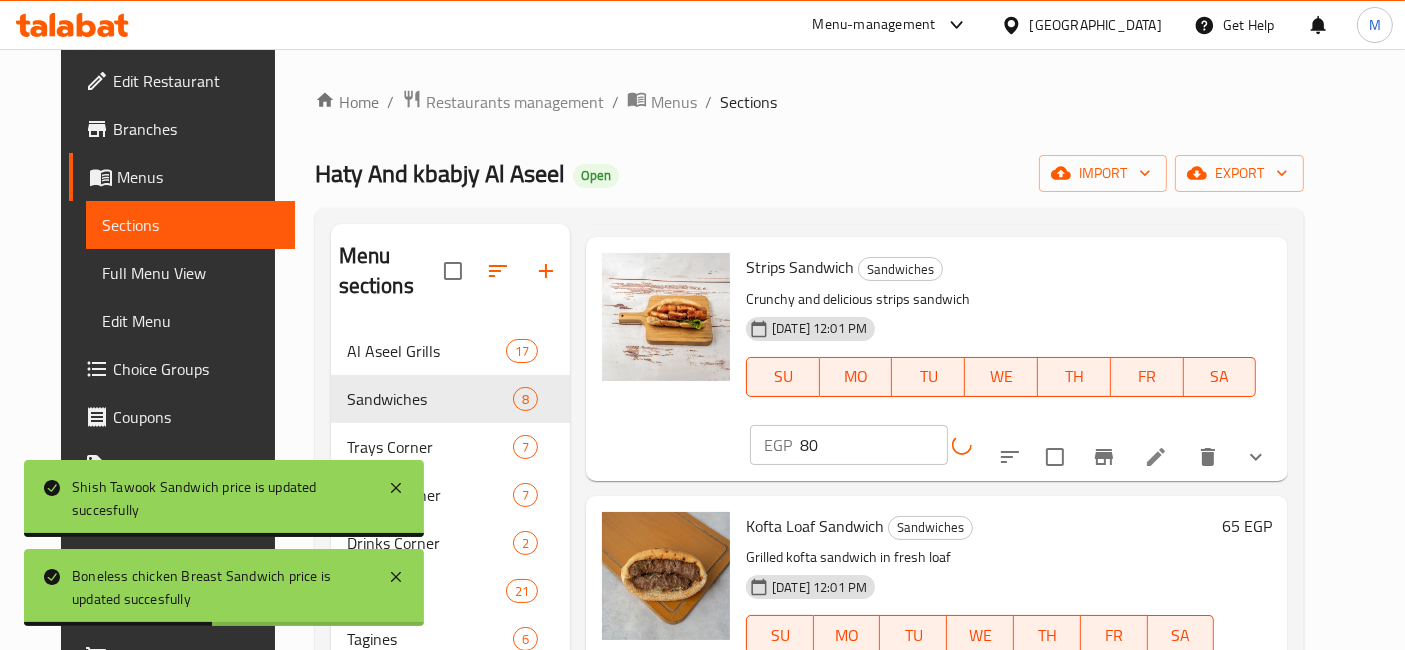 click on "65   EGP" at bounding box center (1247, 526) 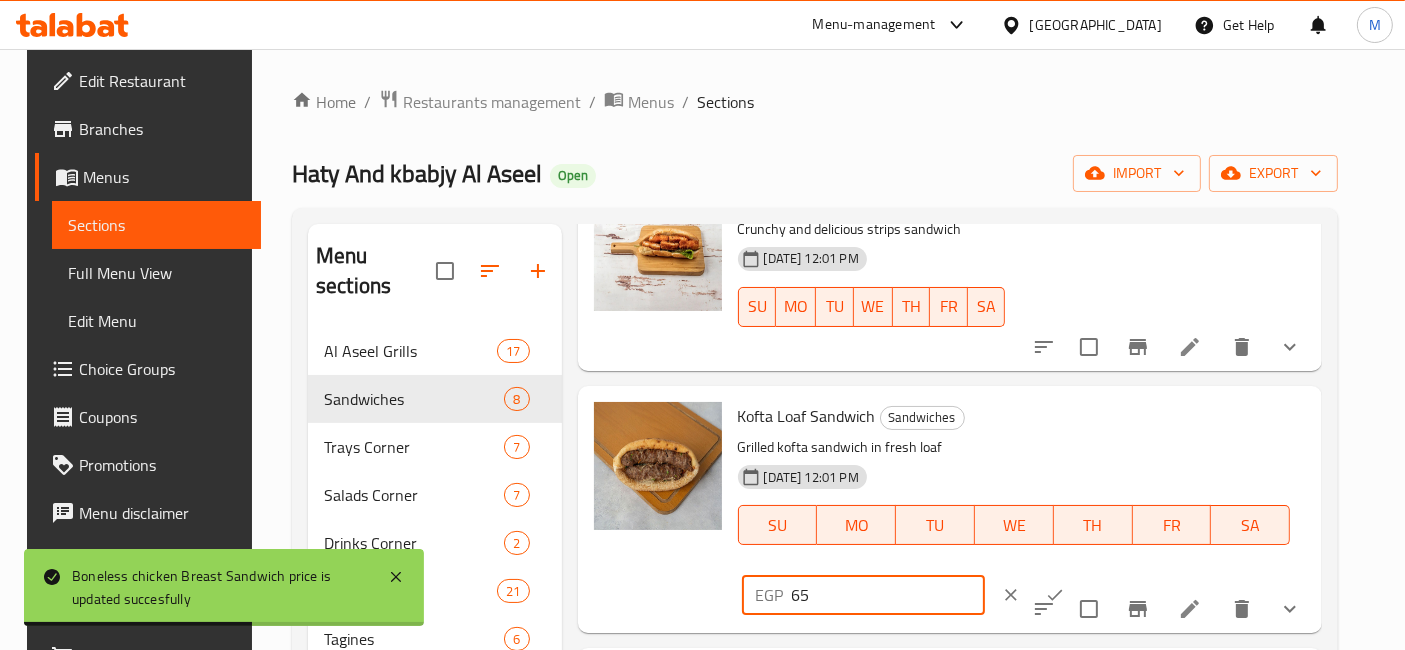 drag, startPoint x: 1094, startPoint y: 421, endPoint x: 975, endPoint y: 426, distance: 119.104996 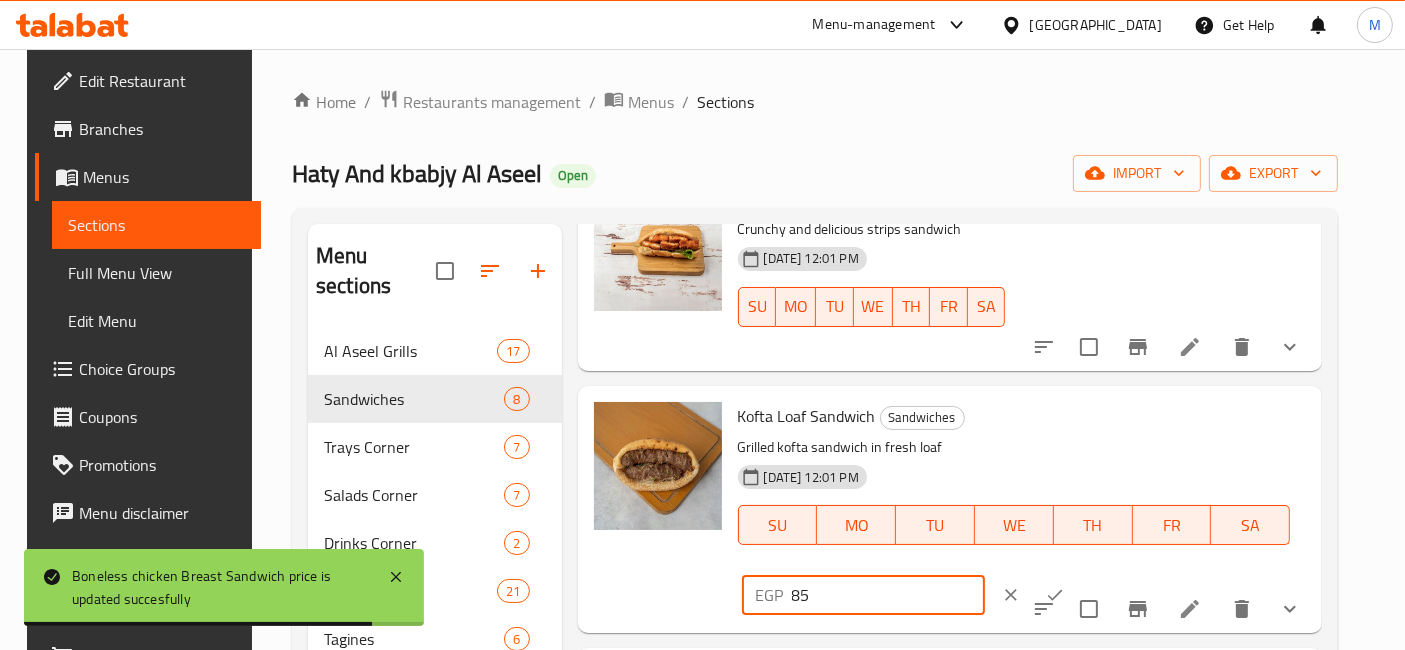 type on "85" 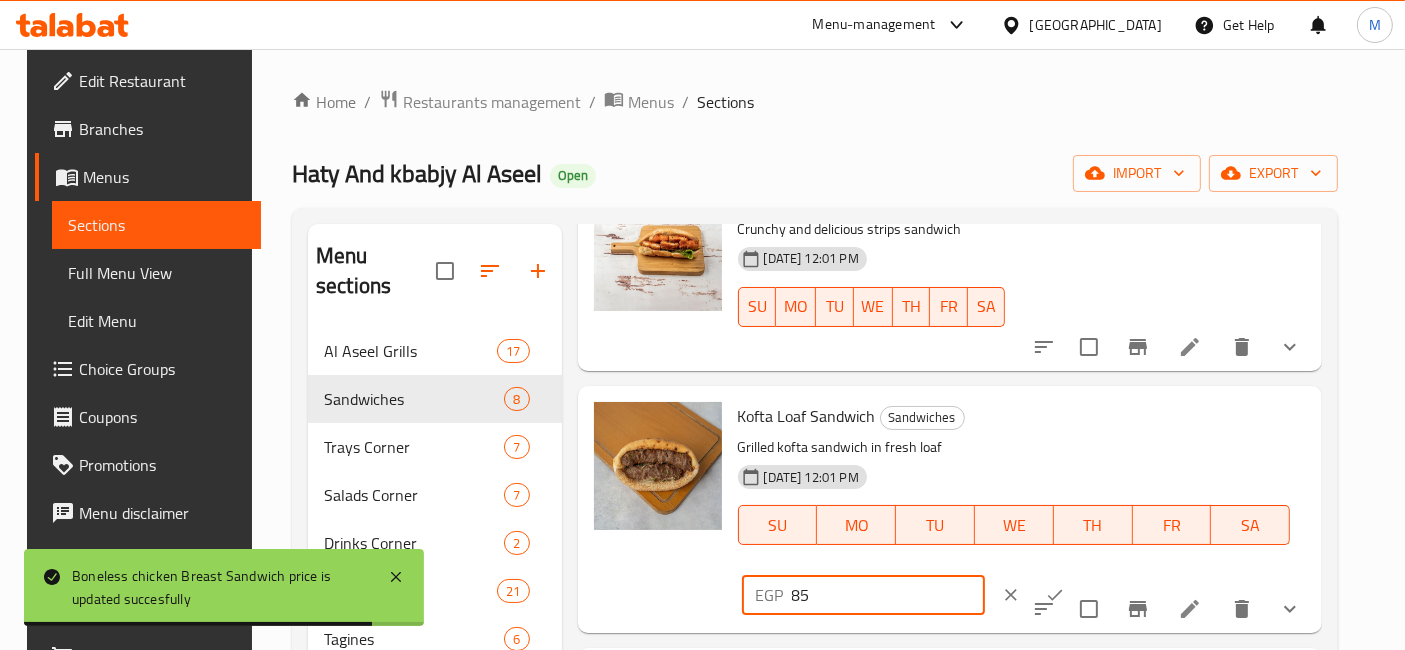 click 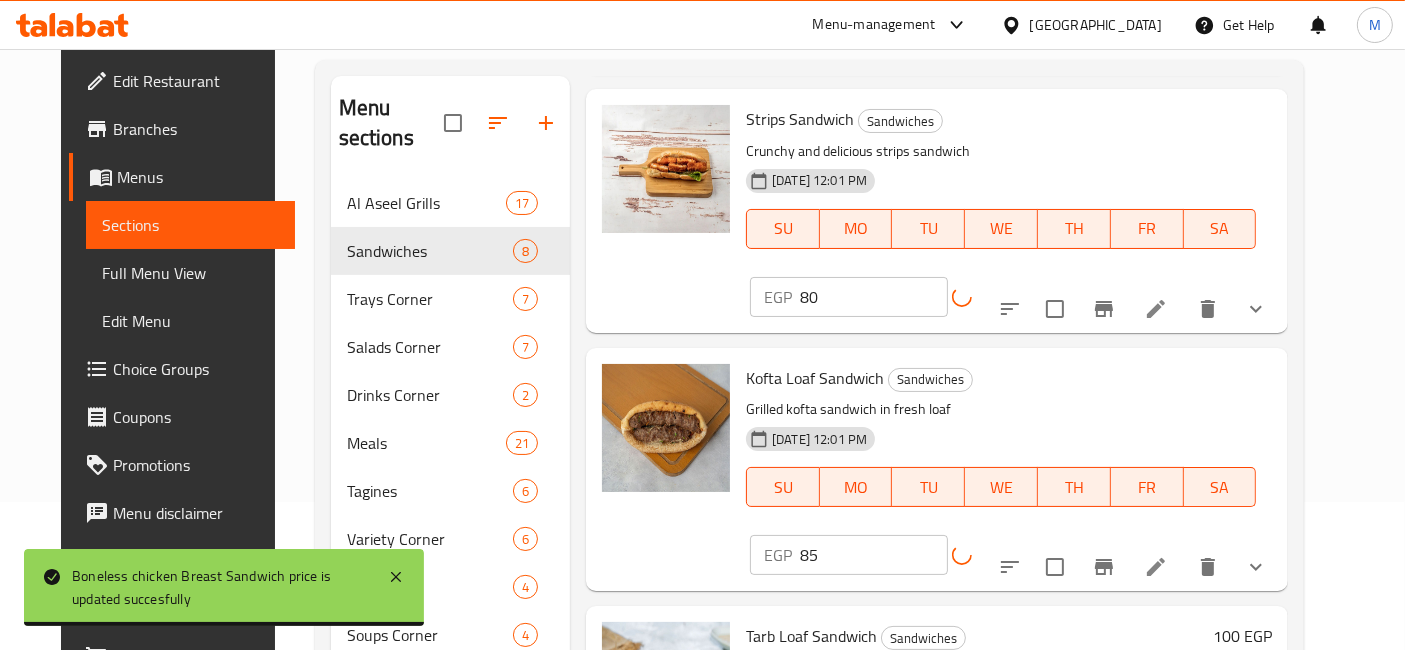scroll, scrollTop: 154, scrollLeft: 0, axis: vertical 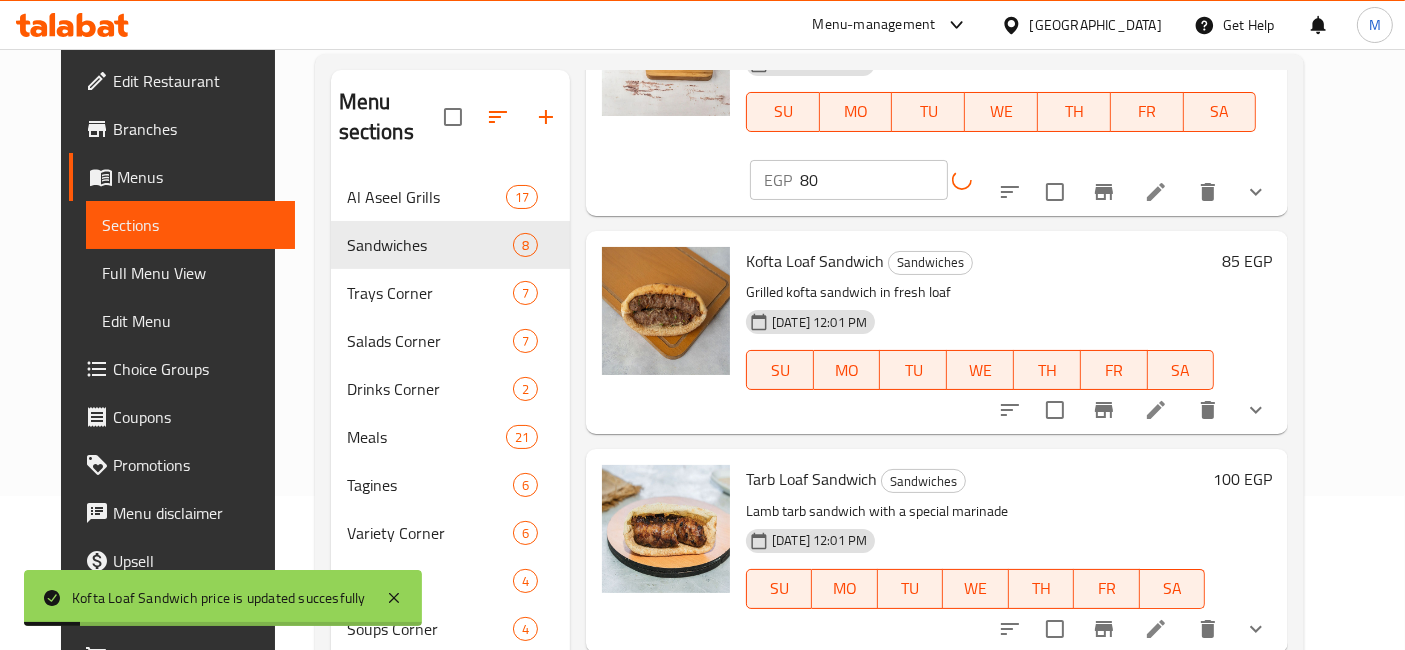 click on "100   EGP" at bounding box center (1238, 550) 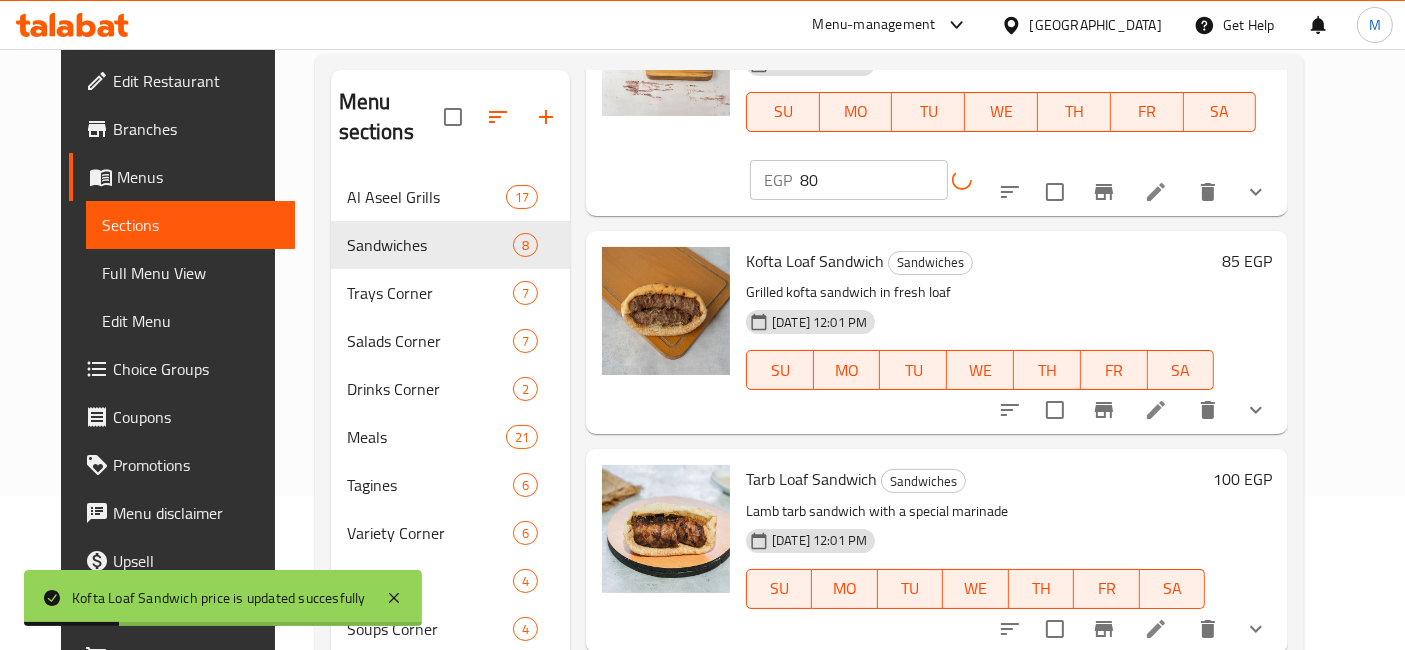 click on "100   EGP" at bounding box center [1242, 479] 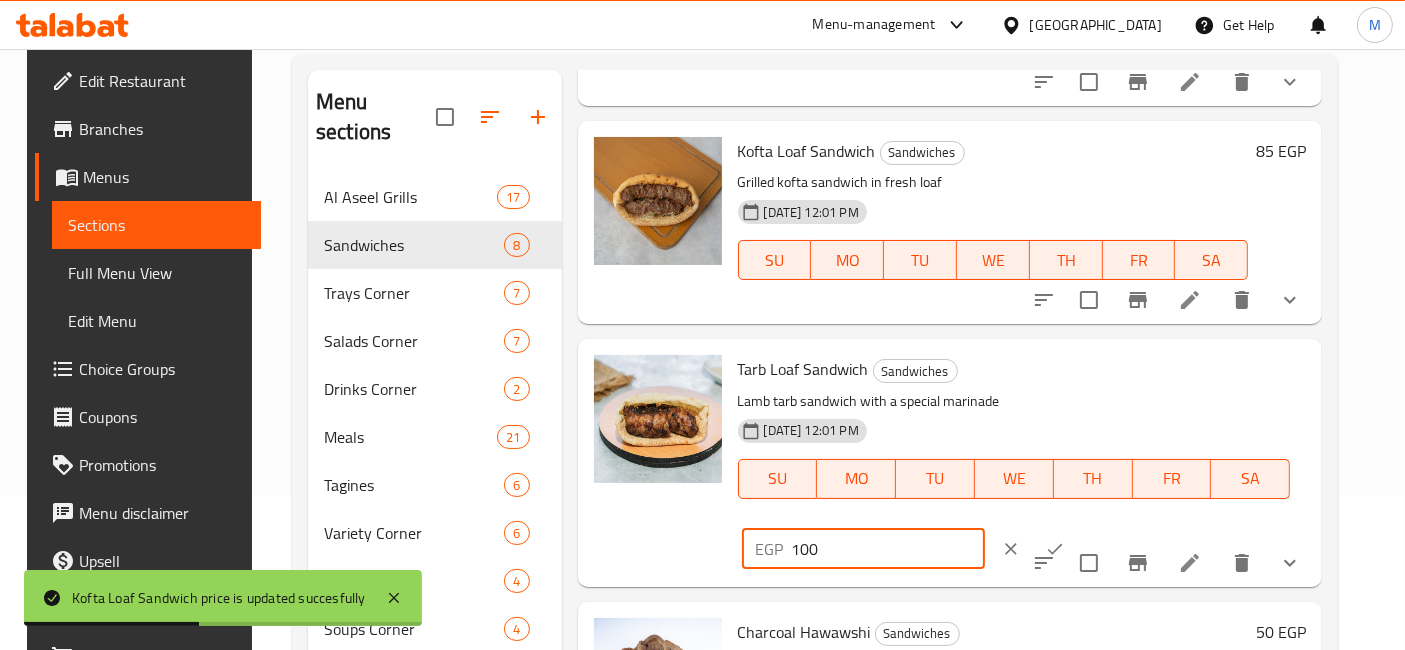 click on "100" at bounding box center [888, 549] 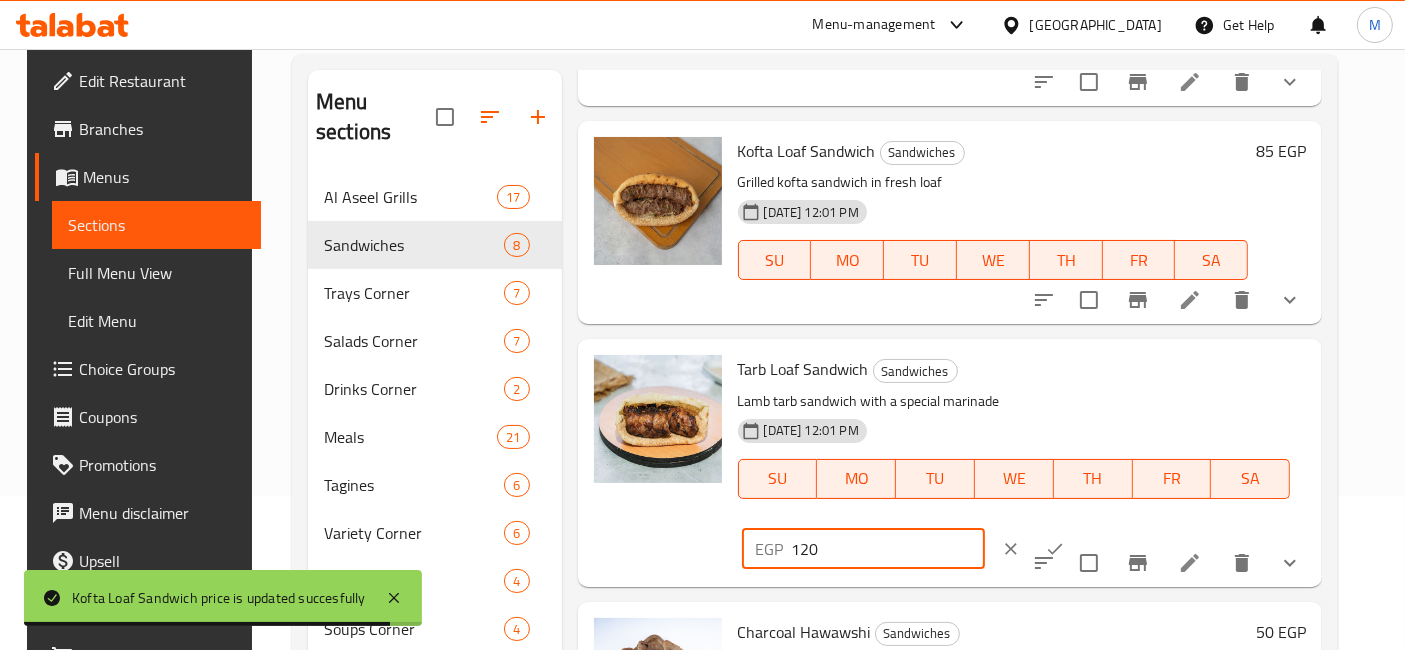 type on "120" 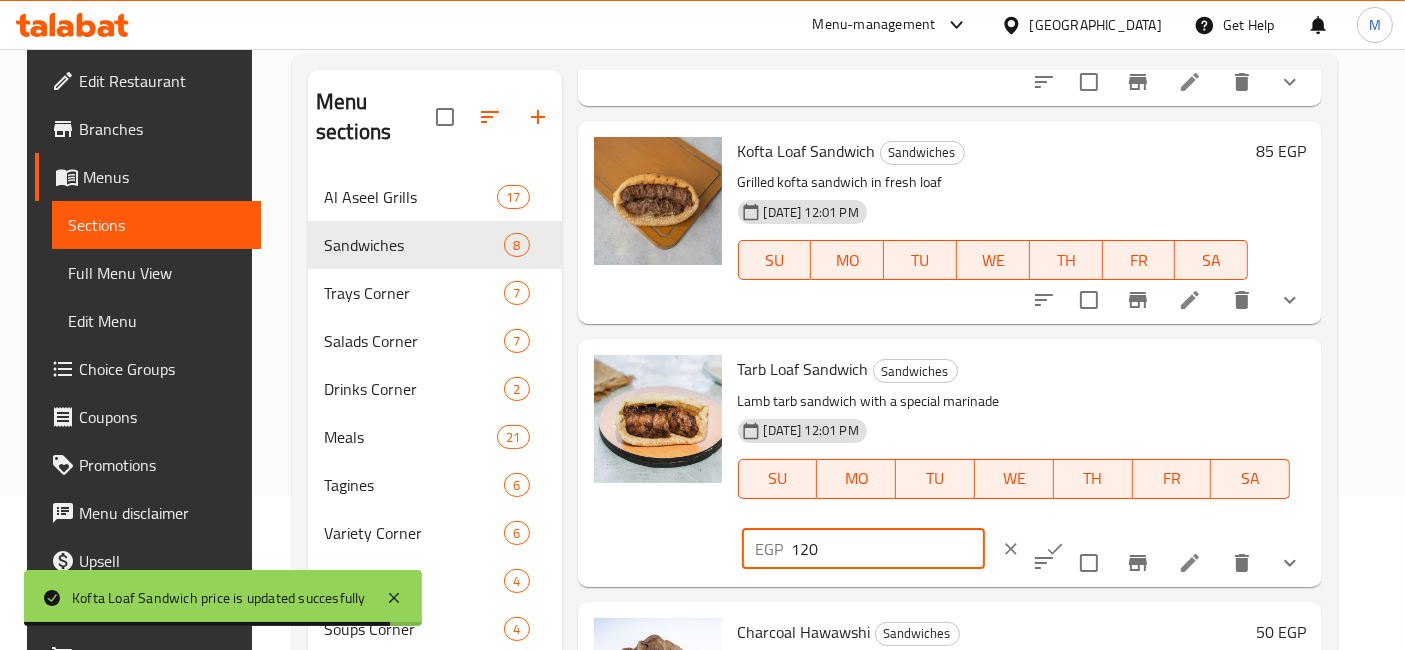click 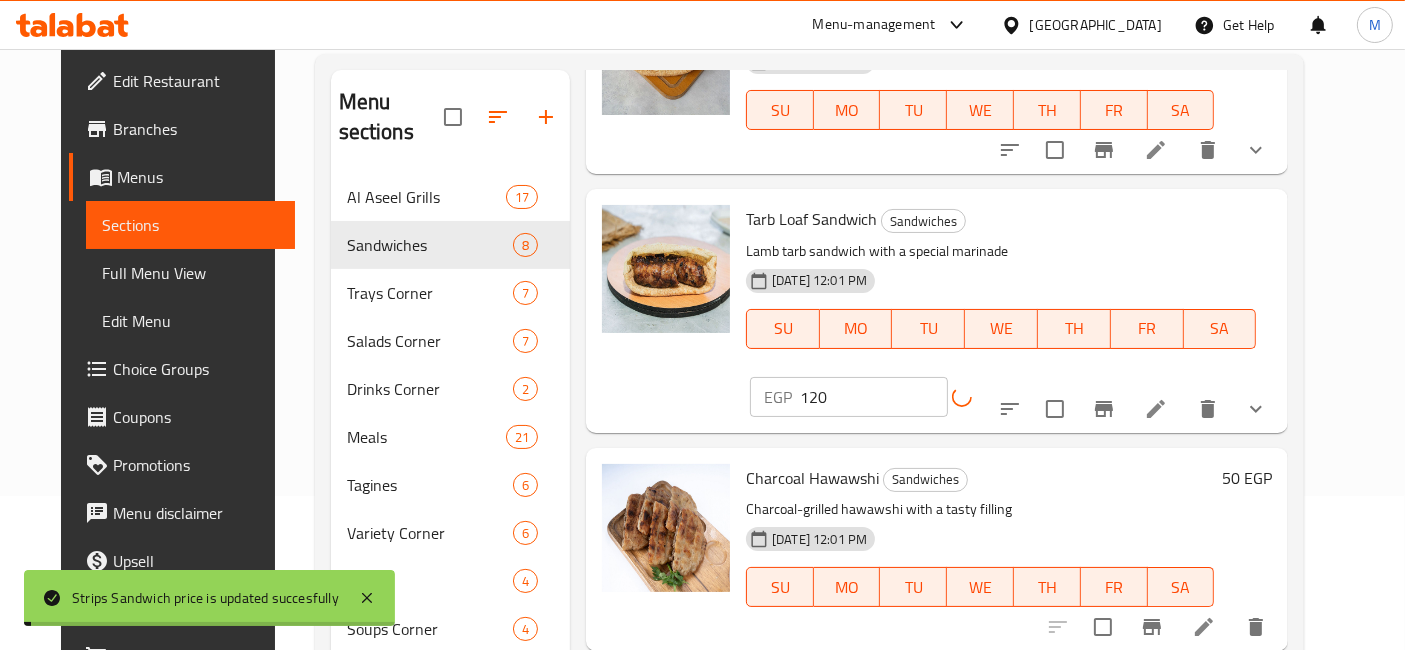 scroll, scrollTop: 1111, scrollLeft: 0, axis: vertical 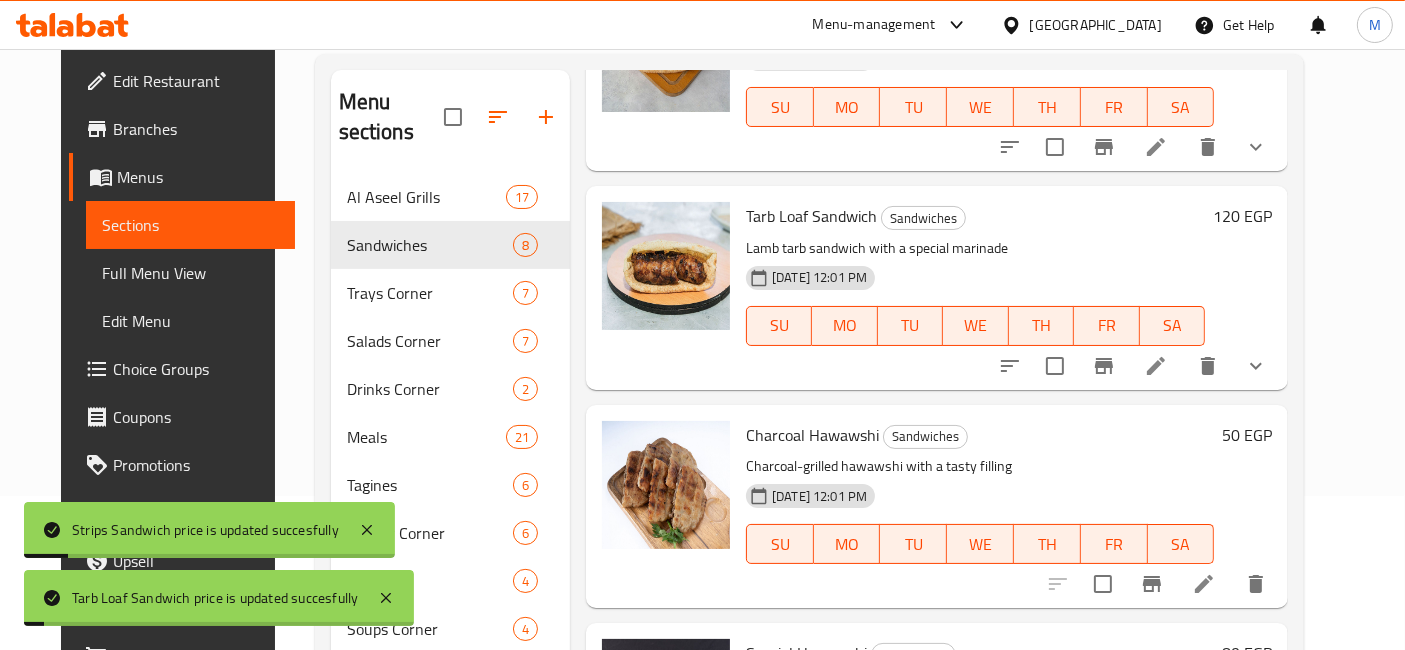 click on "50   EGP" at bounding box center [1247, 435] 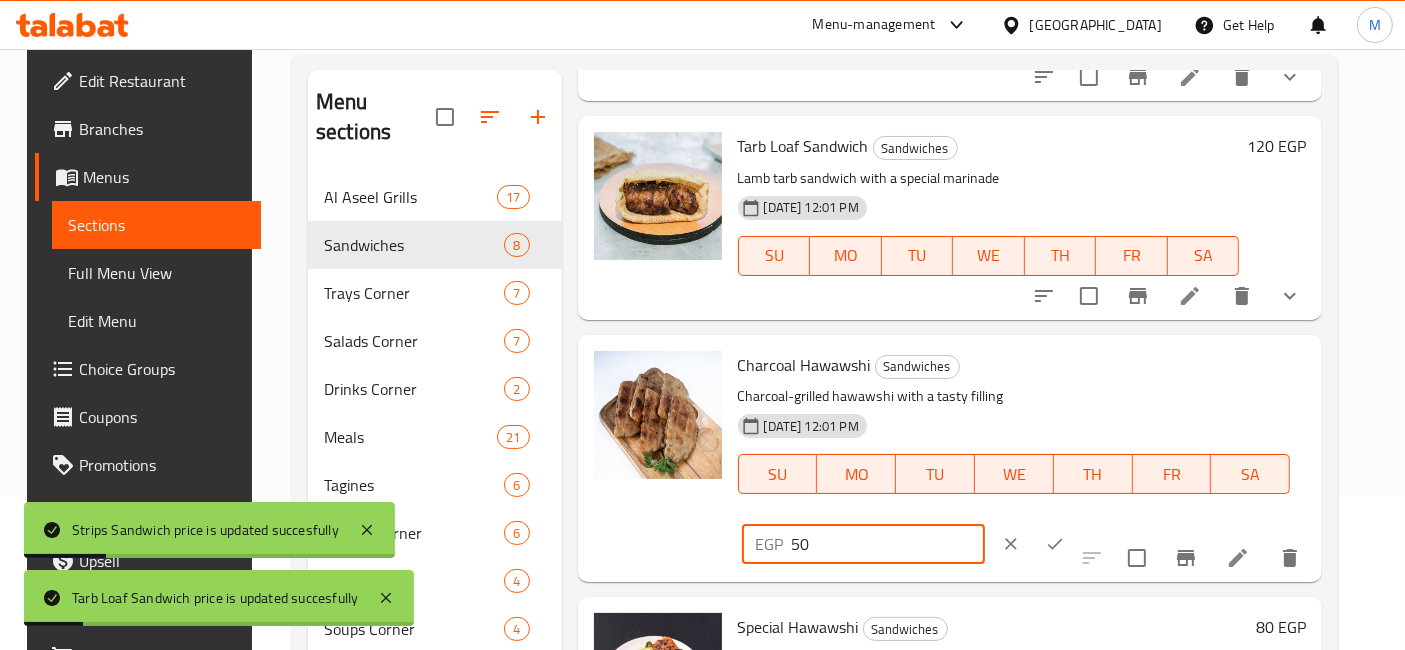 drag, startPoint x: 1052, startPoint y: 368, endPoint x: 994, endPoint y: 368, distance: 58 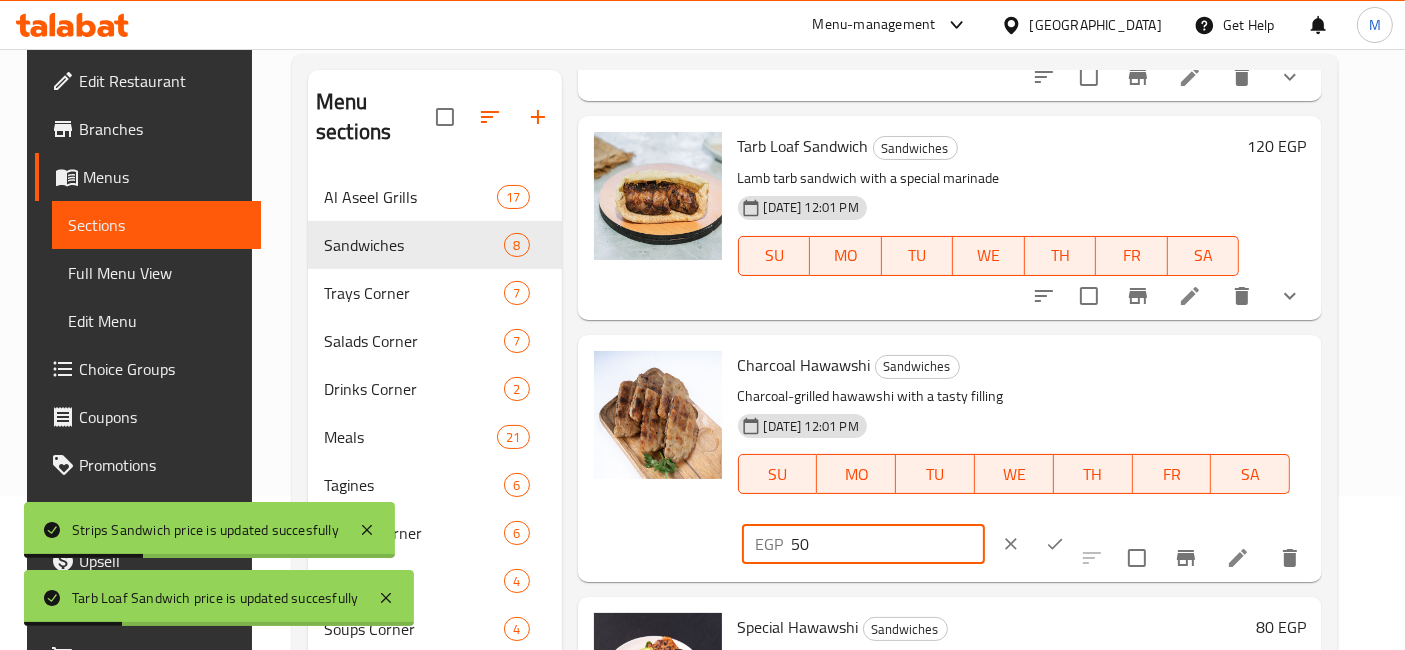 click on "50" at bounding box center (888, 544) 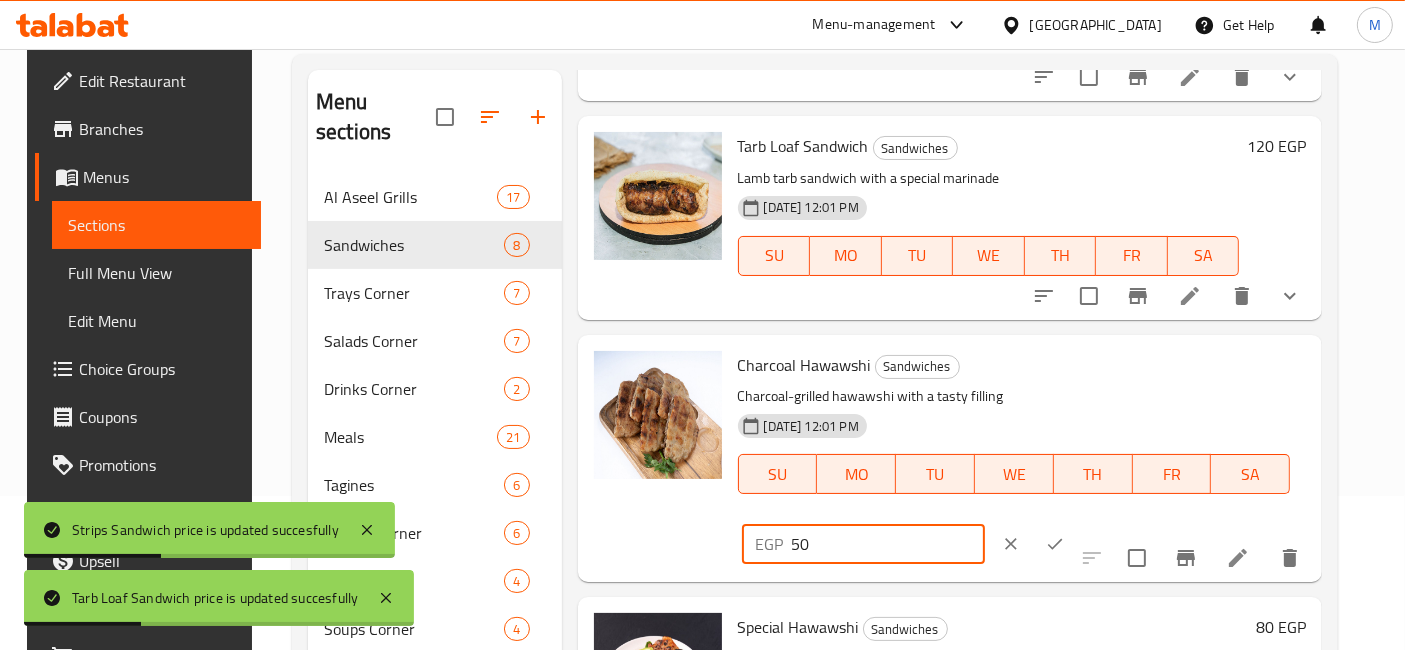 click on "50" at bounding box center [888, 544] 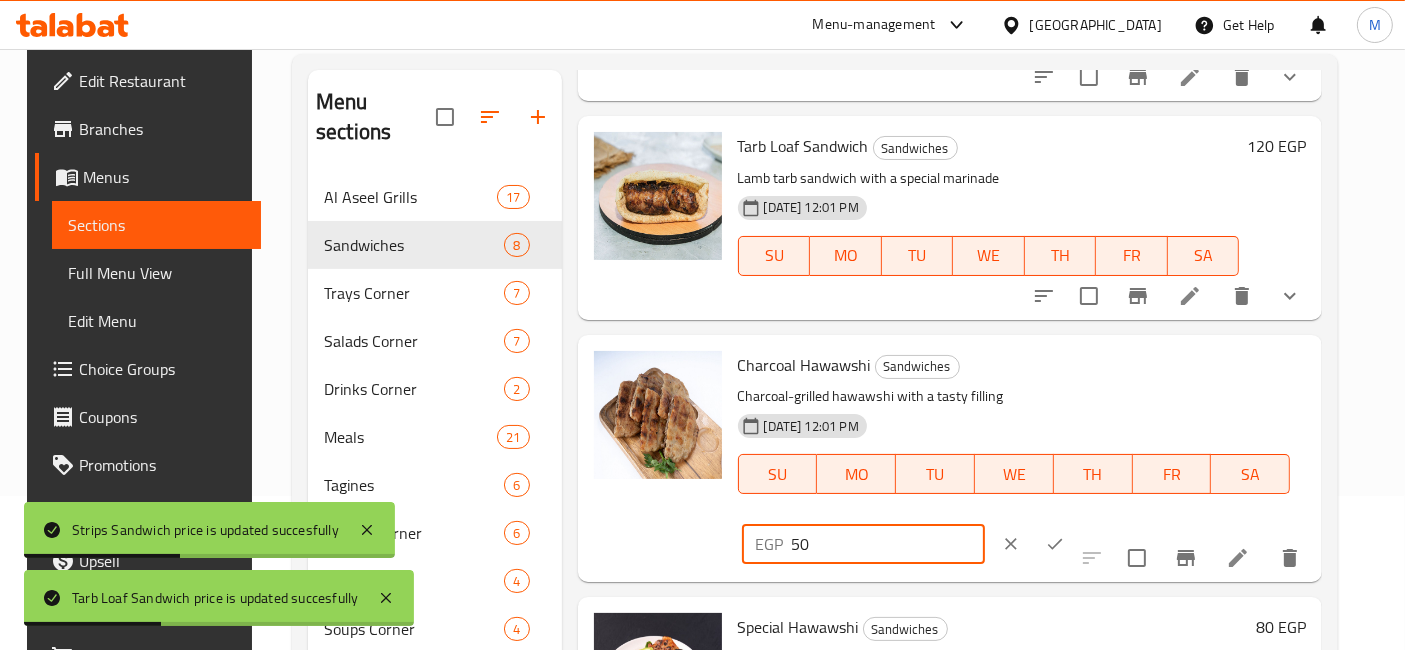 click on "50" at bounding box center (888, 544) 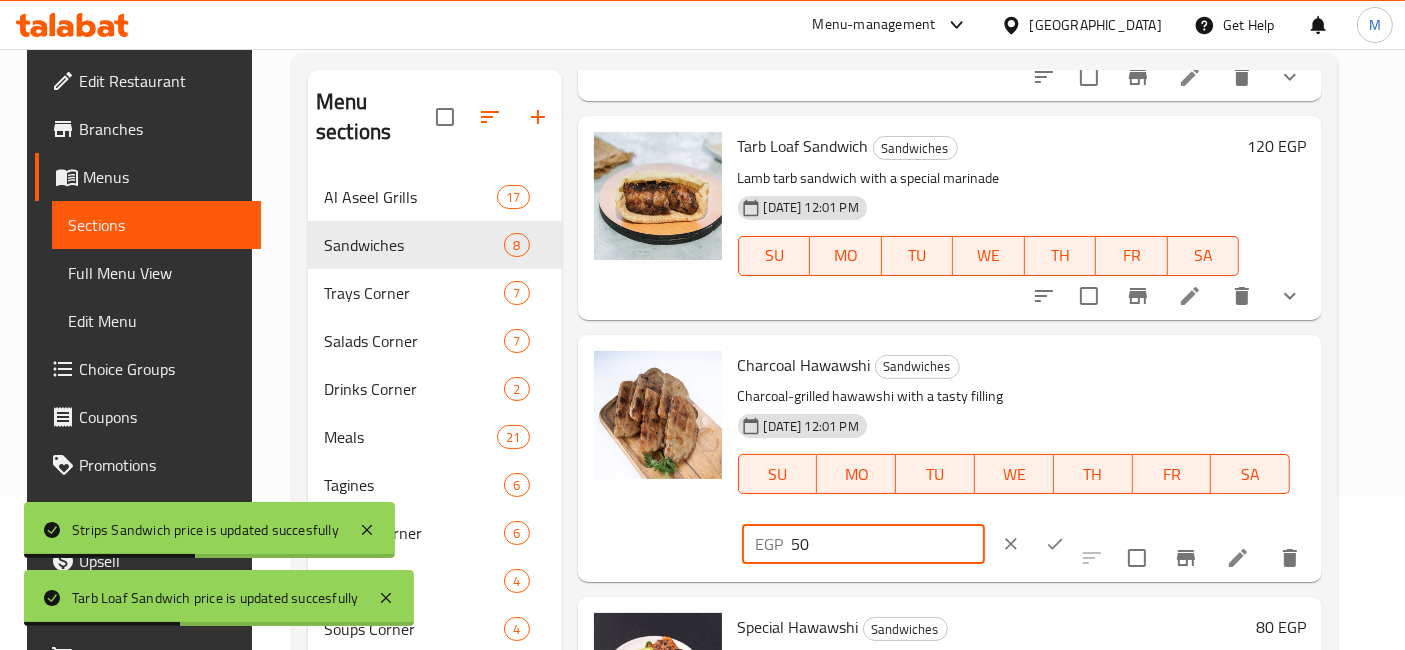 click on "50" at bounding box center (888, 544) 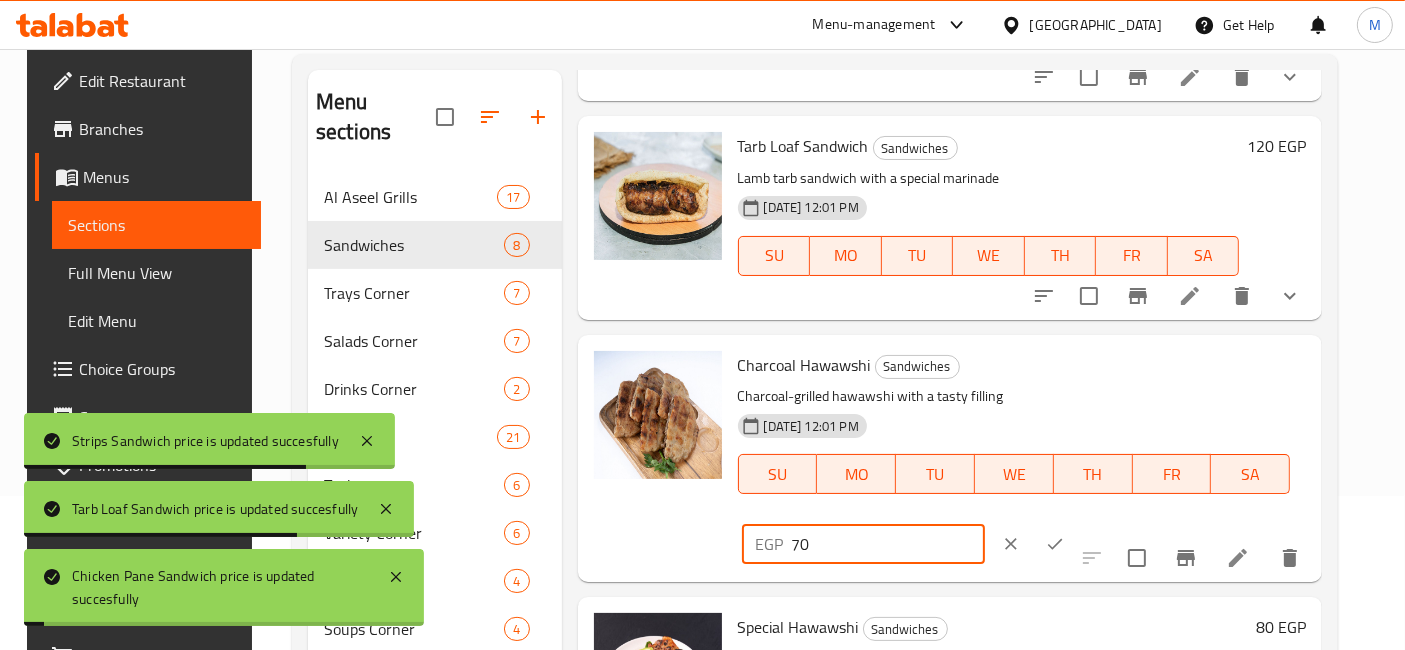 type on "70" 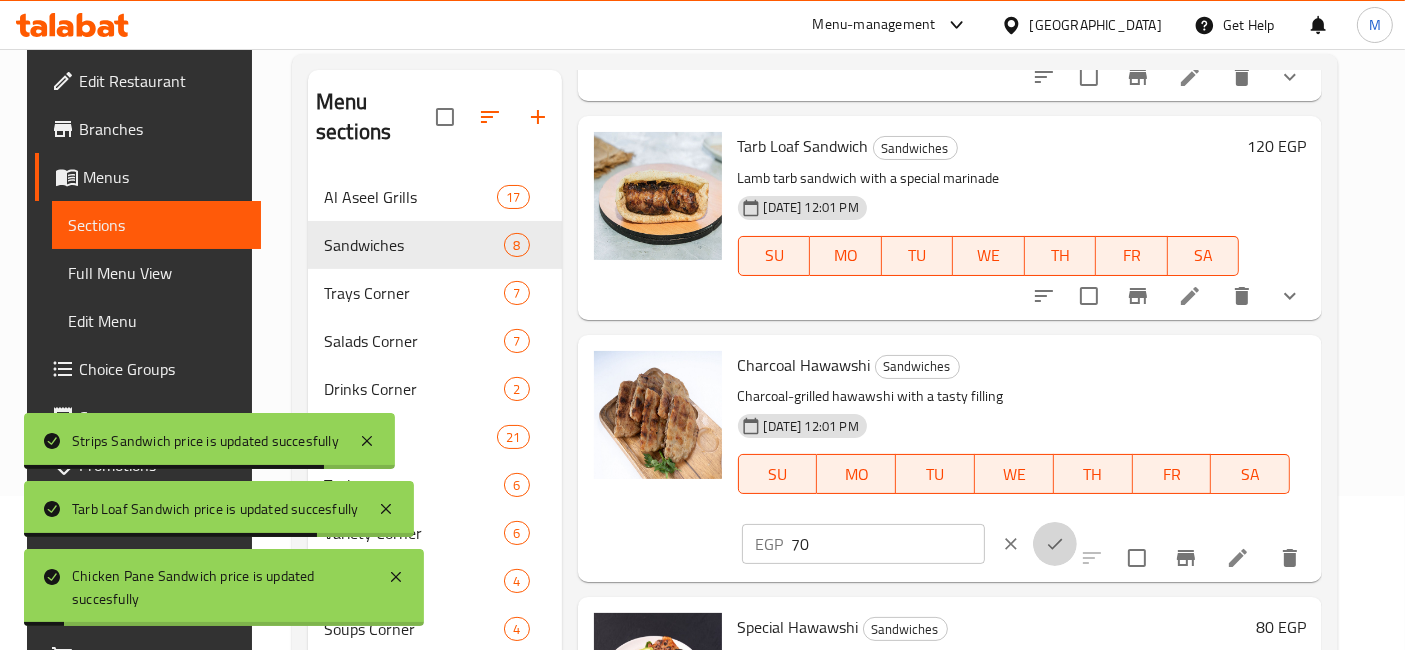 click 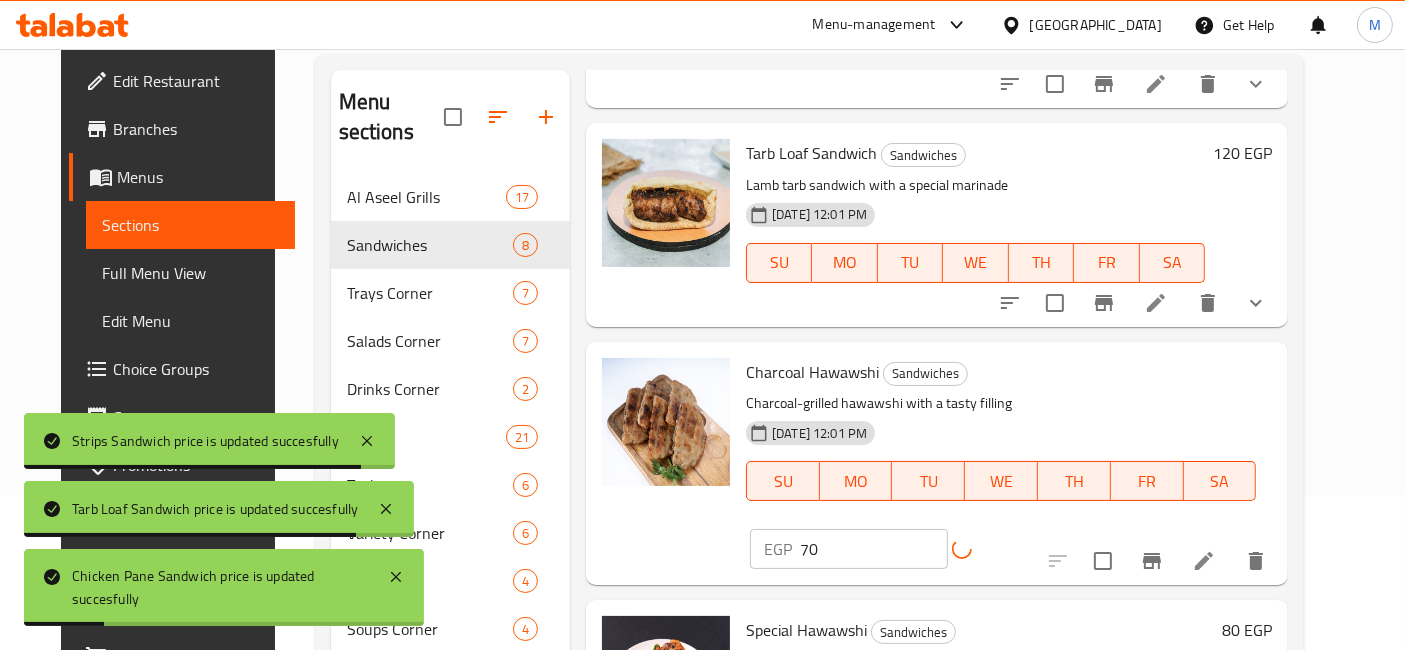 scroll, scrollTop: 1146, scrollLeft: 0, axis: vertical 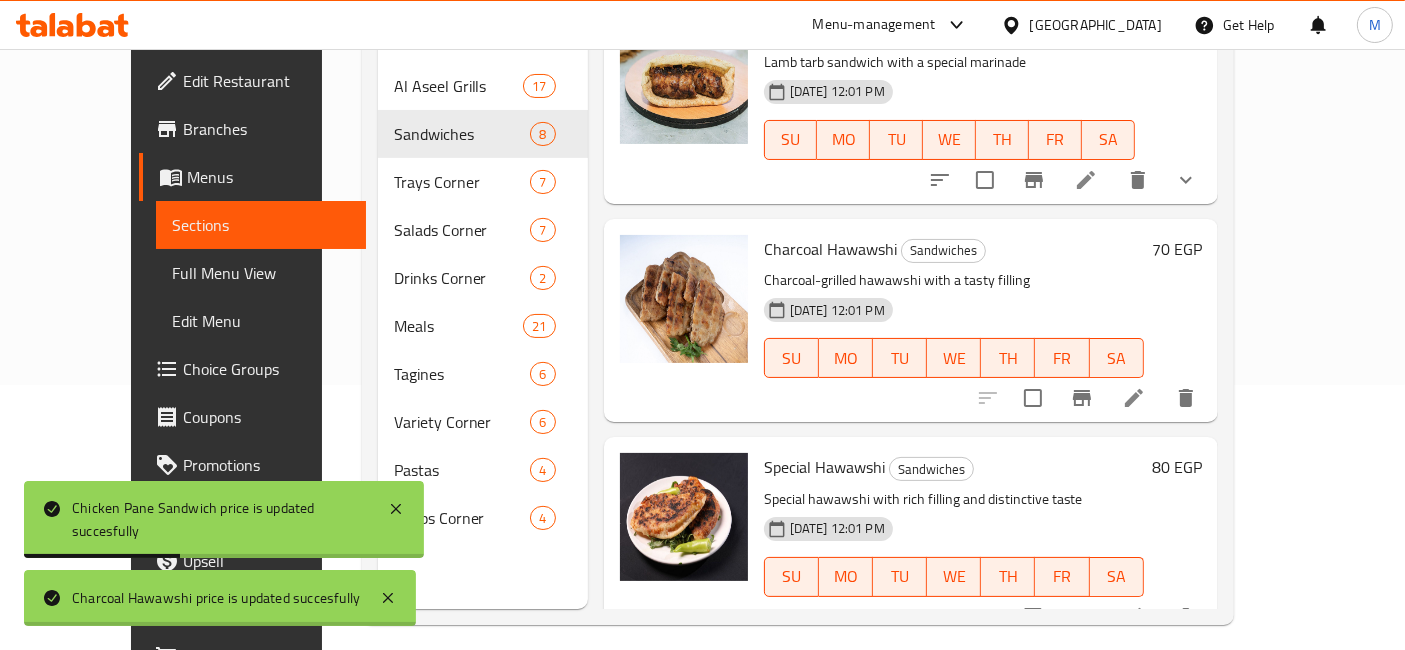click on "80   EGP" at bounding box center [1177, 467] 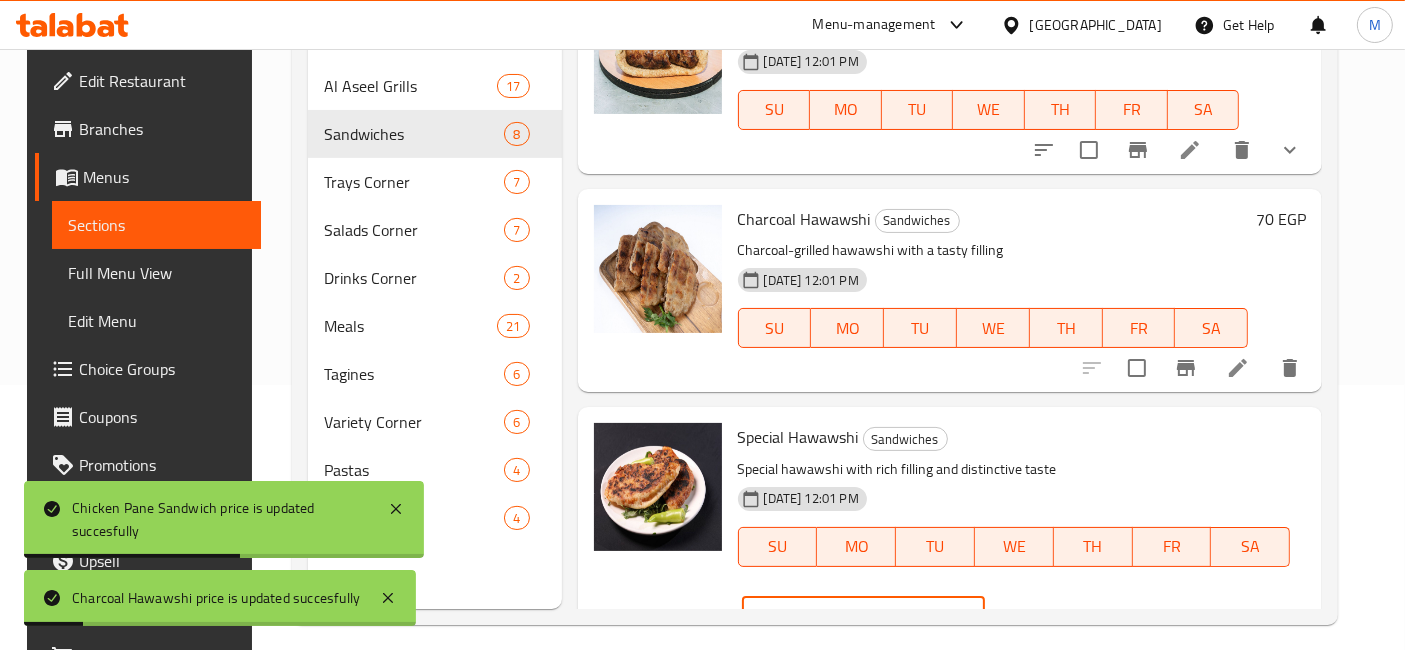 click on "80" at bounding box center (888, 617) 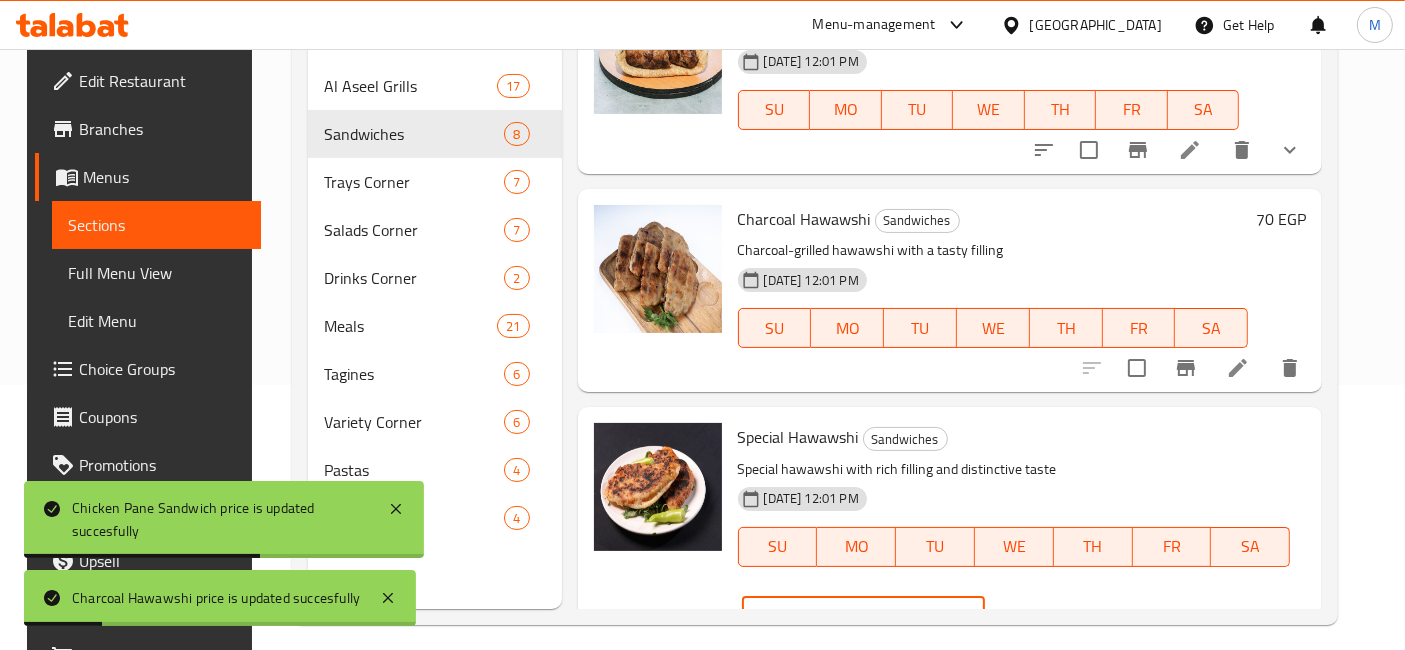 click on "80" at bounding box center [888, 617] 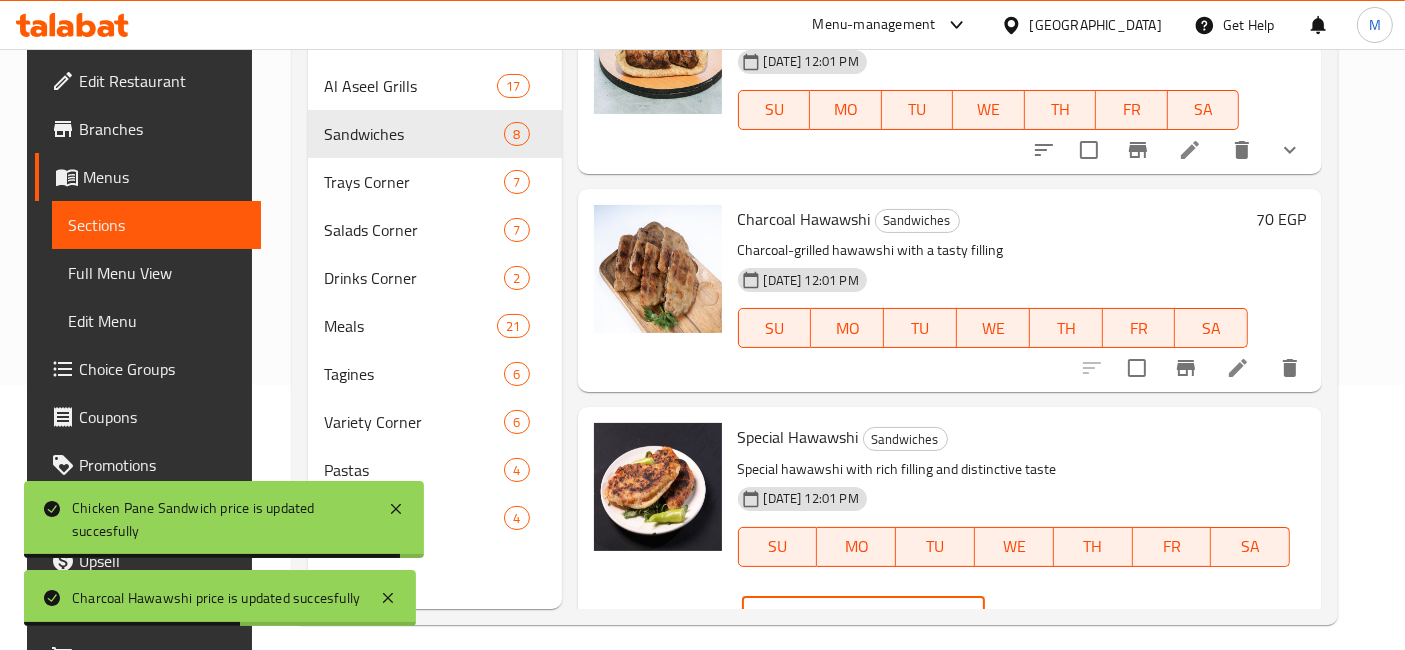 type on "100" 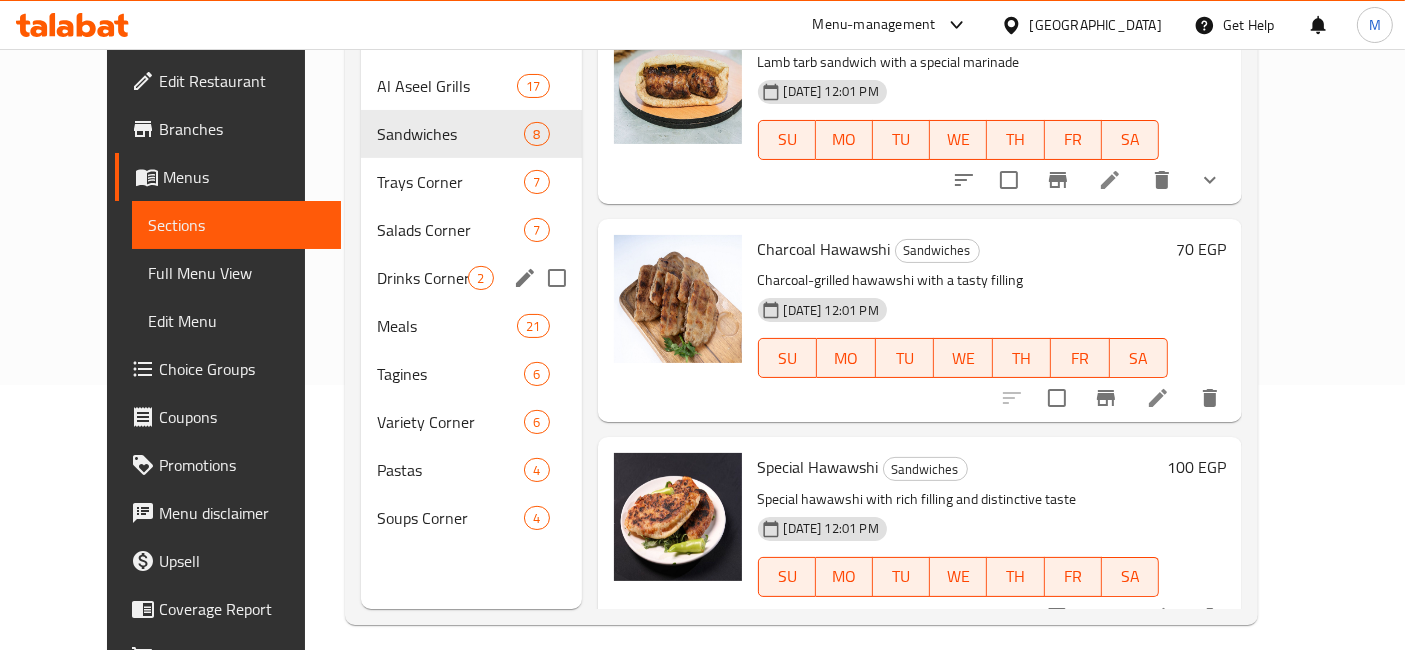 click on "Meals 21" at bounding box center (471, 326) 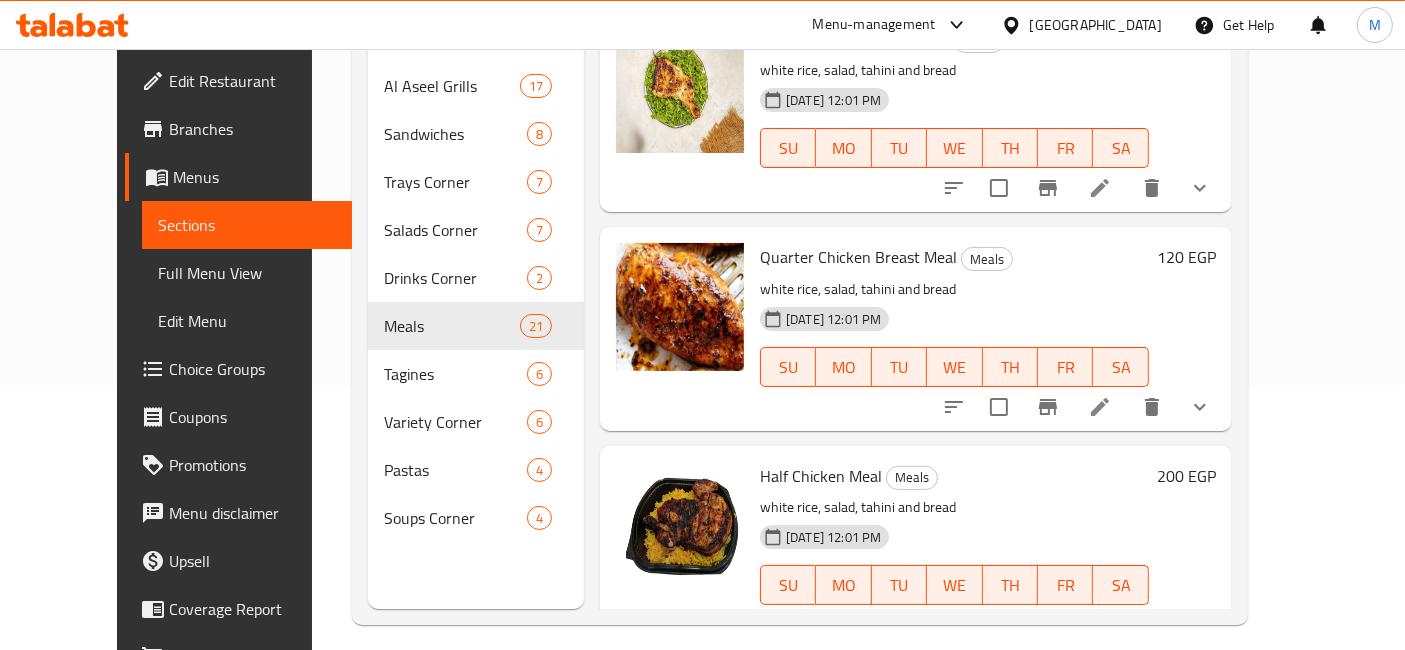 scroll, scrollTop: 0, scrollLeft: 0, axis: both 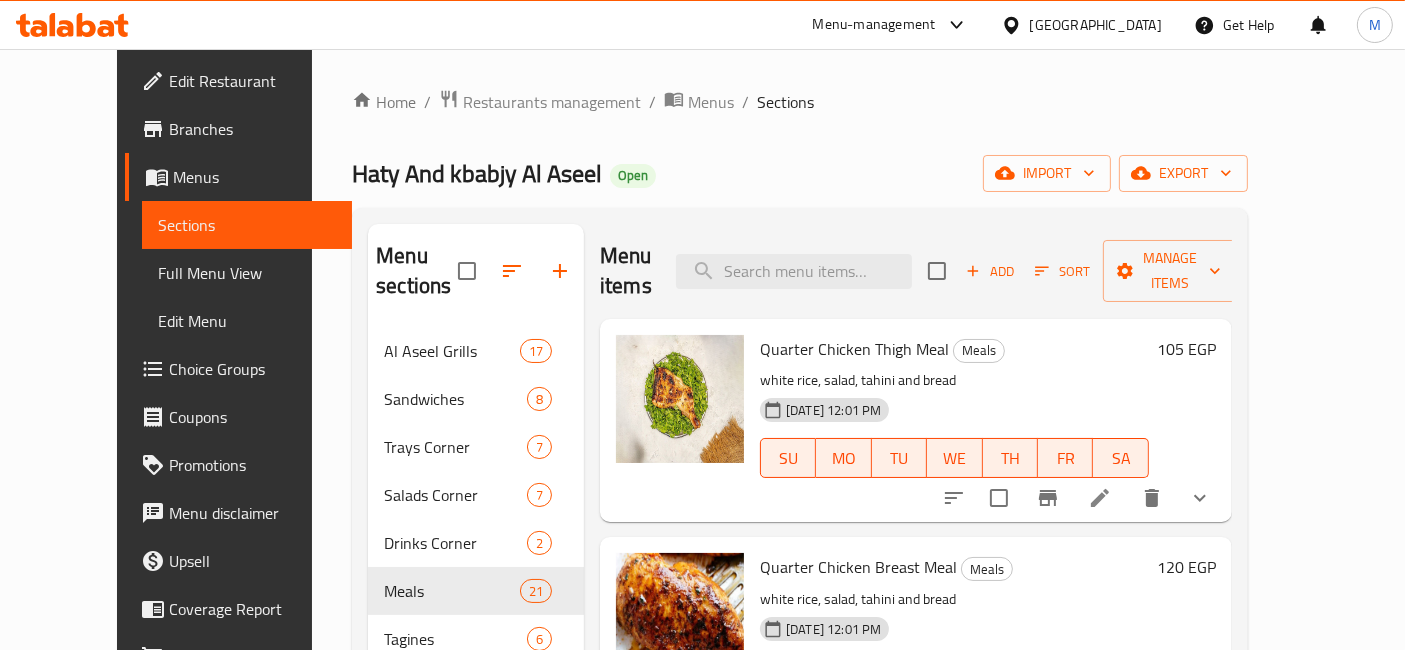 click on "105   EGP" at bounding box center [1186, 349] 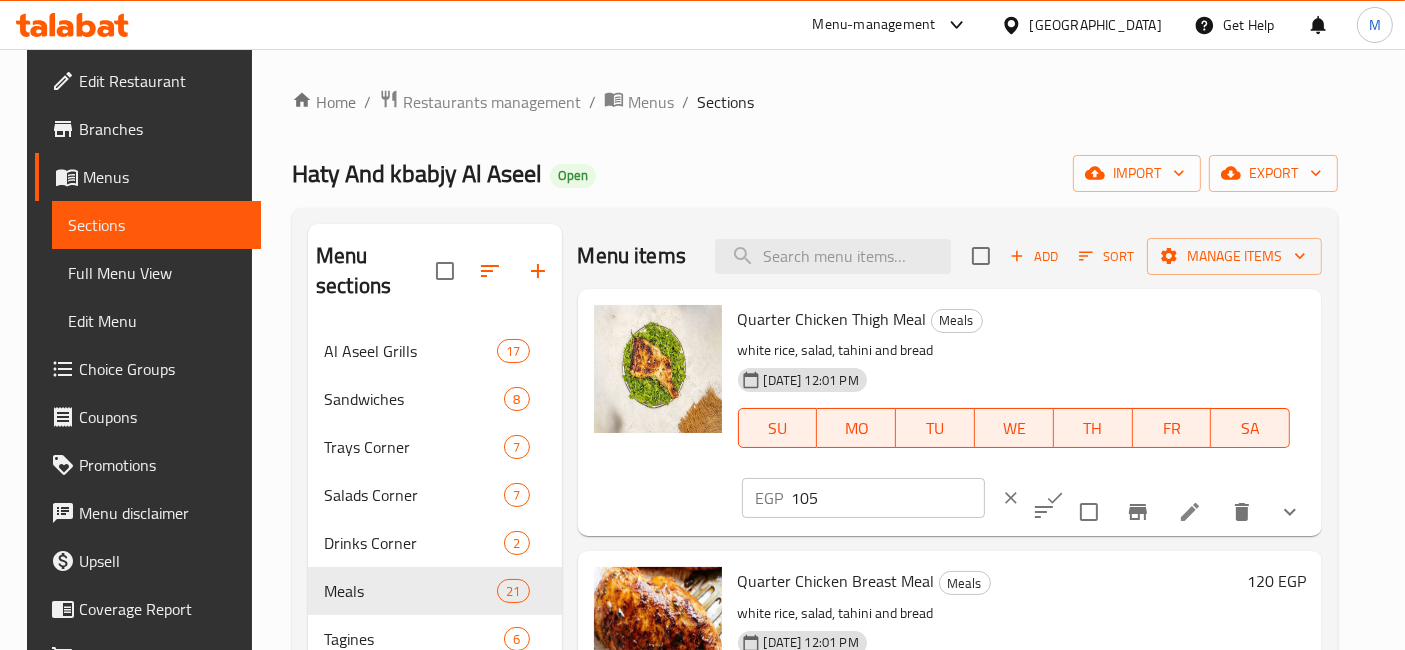 click on "105" at bounding box center (888, 498) 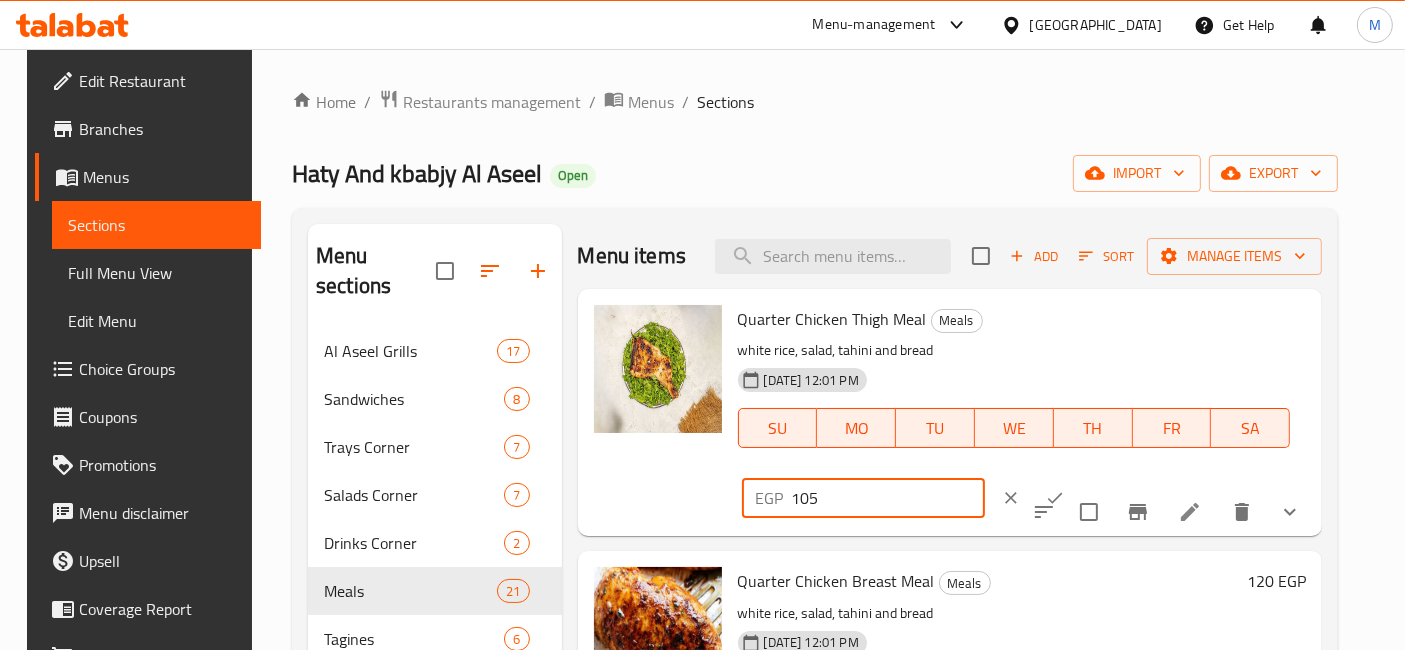 click on "105" at bounding box center (888, 498) 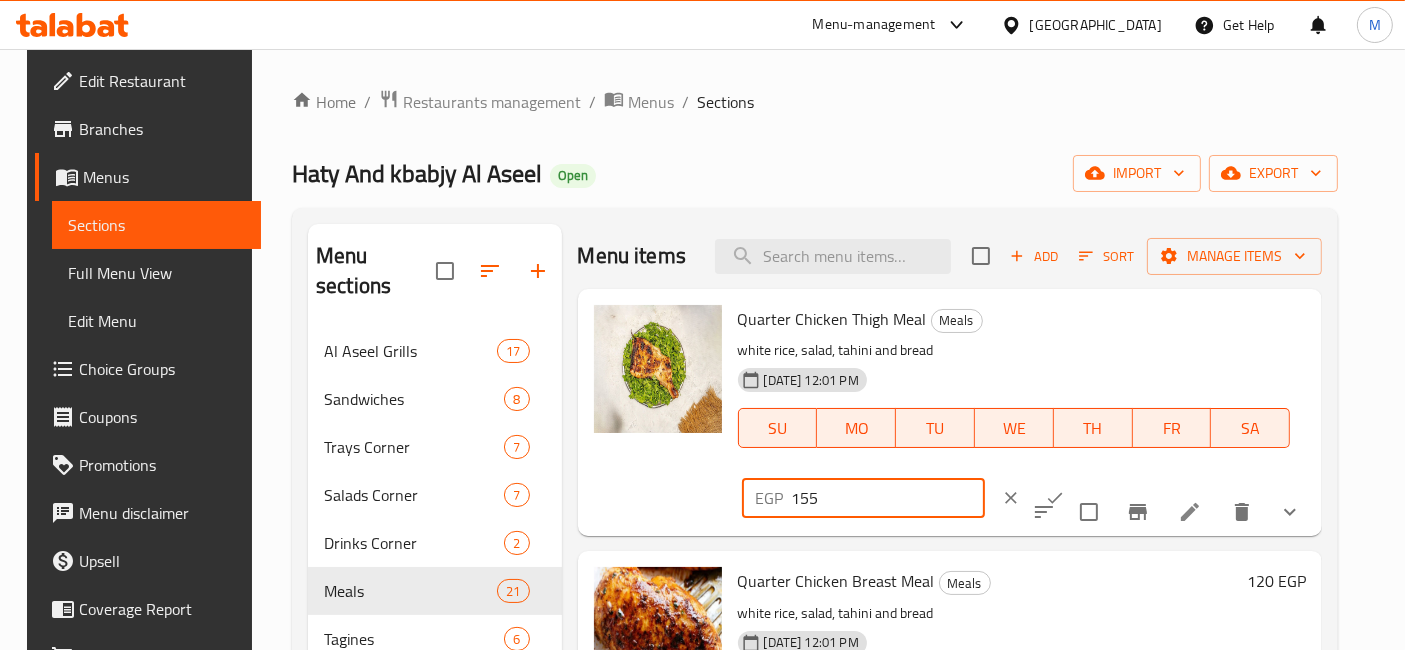 type on "155" 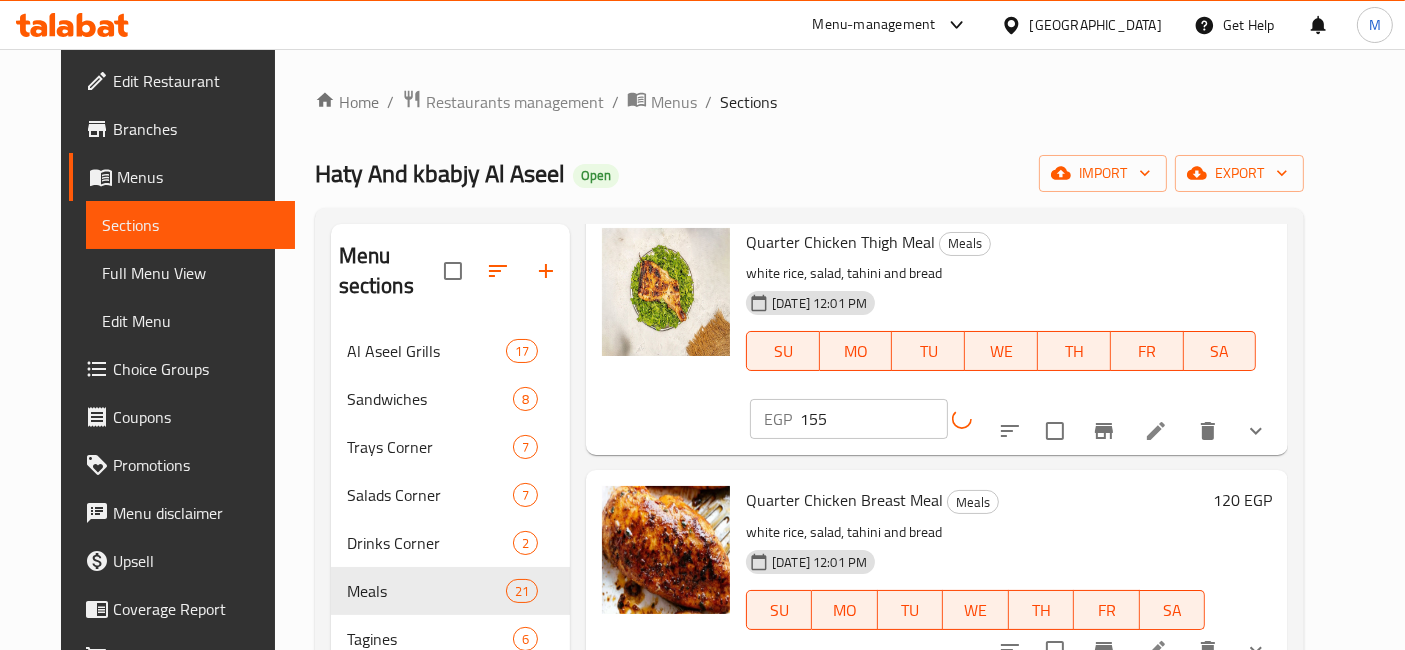 scroll, scrollTop: 222, scrollLeft: 0, axis: vertical 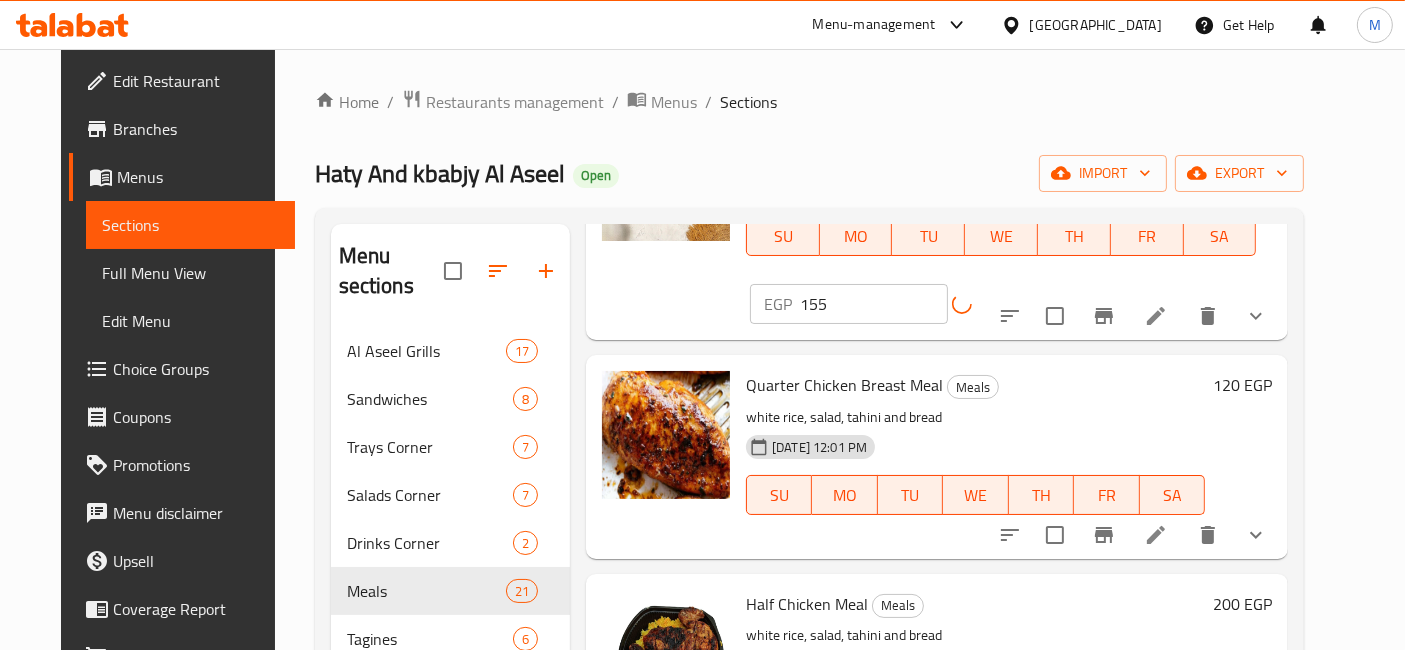 click on "120   EGP" at bounding box center (1242, 385) 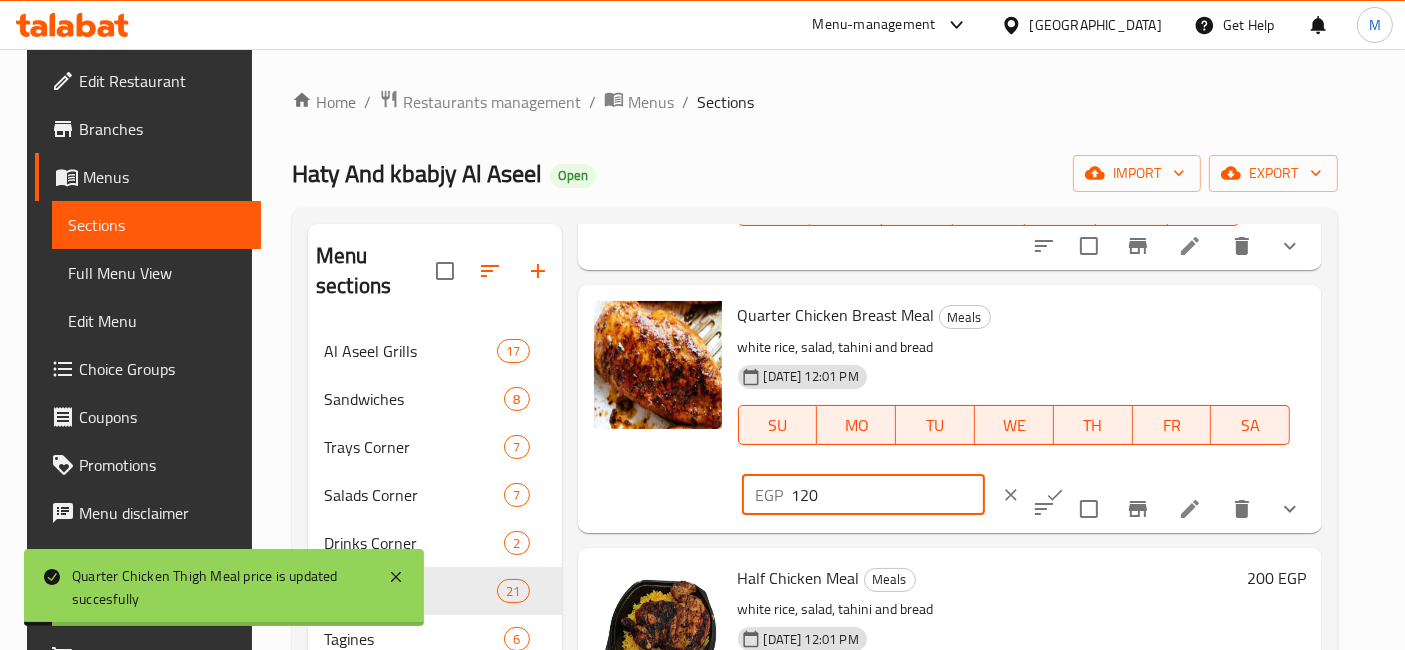 click on "120" at bounding box center (888, 495) 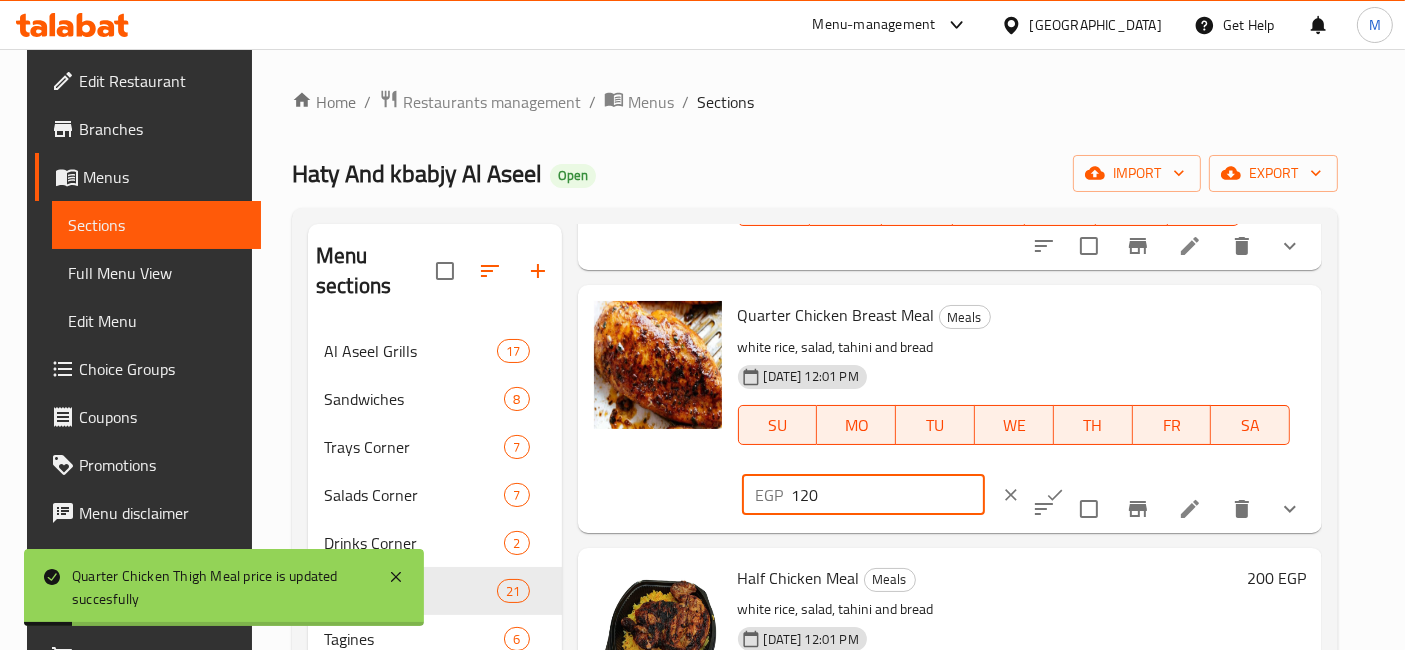 click on "120" at bounding box center (888, 495) 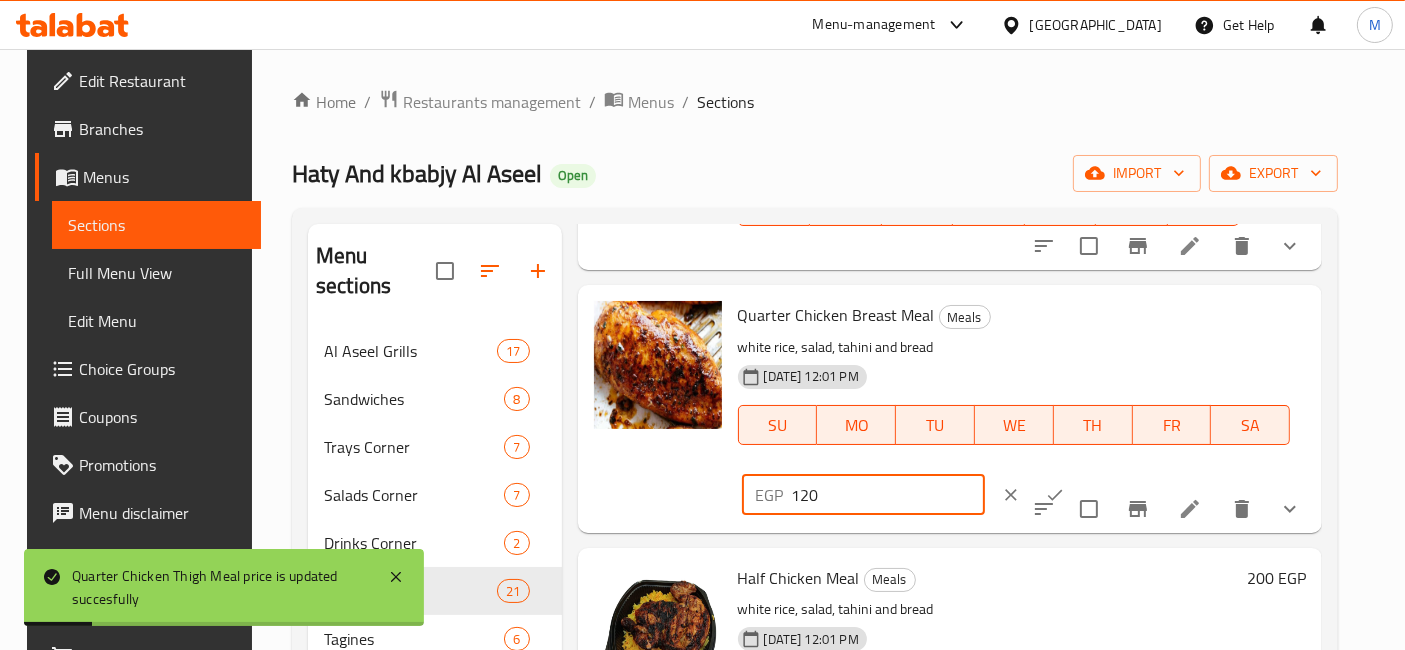 click on "120" at bounding box center (888, 495) 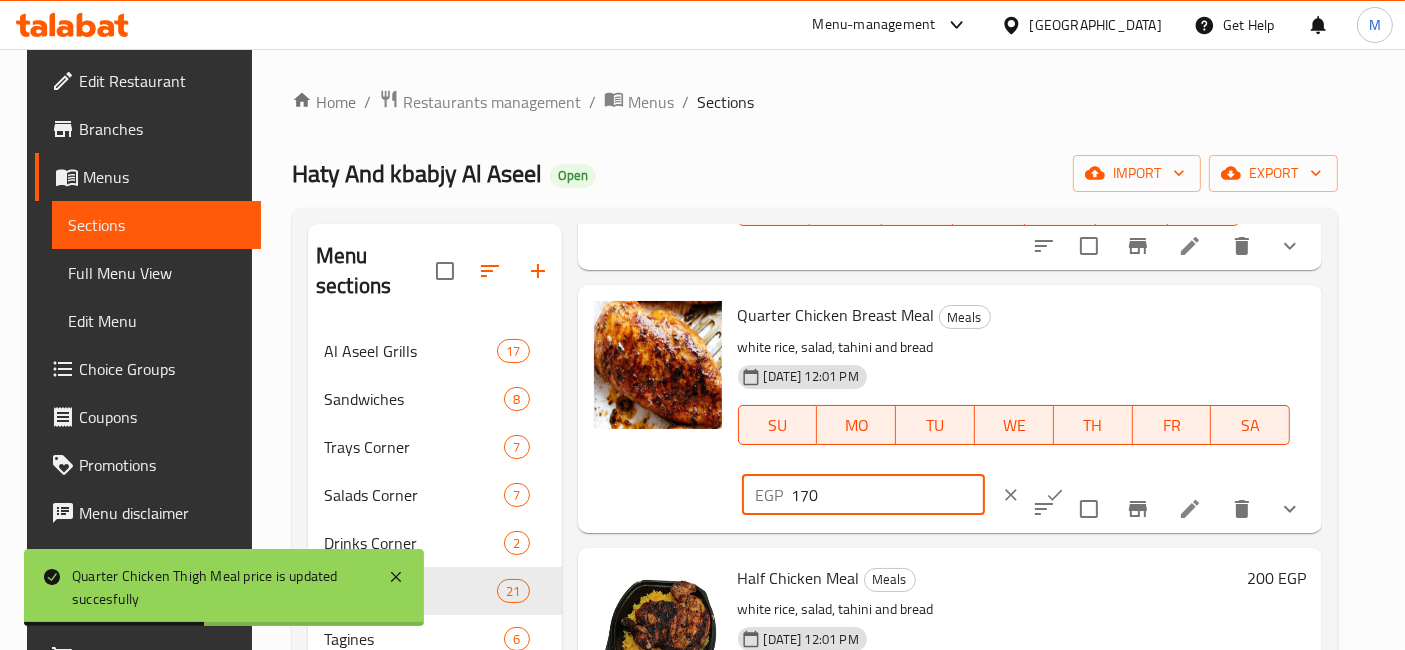 type on "170" 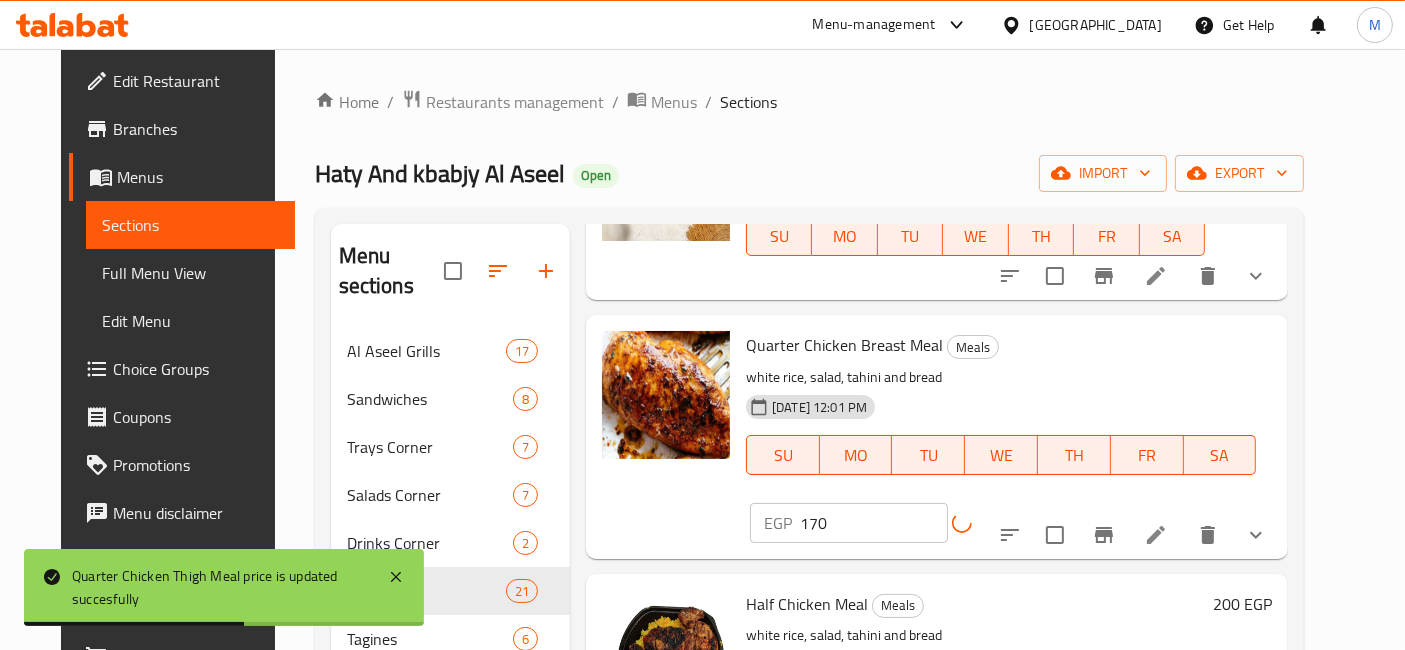 scroll, scrollTop: 333, scrollLeft: 0, axis: vertical 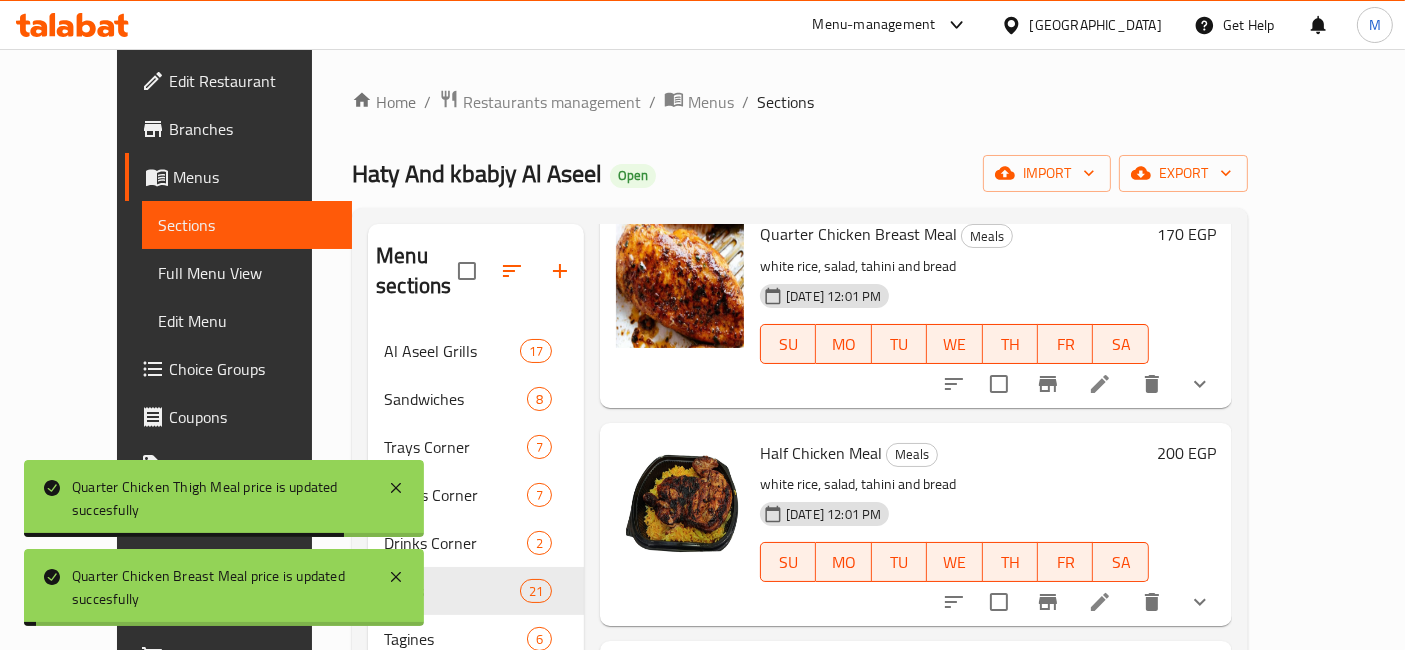 click on "200   EGP" at bounding box center (1186, 453) 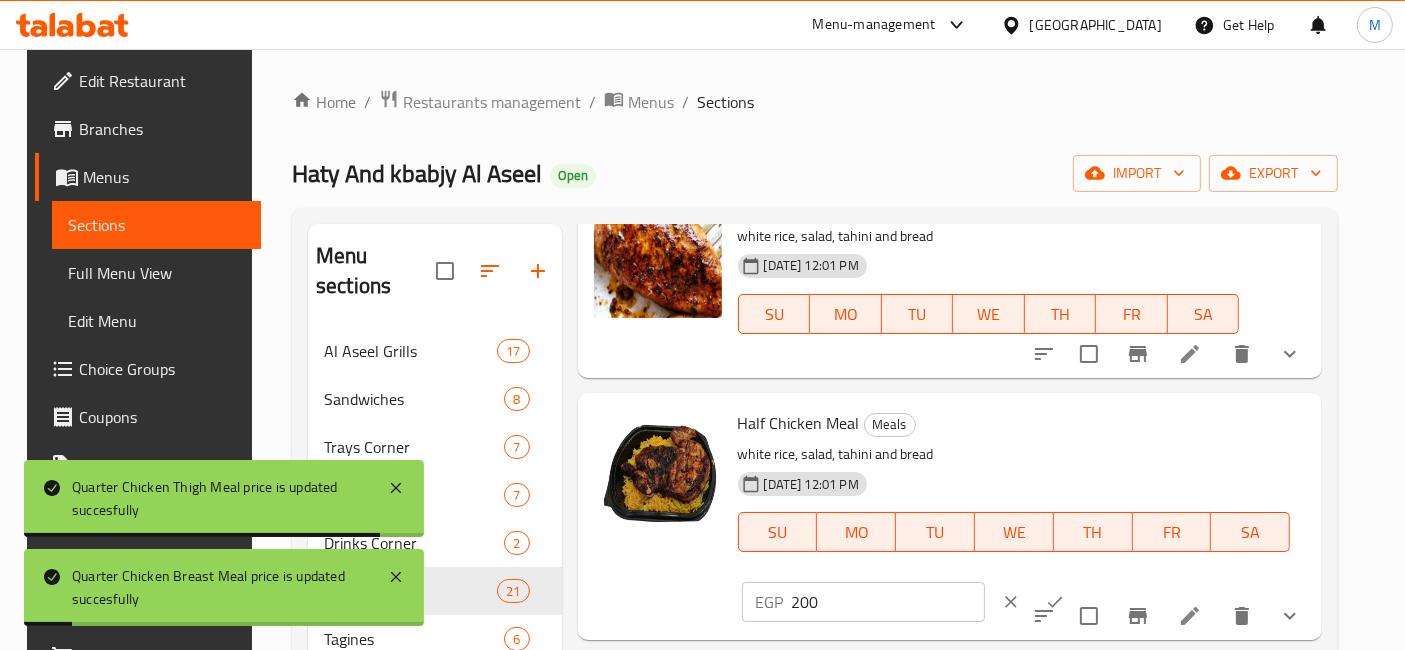 click on "200" at bounding box center [888, 602] 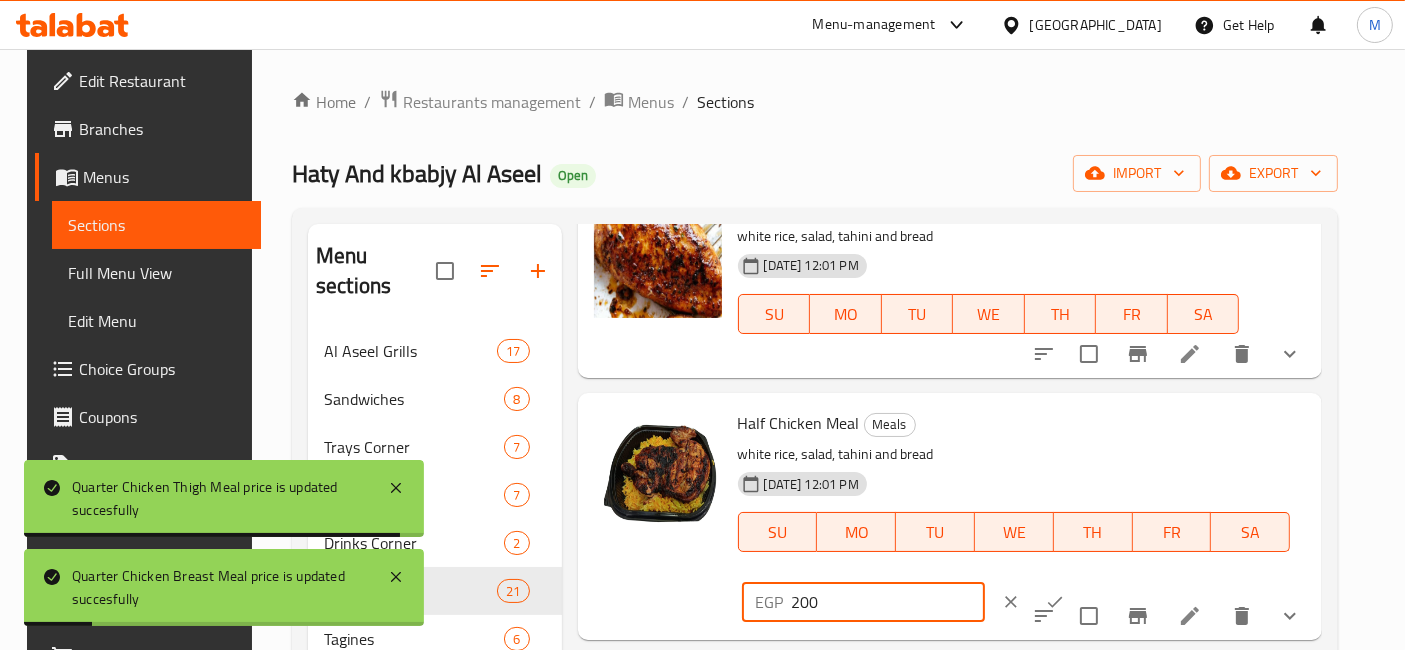 click on "200" at bounding box center [888, 602] 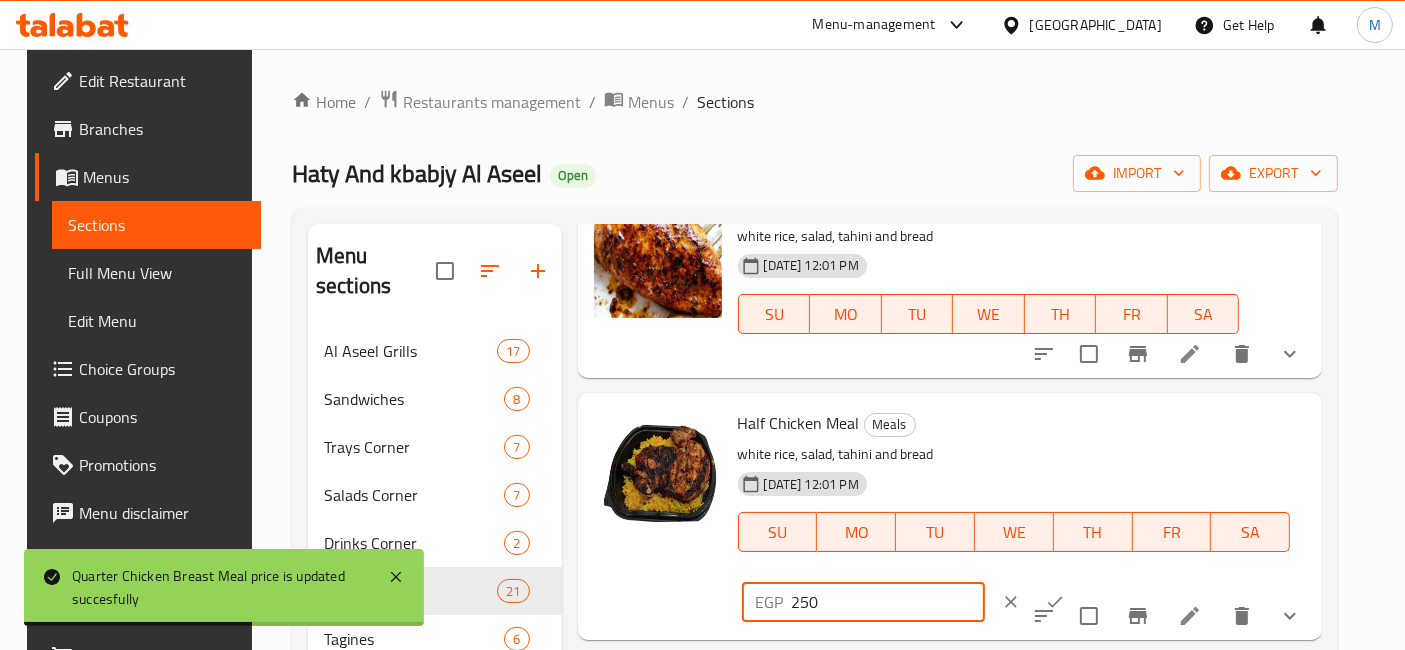 type on "250" 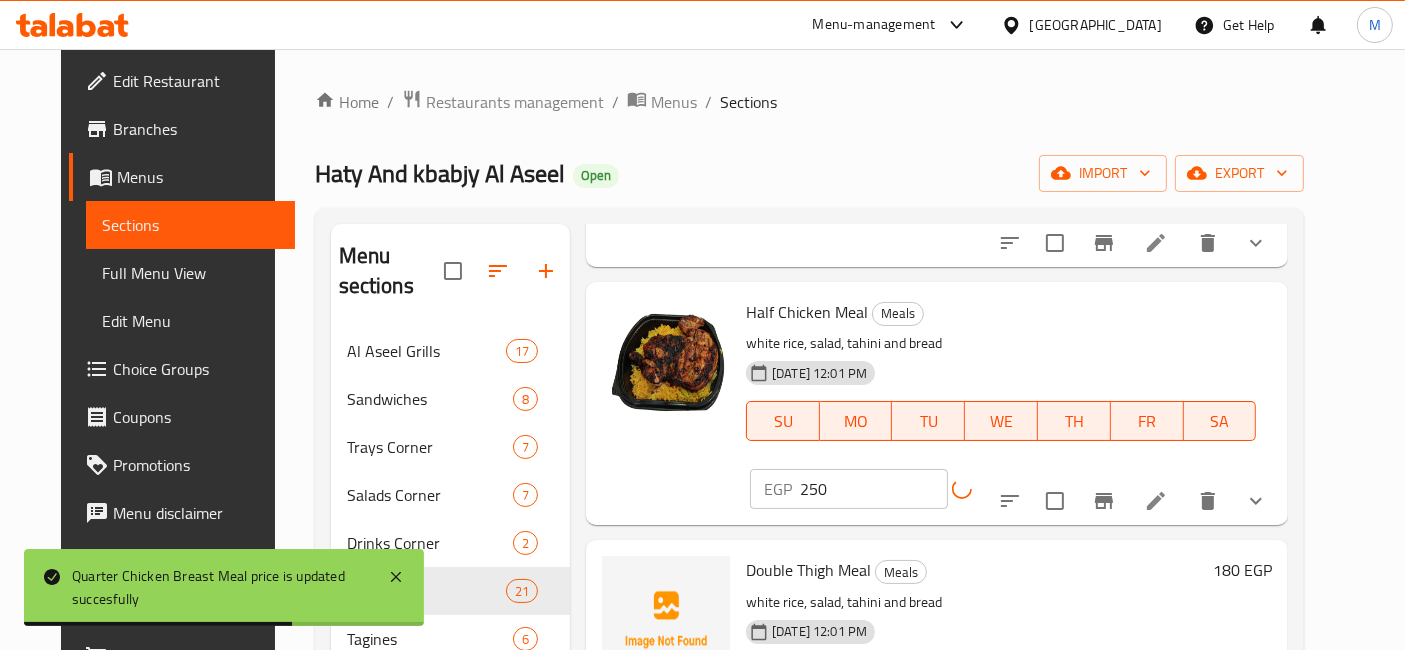 scroll, scrollTop: 555, scrollLeft: 0, axis: vertical 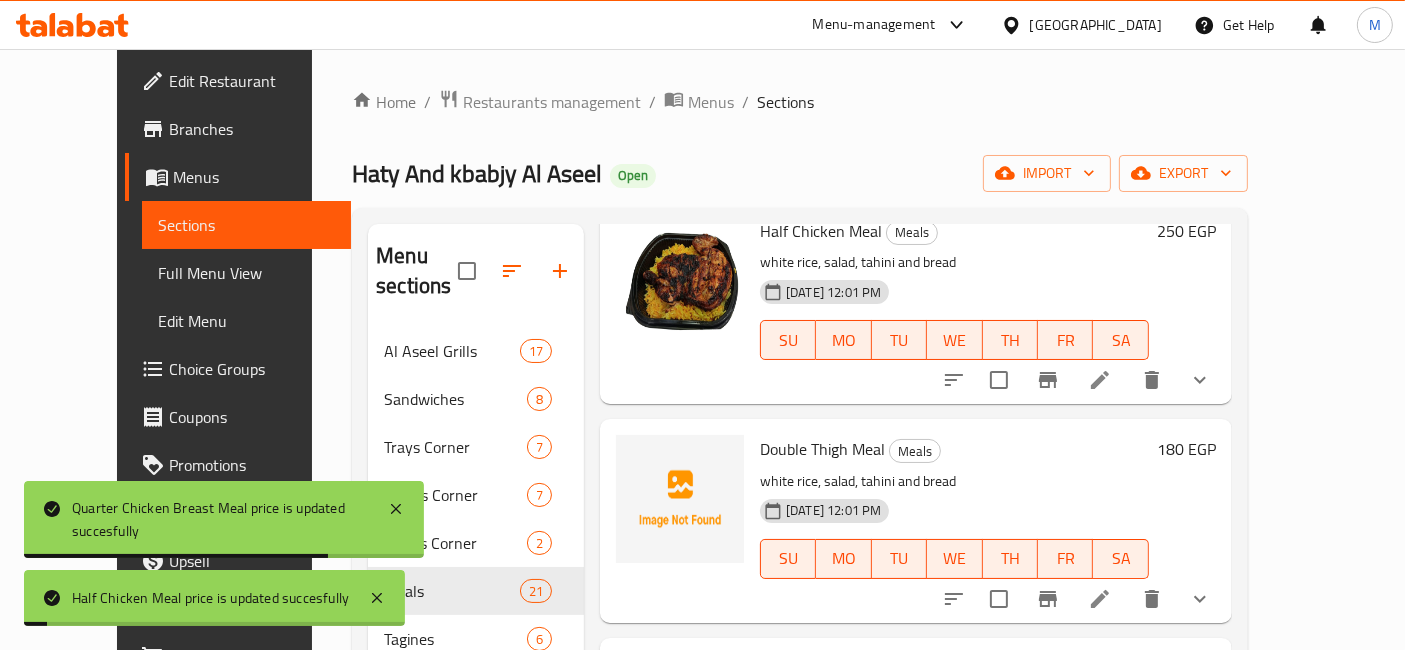 click on "180   EGP" at bounding box center (1186, 449) 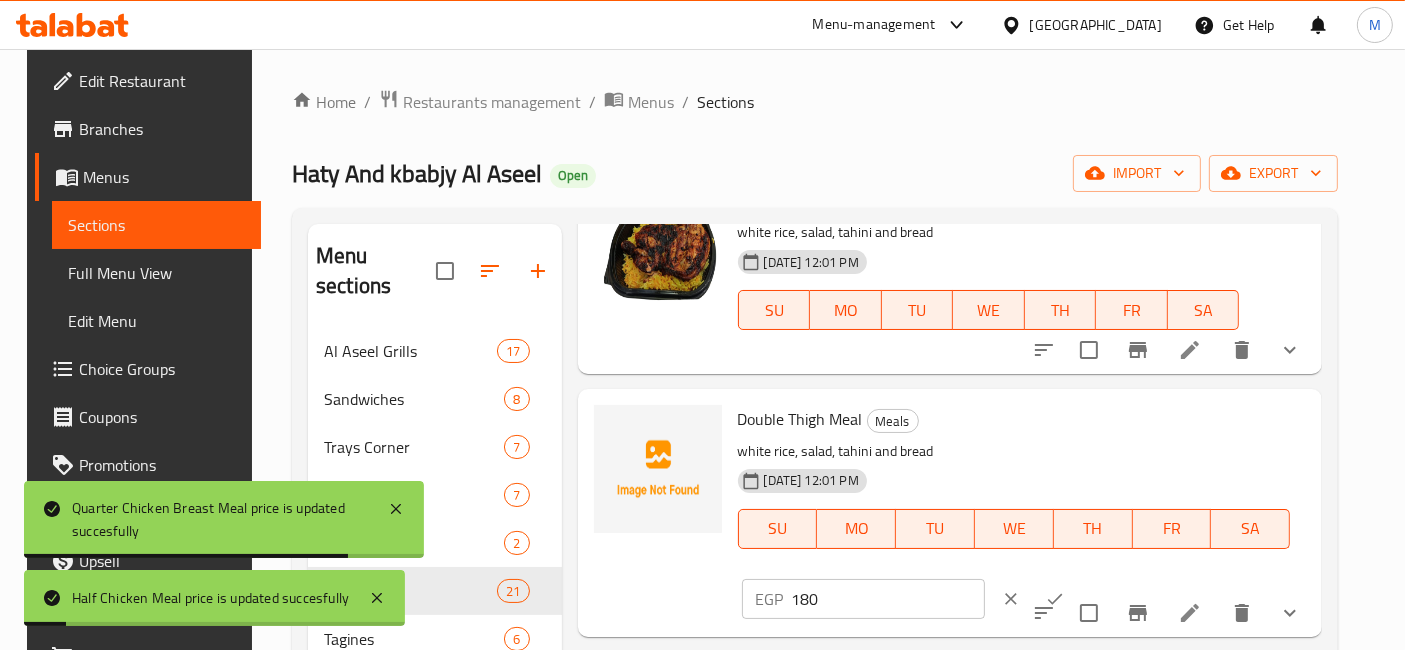click on "180" at bounding box center [888, 599] 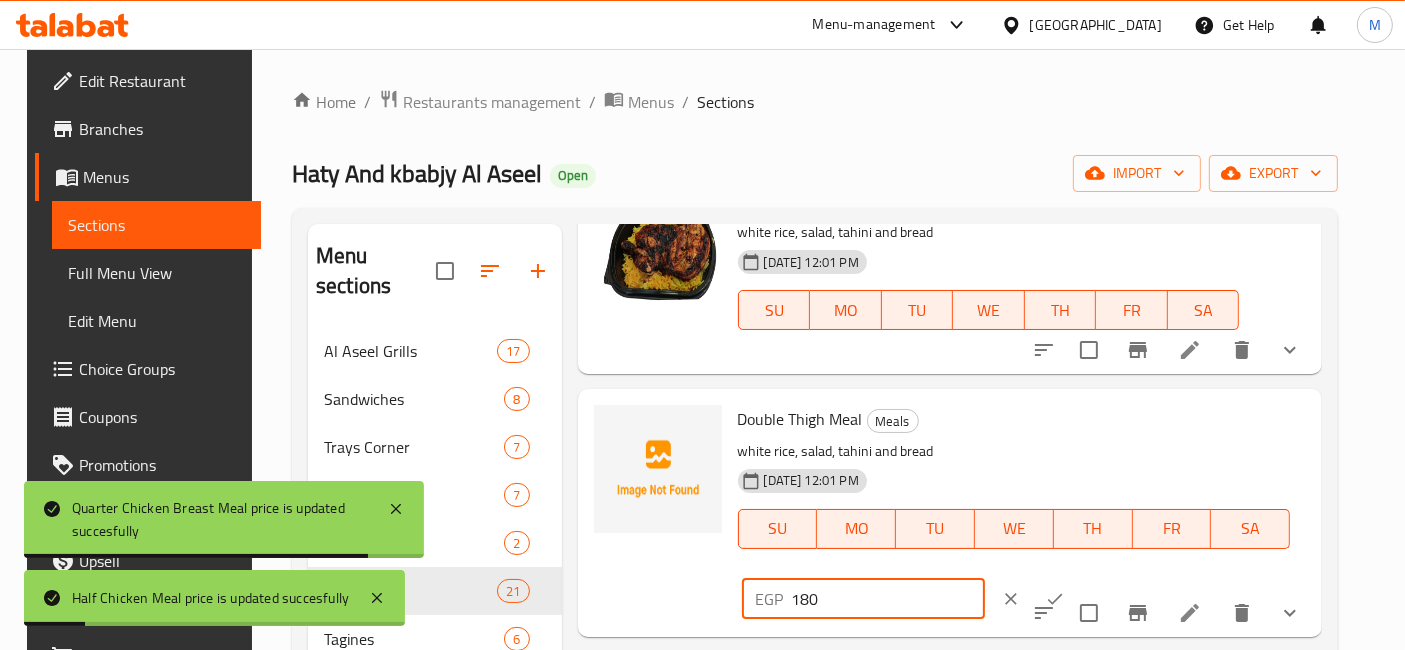 click on "180" at bounding box center (888, 599) 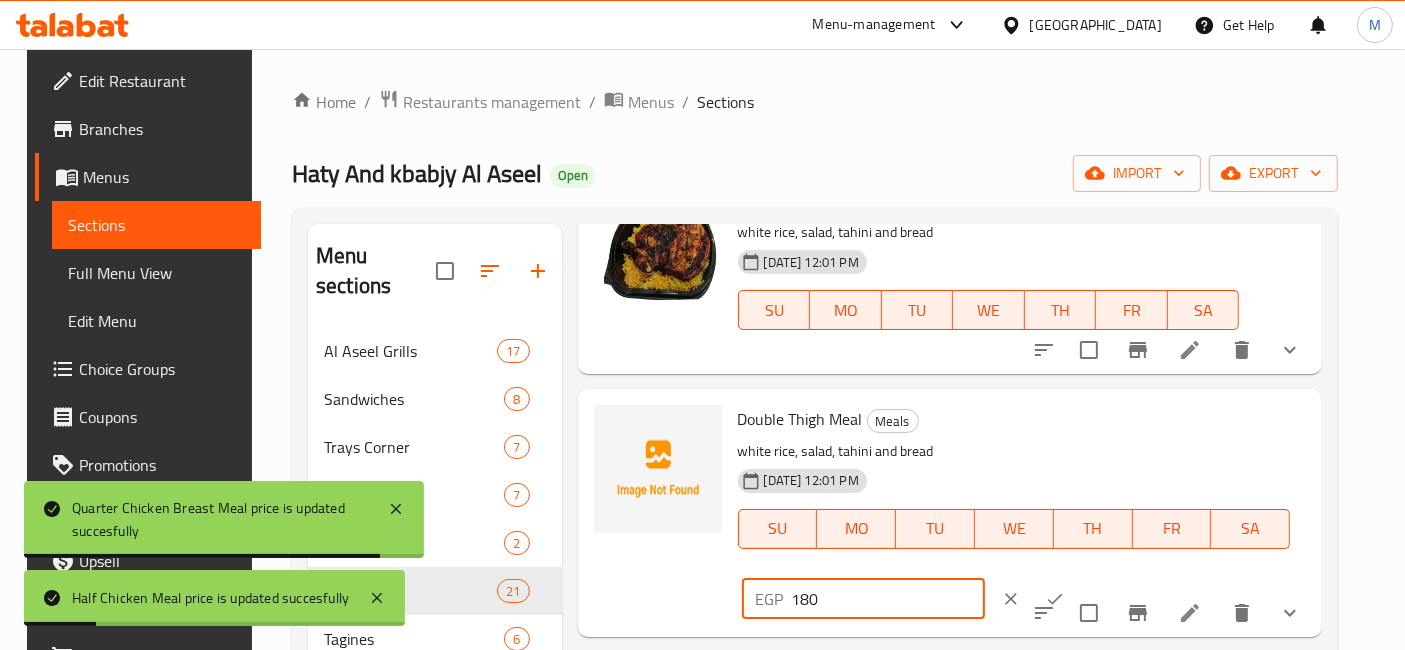 click on "180" at bounding box center [888, 599] 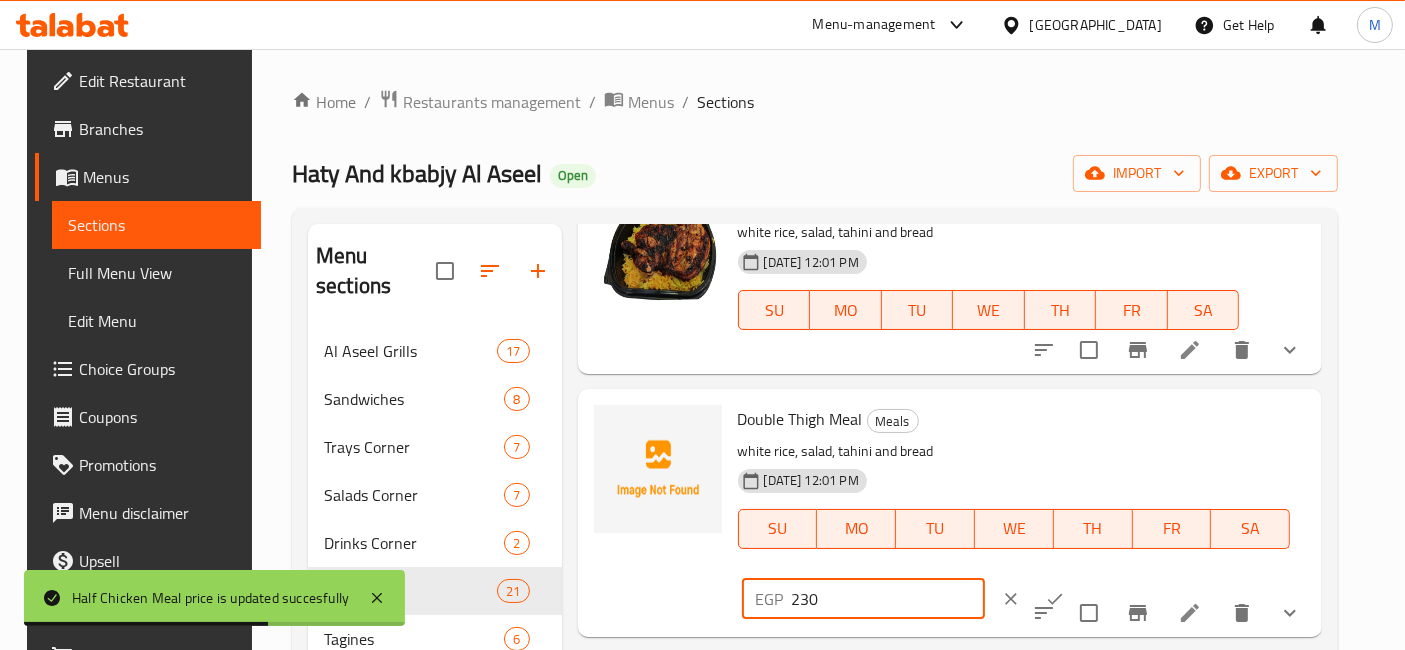 type on "230" 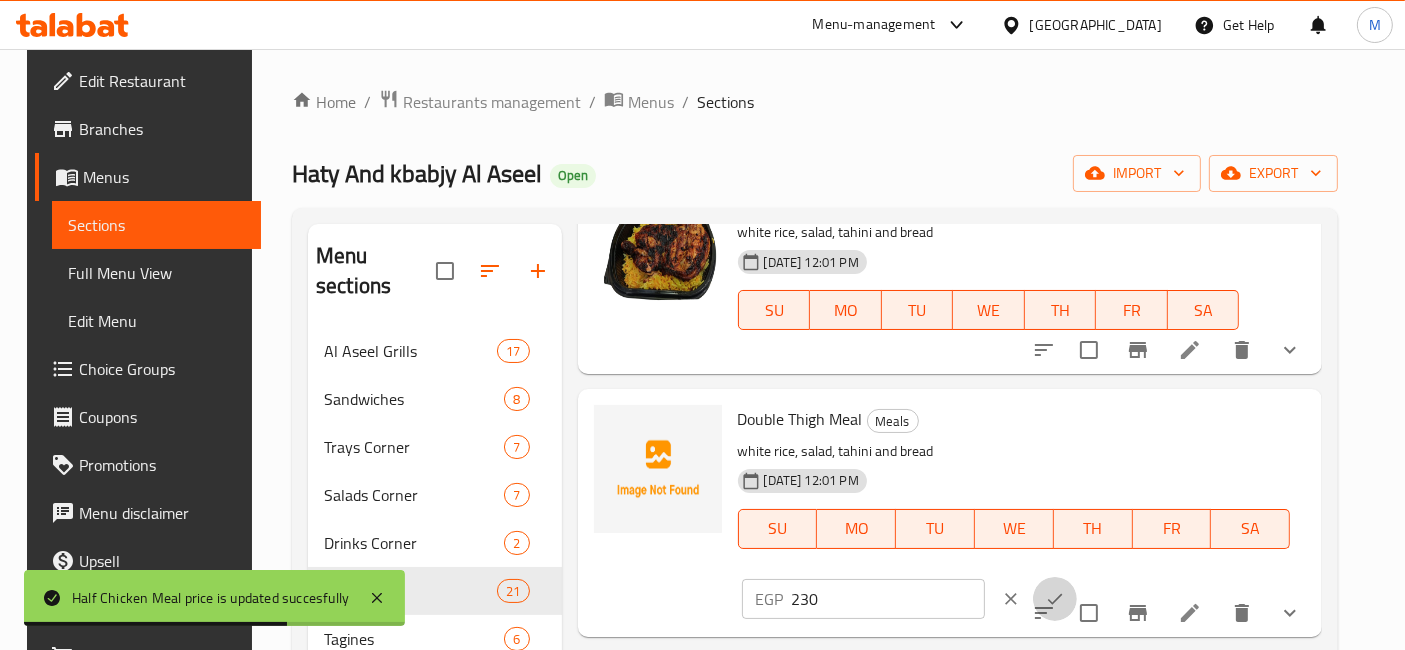 click 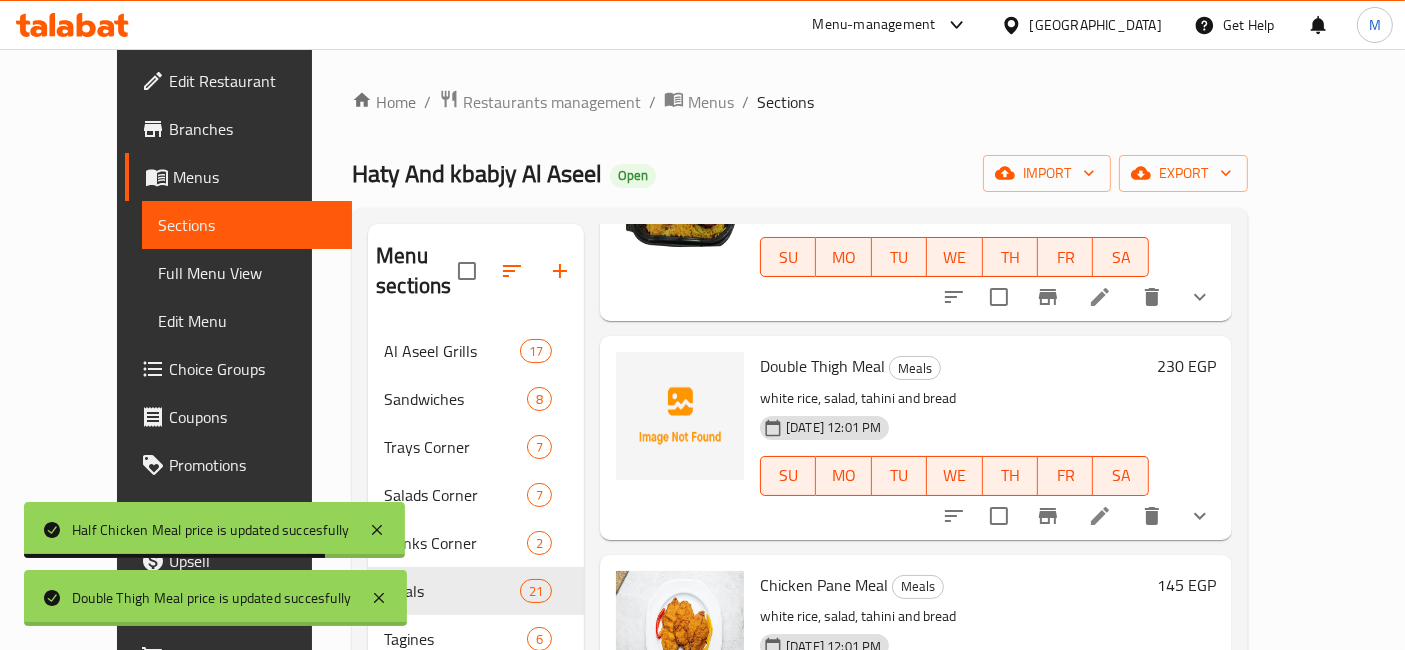scroll, scrollTop: 777, scrollLeft: 0, axis: vertical 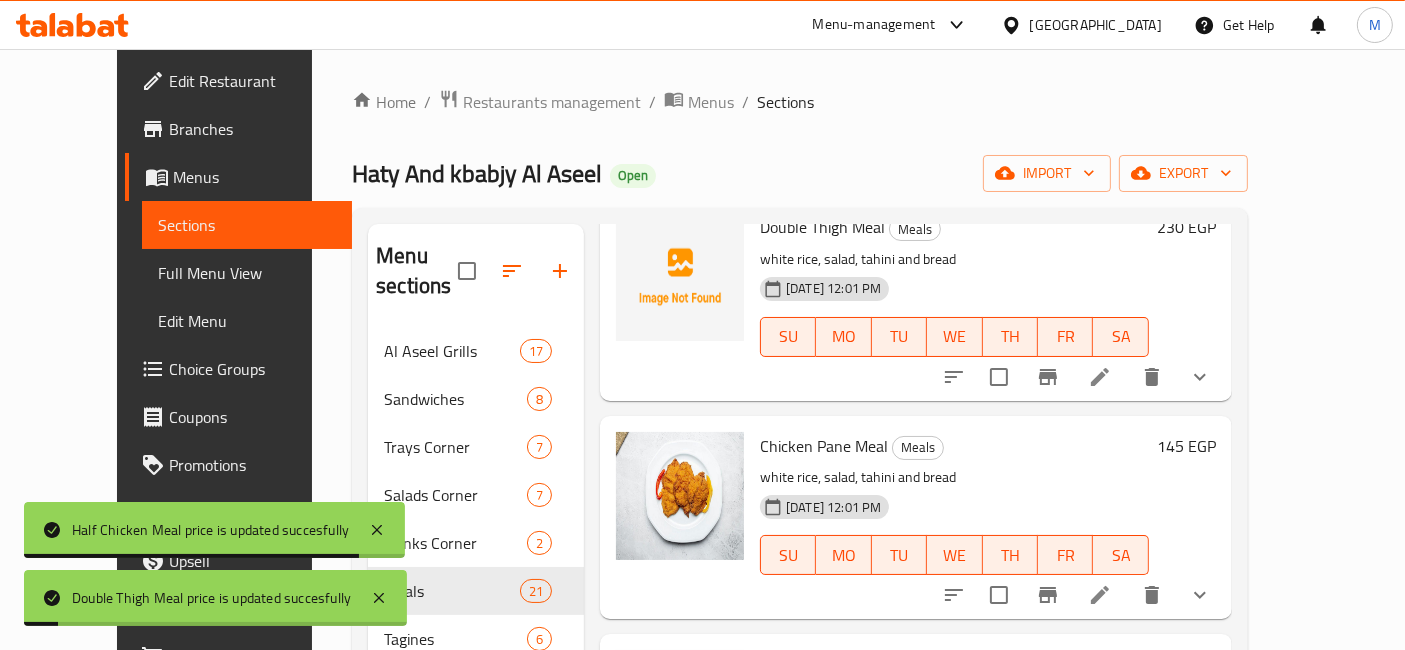 click on "145   EGP" at bounding box center [1186, 446] 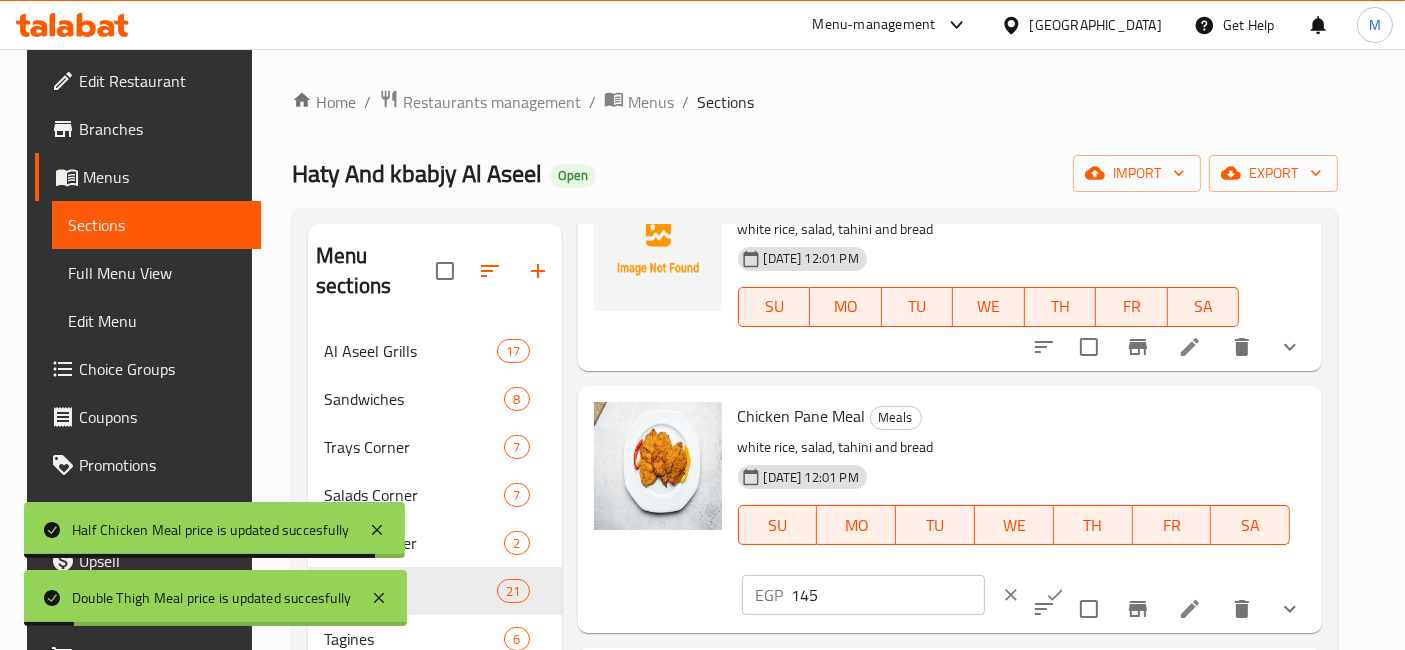 click on "145" at bounding box center (888, 595) 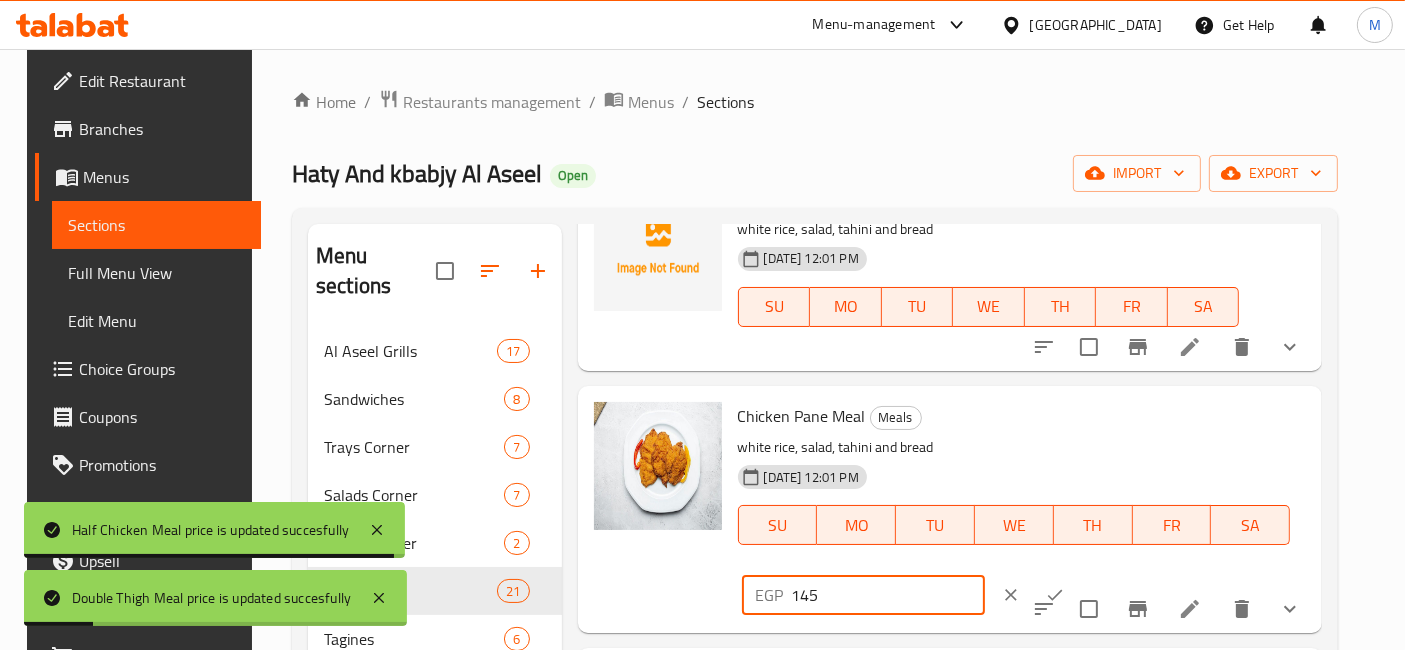 click on "145" at bounding box center (888, 595) 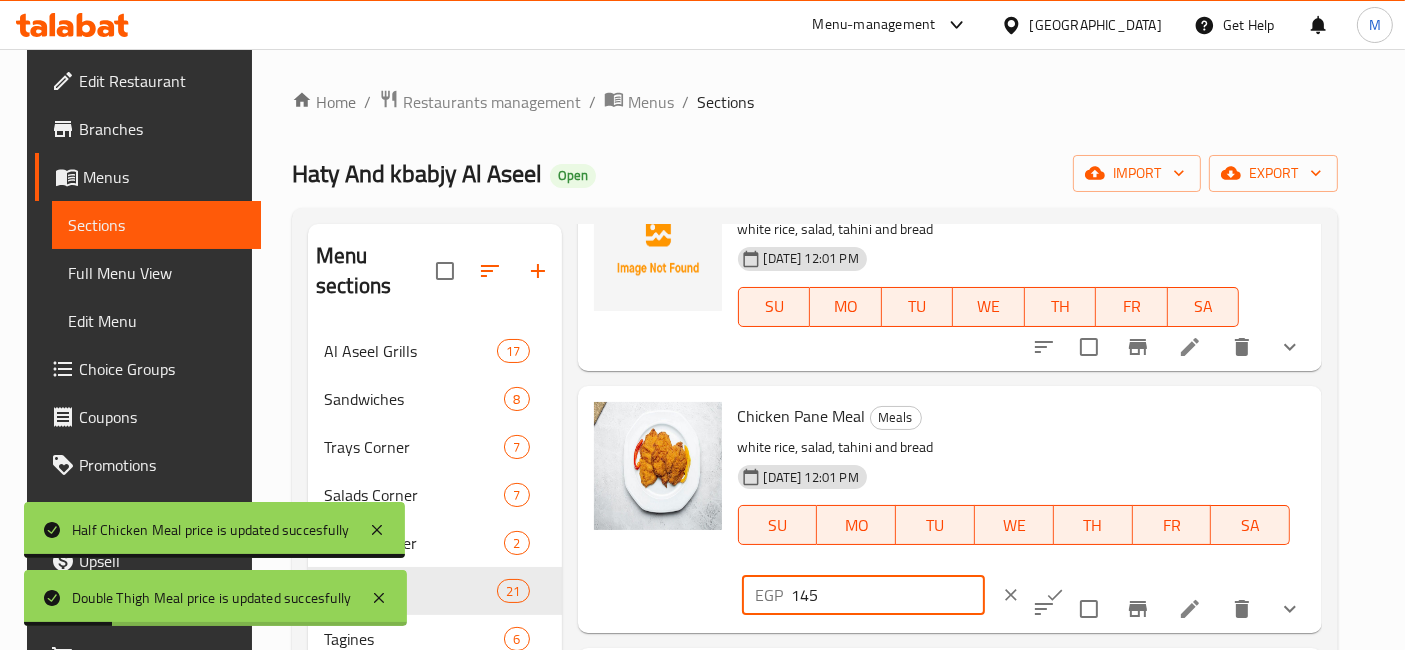click on "145" at bounding box center (888, 595) 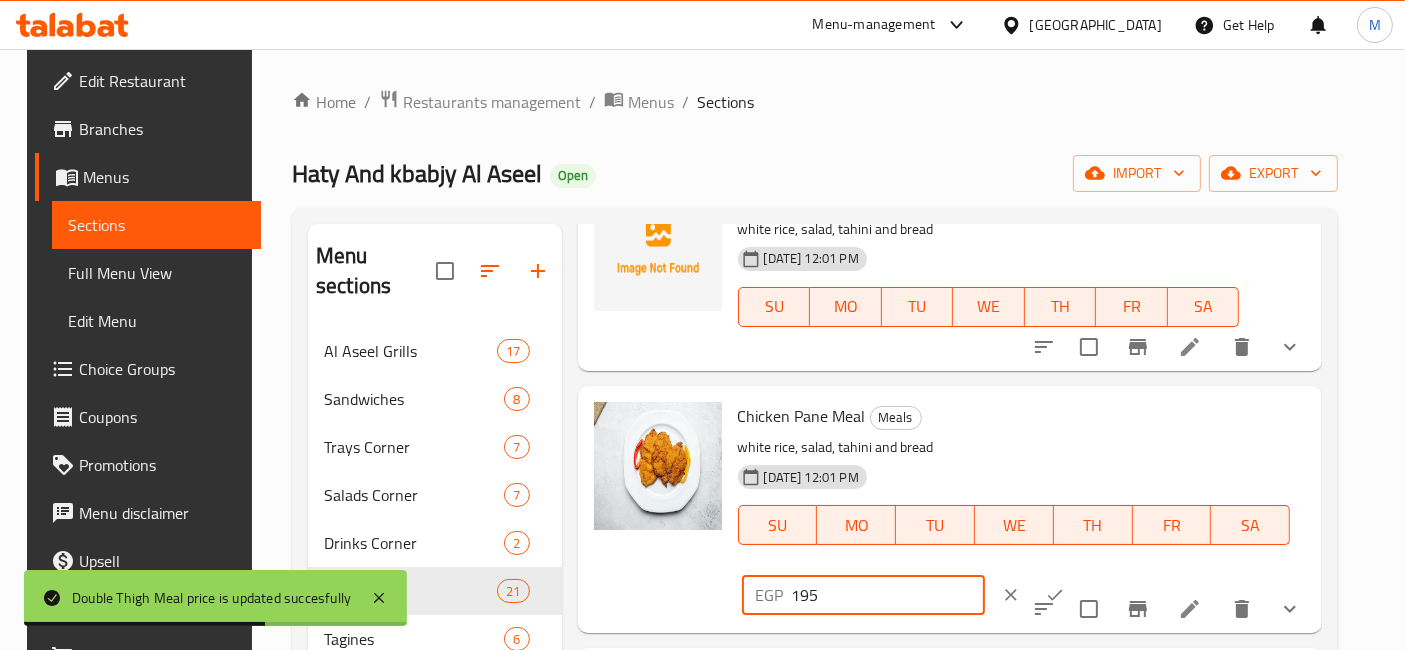 type on "195" 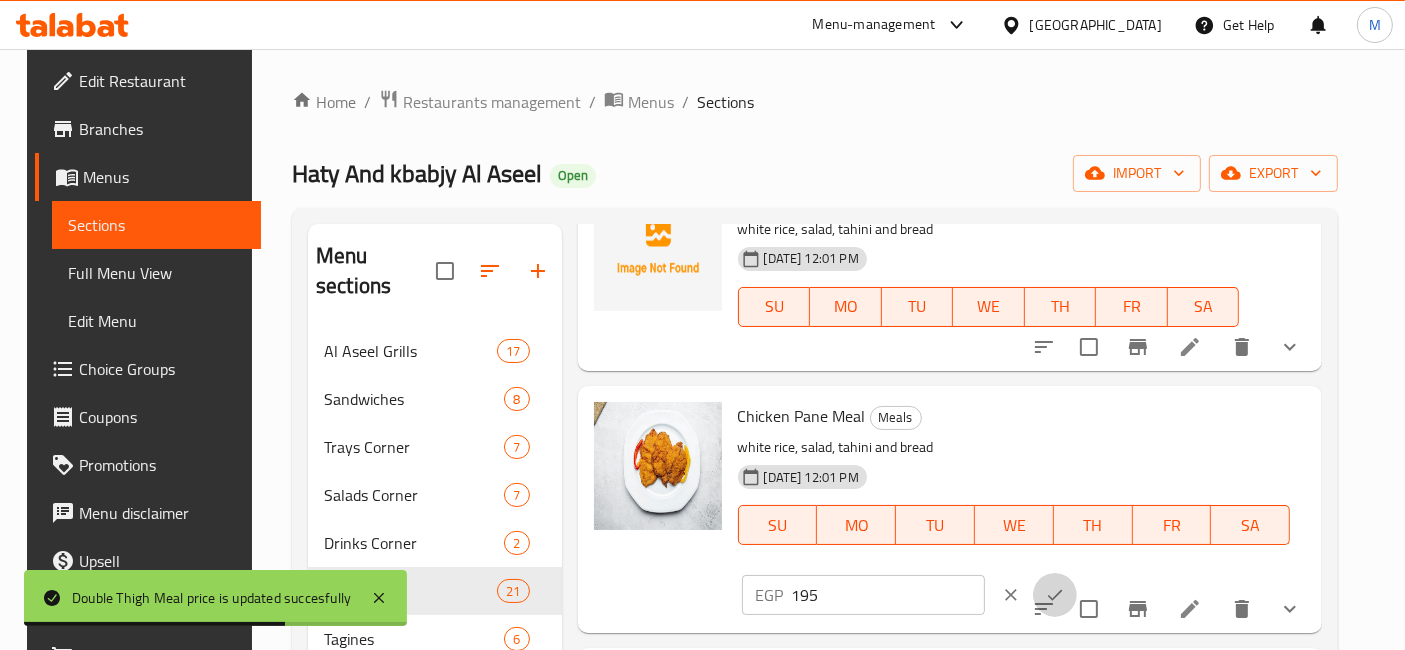 drag, startPoint x: 1290, startPoint y: 416, endPoint x: 1281, endPoint y: 407, distance: 12.727922 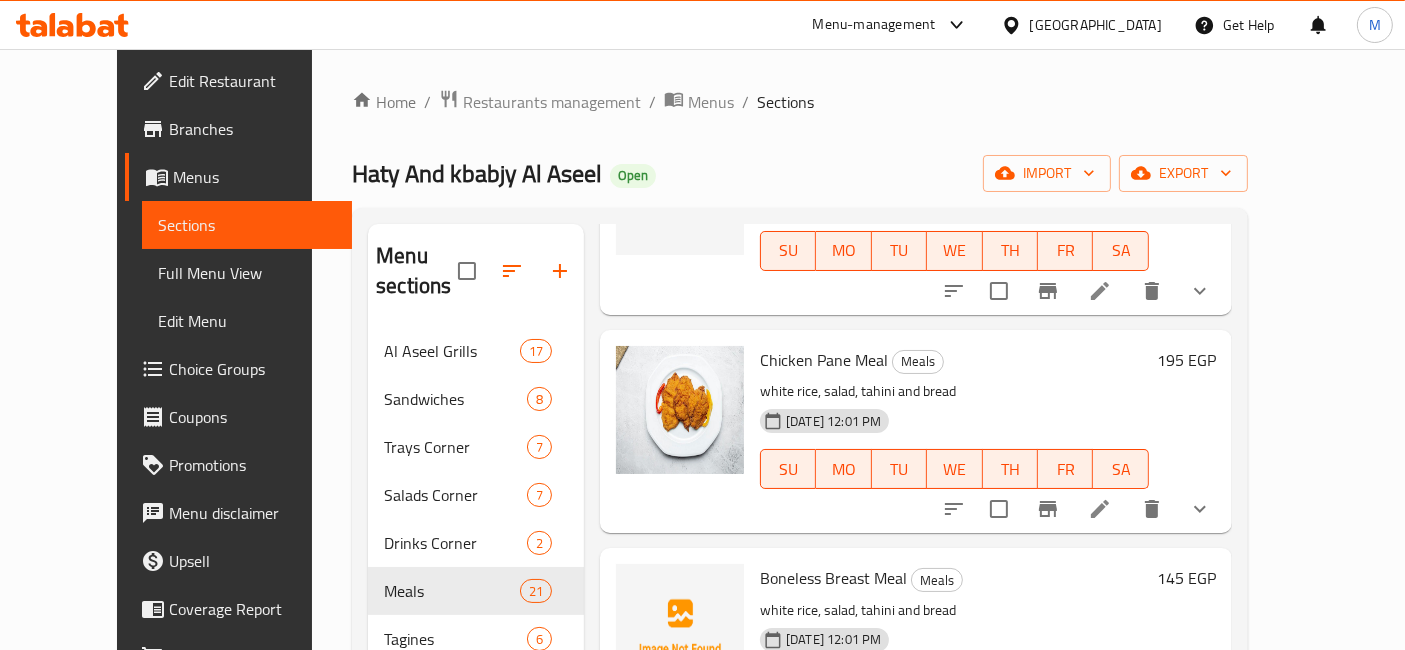scroll, scrollTop: 1000, scrollLeft: 0, axis: vertical 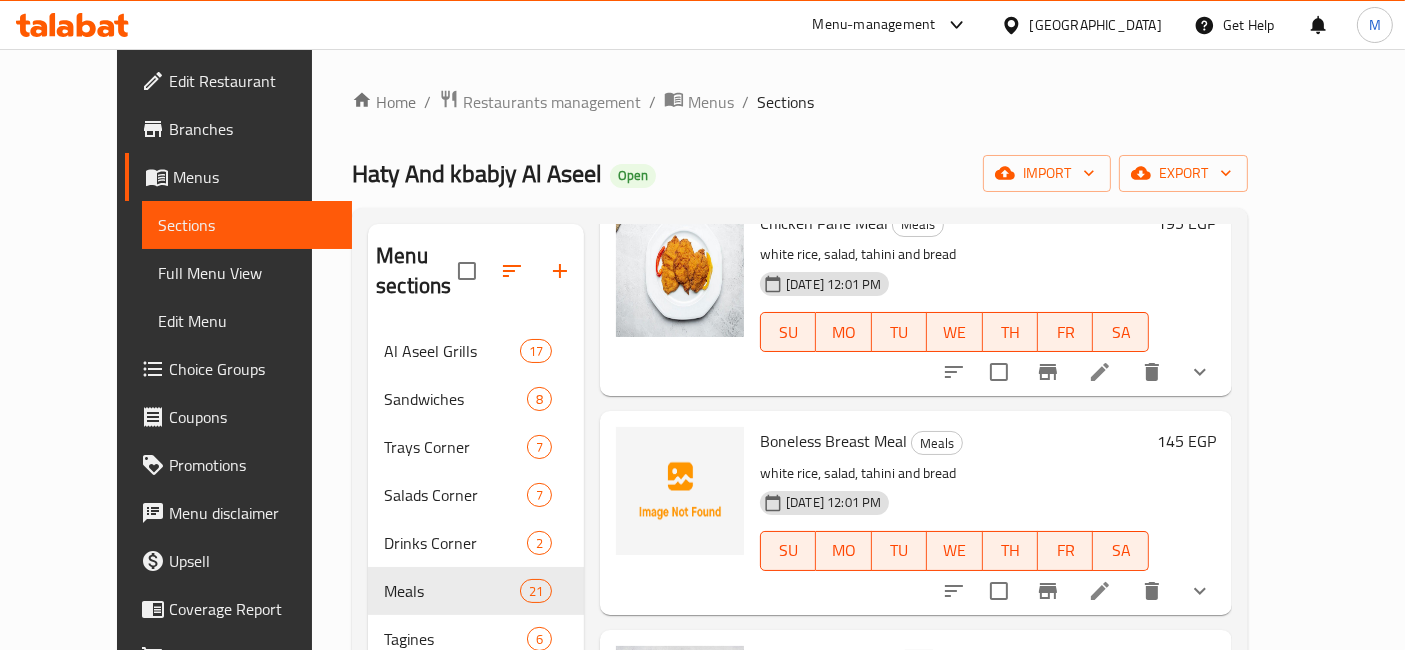click on "145   EGP" at bounding box center (1182, 512) 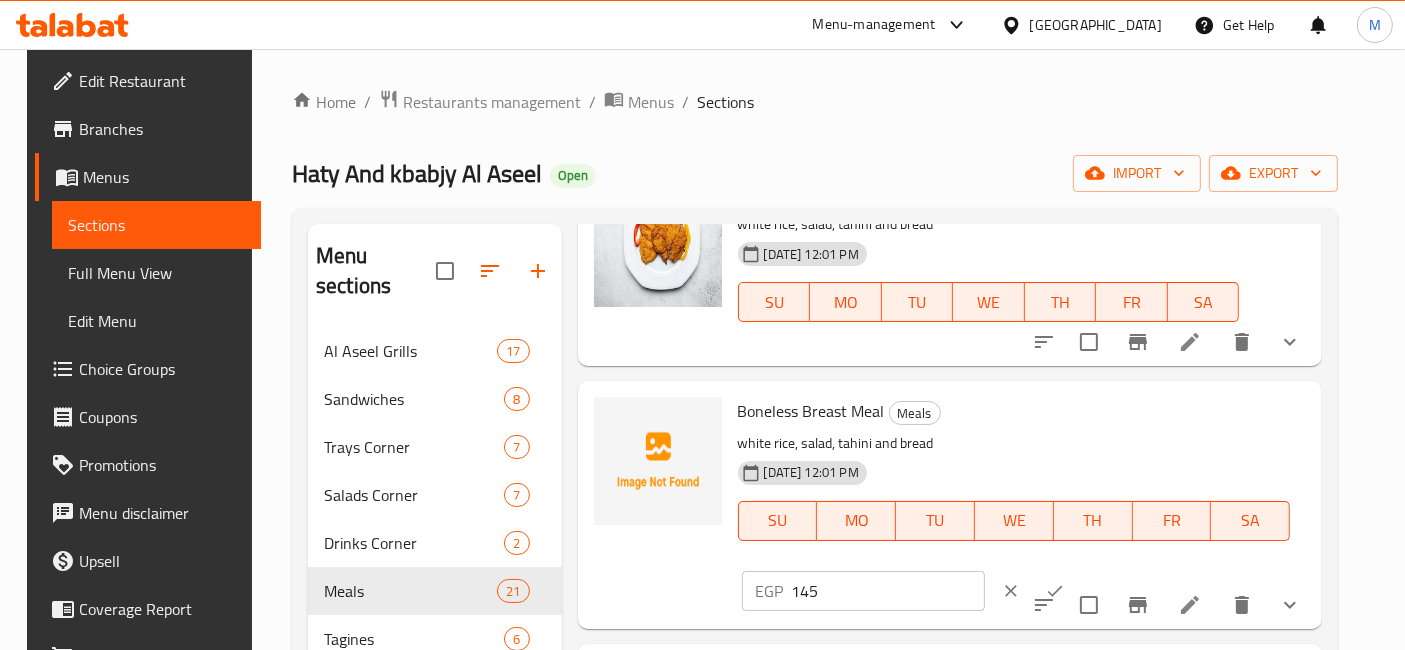 click on "145" at bounding box center [888, 591] 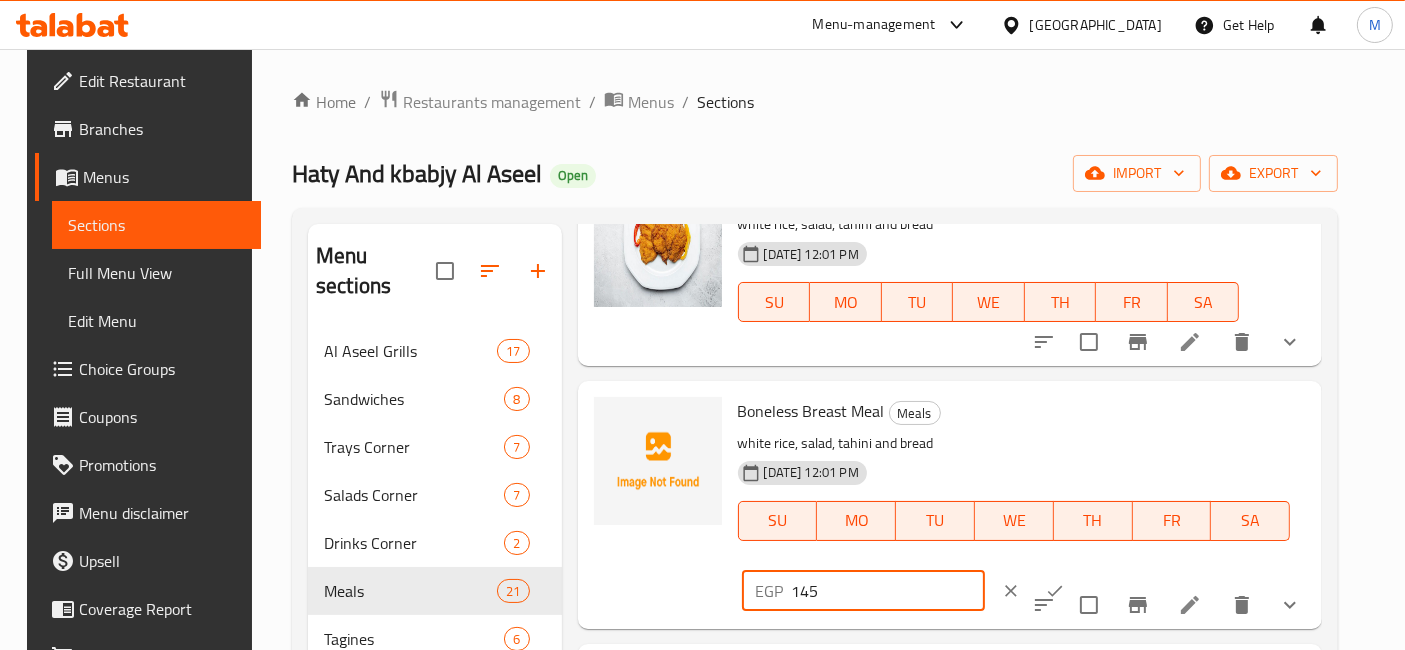 click on "145" at bounding box center [888, 591] 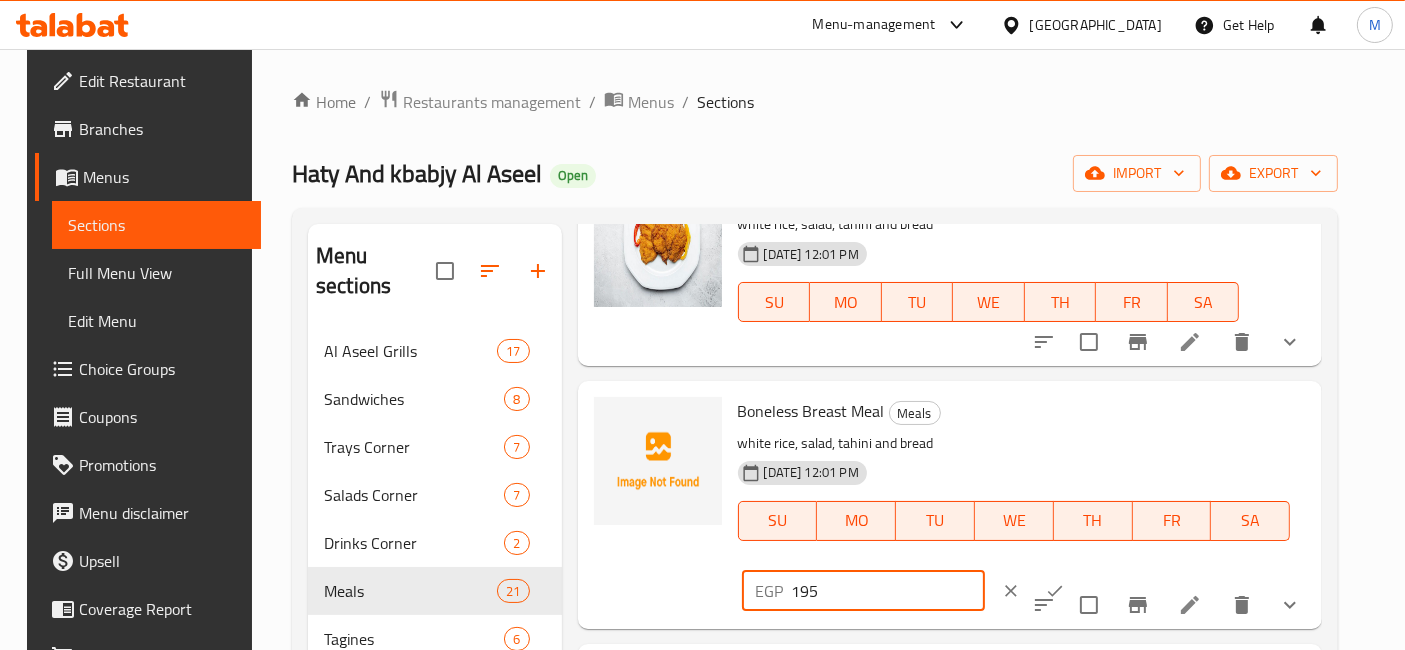 type on "195" 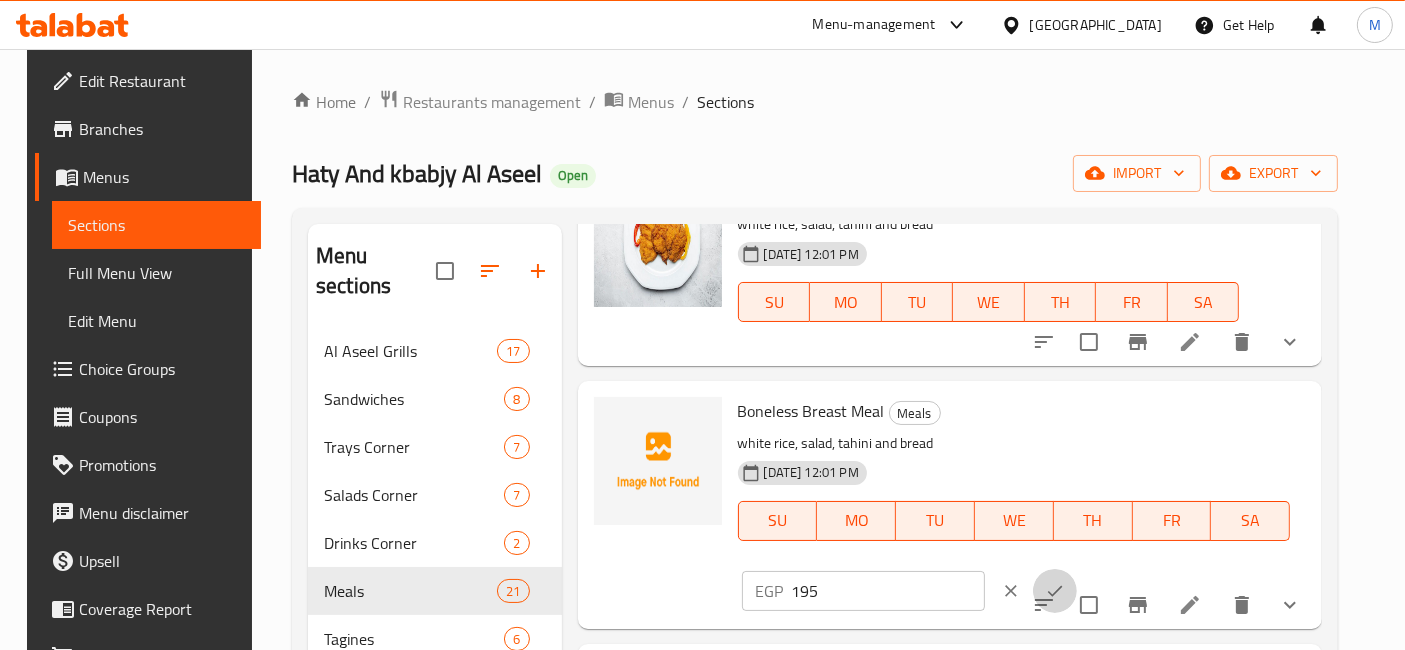 click at bounding box center (1055, 591) 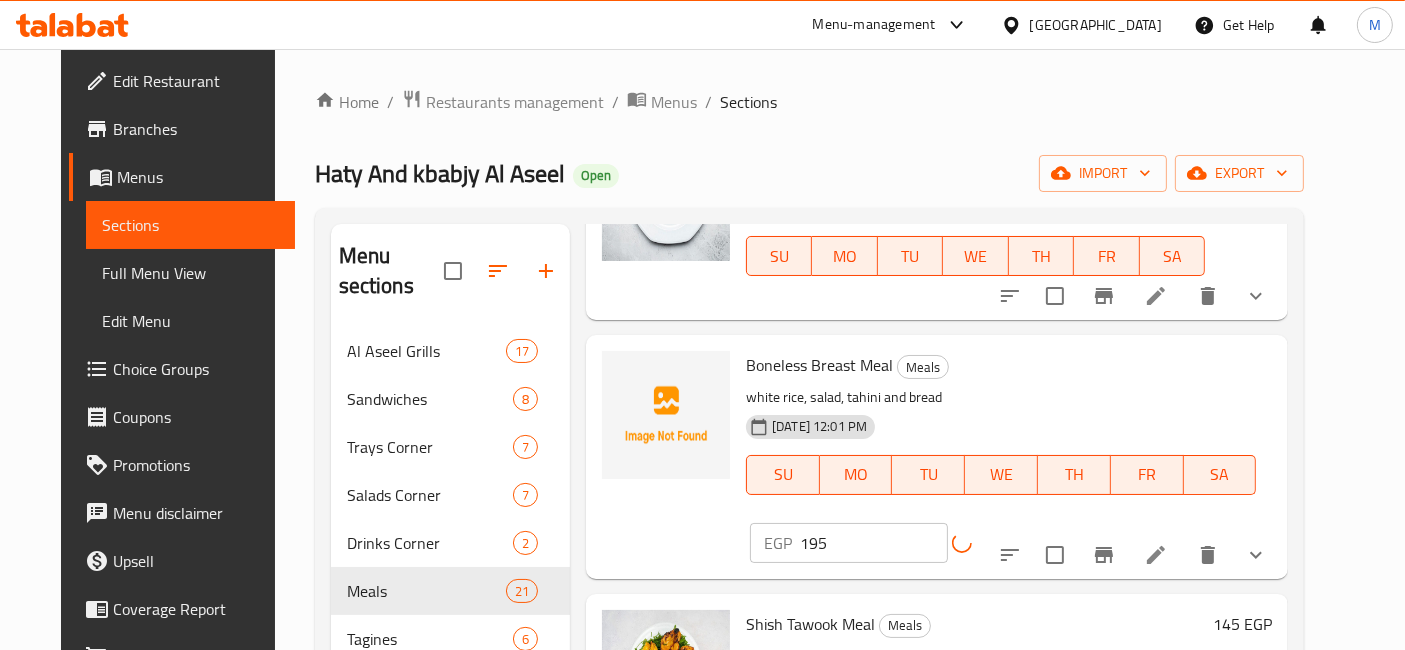 scroll, scrollTop: 1111, scrollLeft: 0, axis: vertical 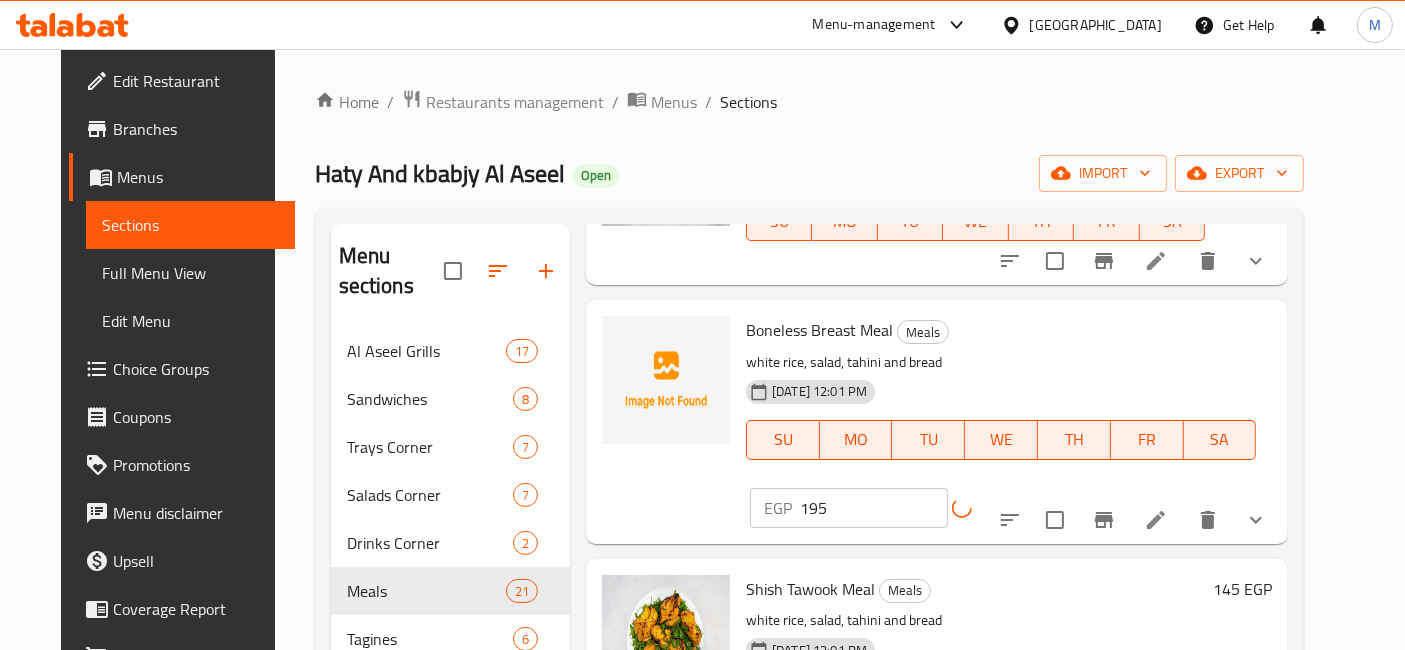 click on "145   EGP" at bounding box center [1242, 589] 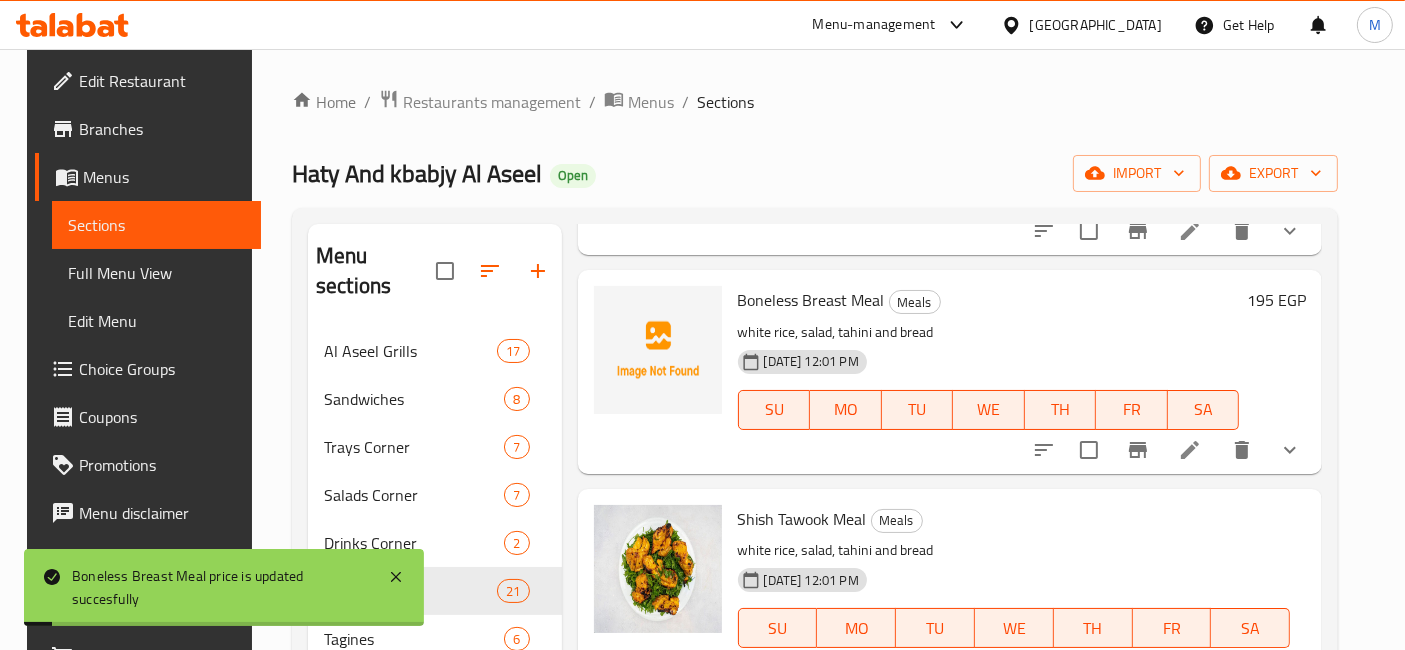 scroll, scrollTop: 1222, scrollLeft: 0, axis: vertical 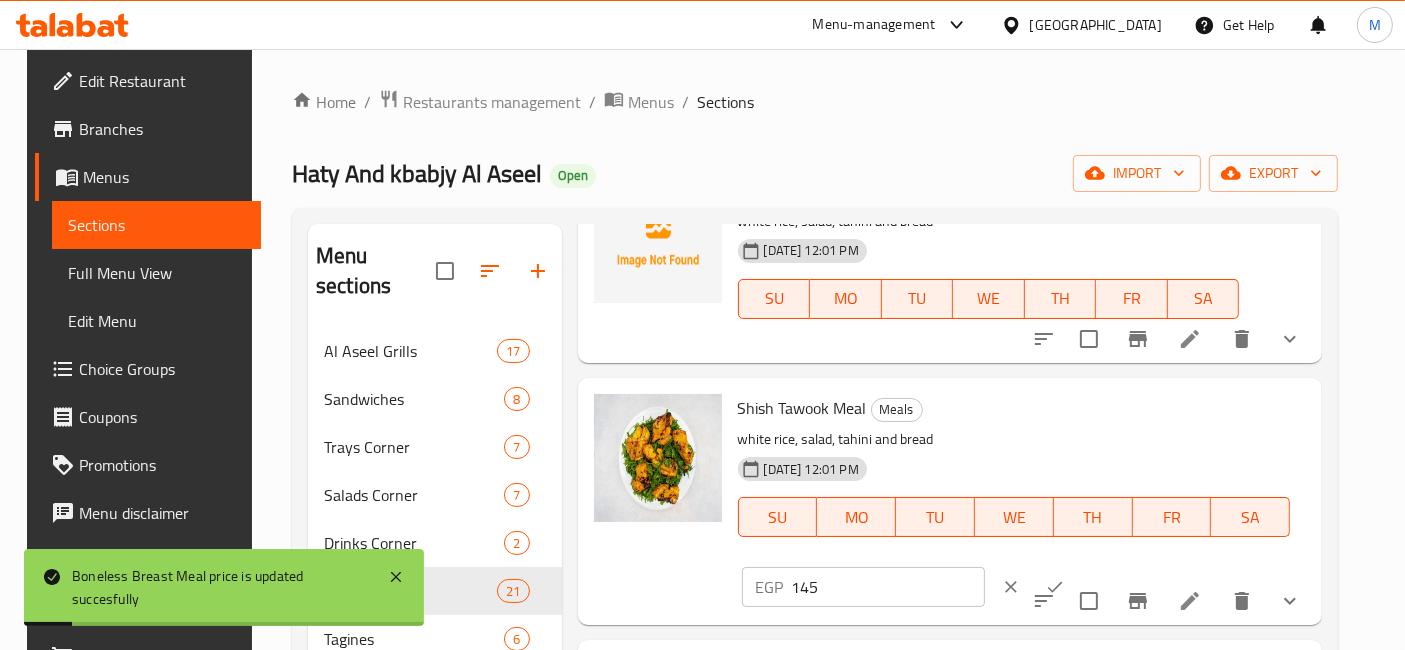 click on "145" at bounding box center (888, 587) 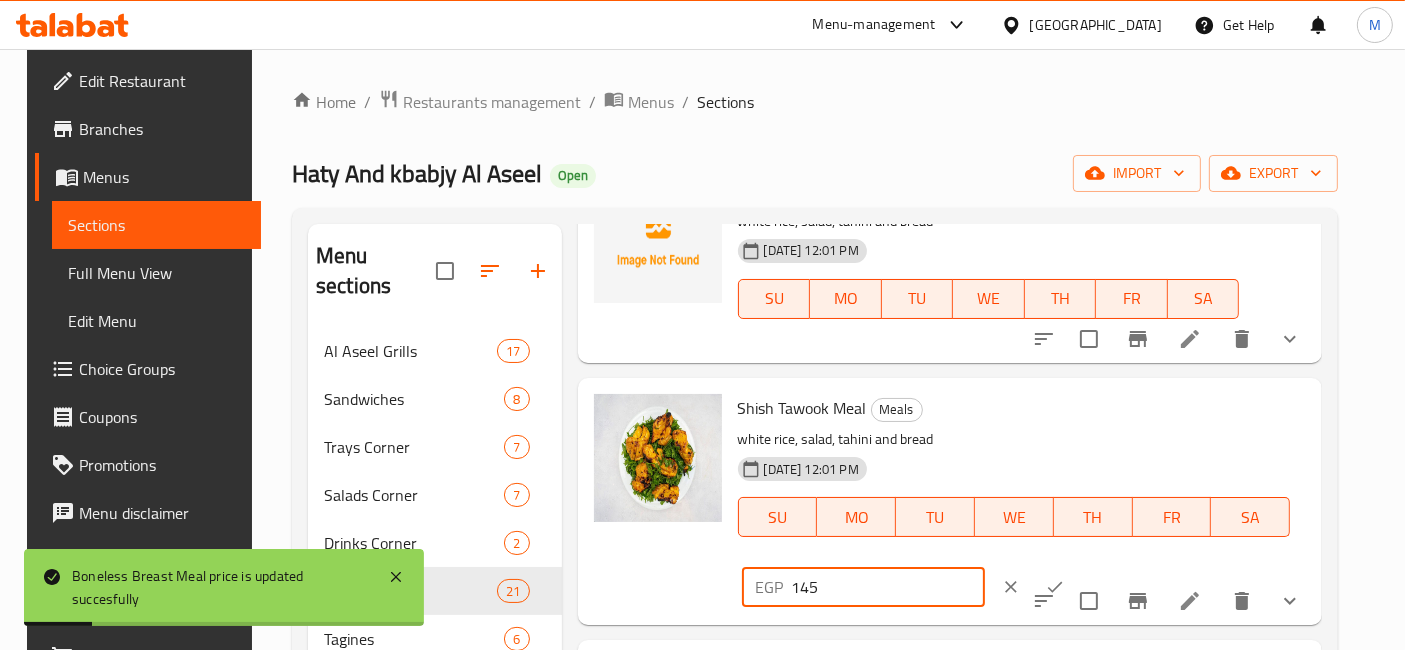 click on "145" at bounding box center (888, 587) 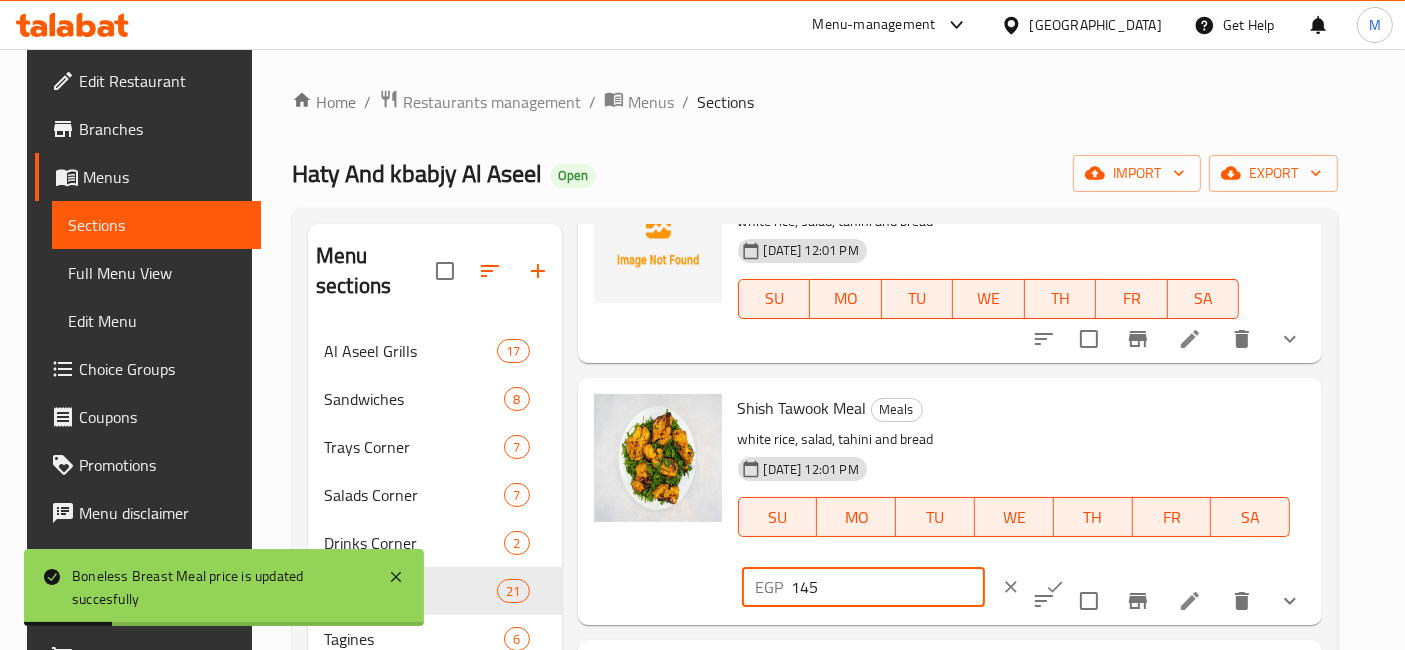 click on "145" at bounding box center [888, 587] 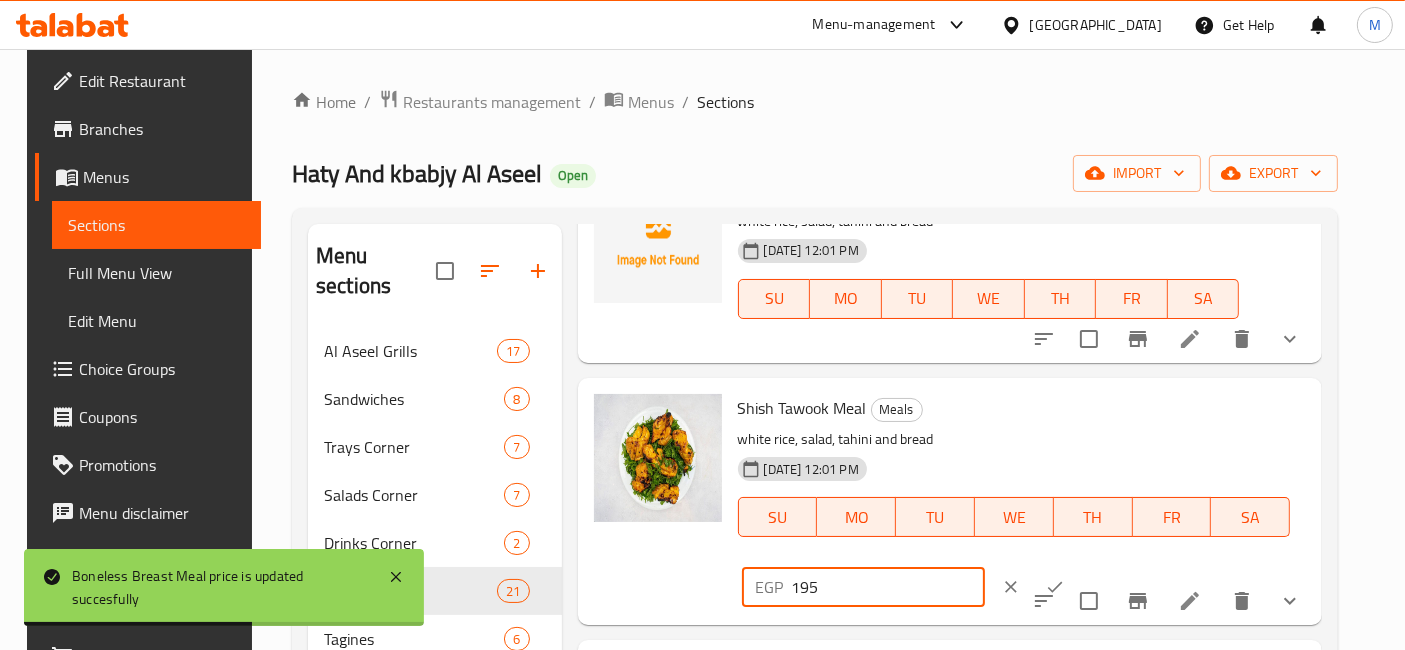 type on "195" 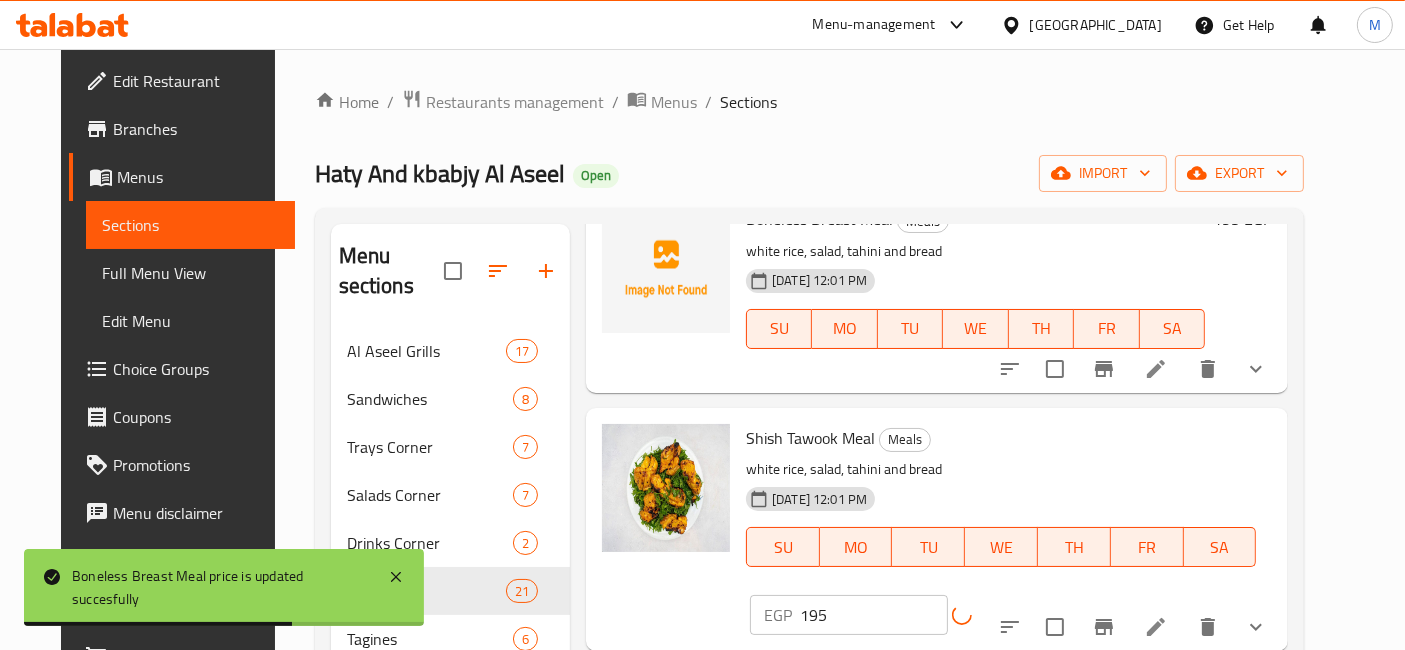 scroll, scrollTop: 1444, scrollLeft: 0, axis: vertical 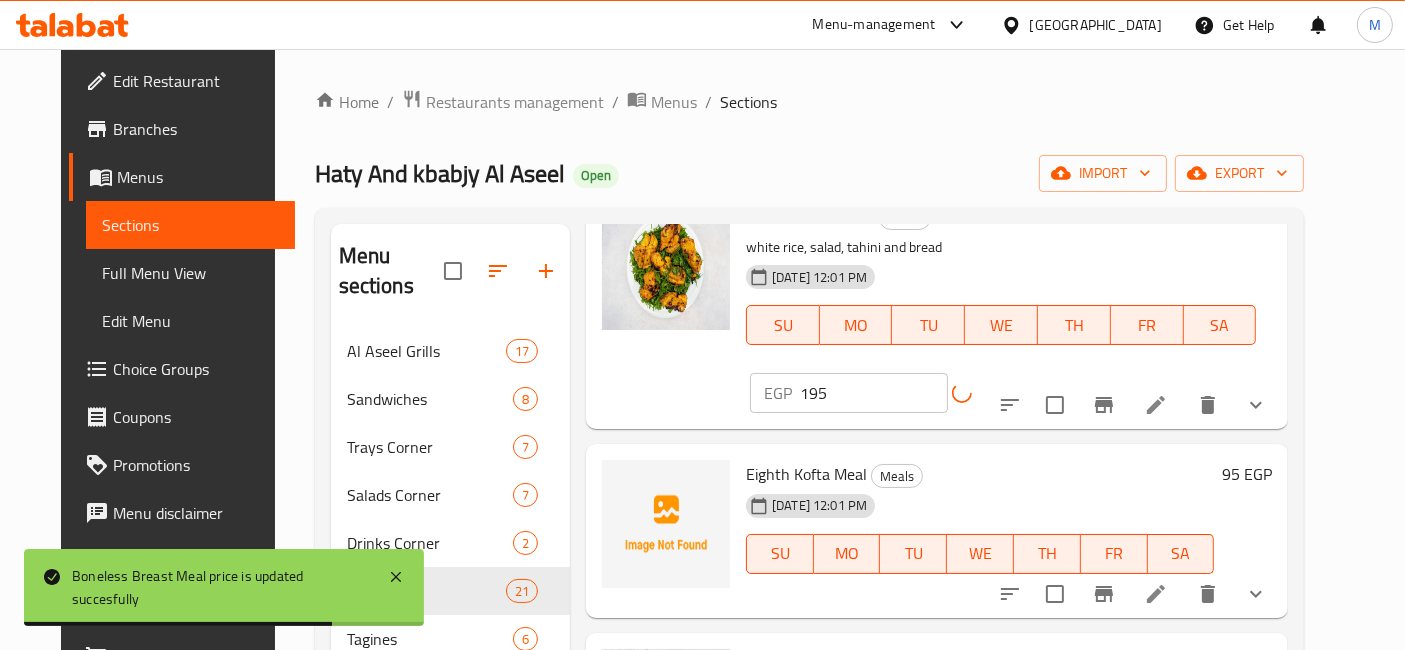 click on "95   EGP" at bounding box center [1247, 474] 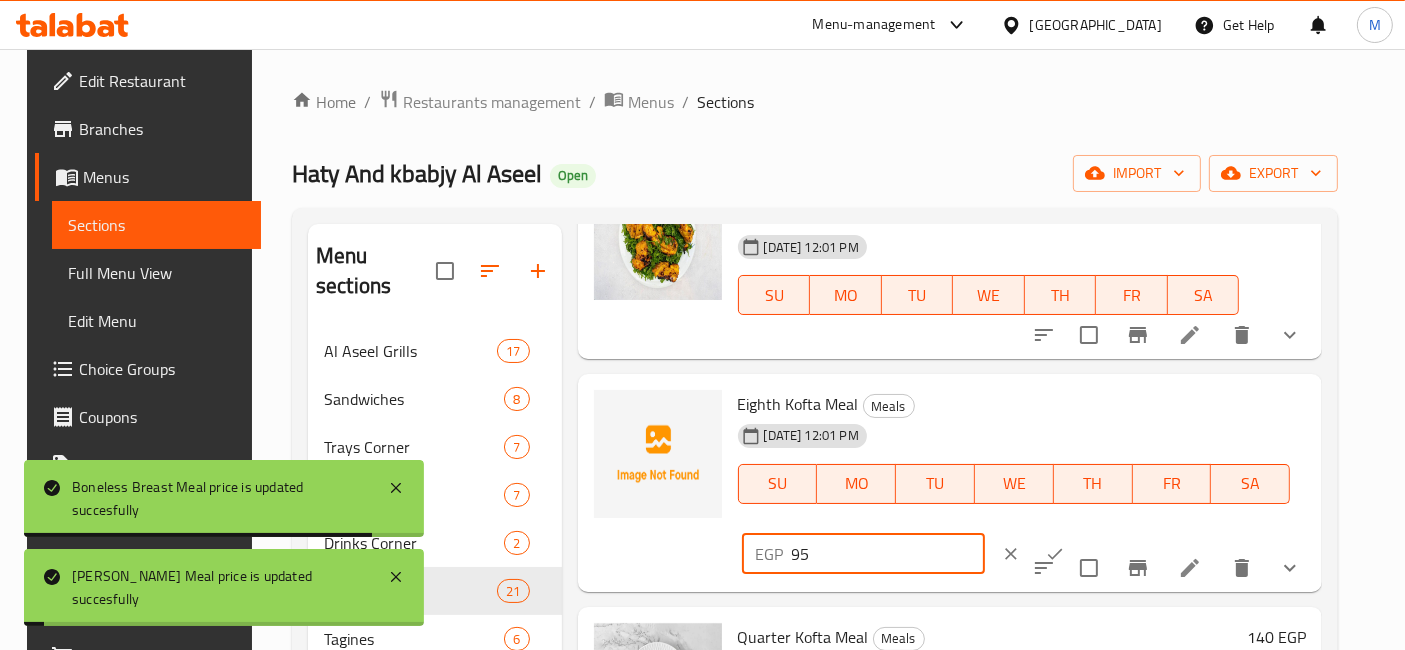 click on "95" at bounding box center [888, 554] 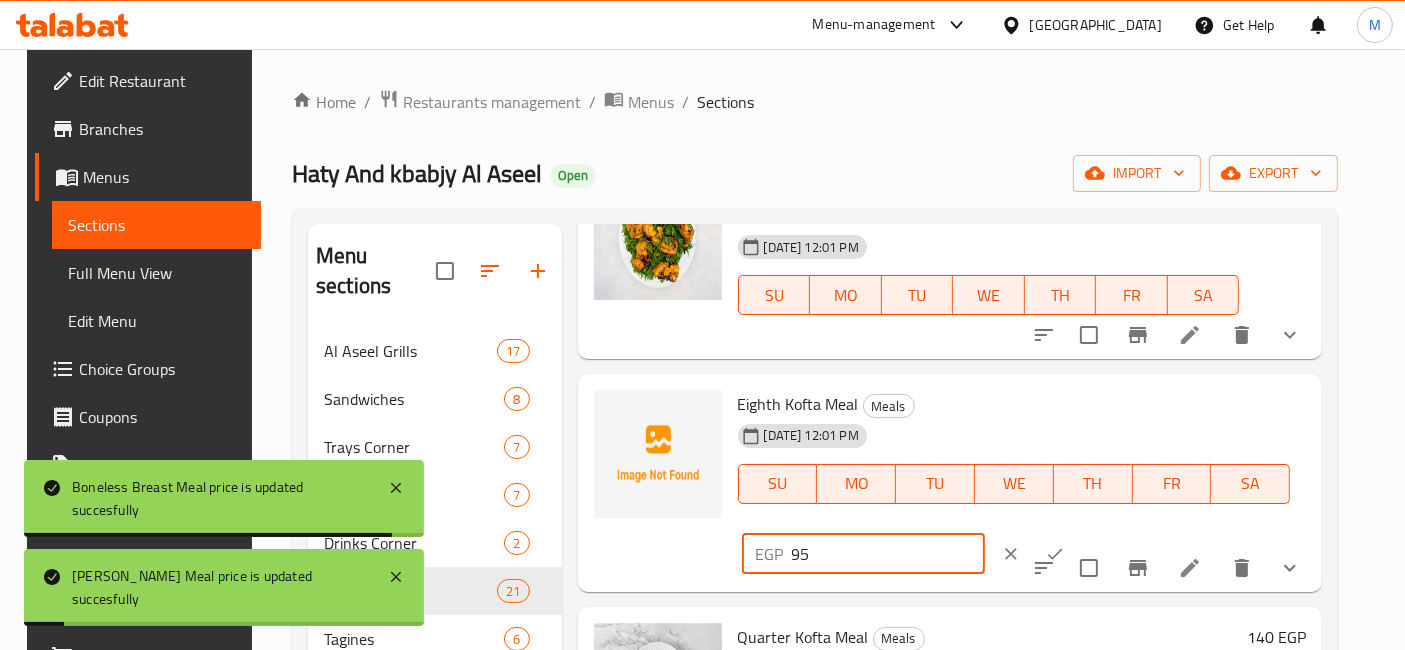 click on "95" at bounding box center (888, 554) 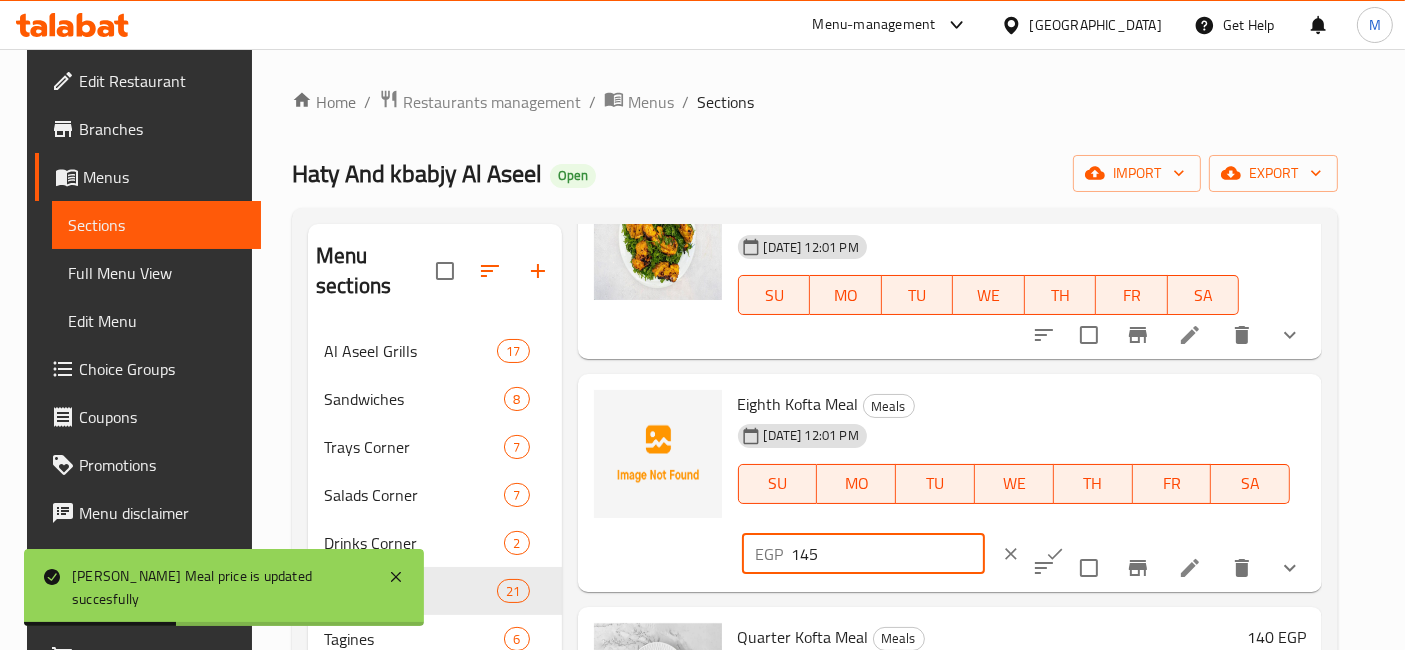 type on "145" 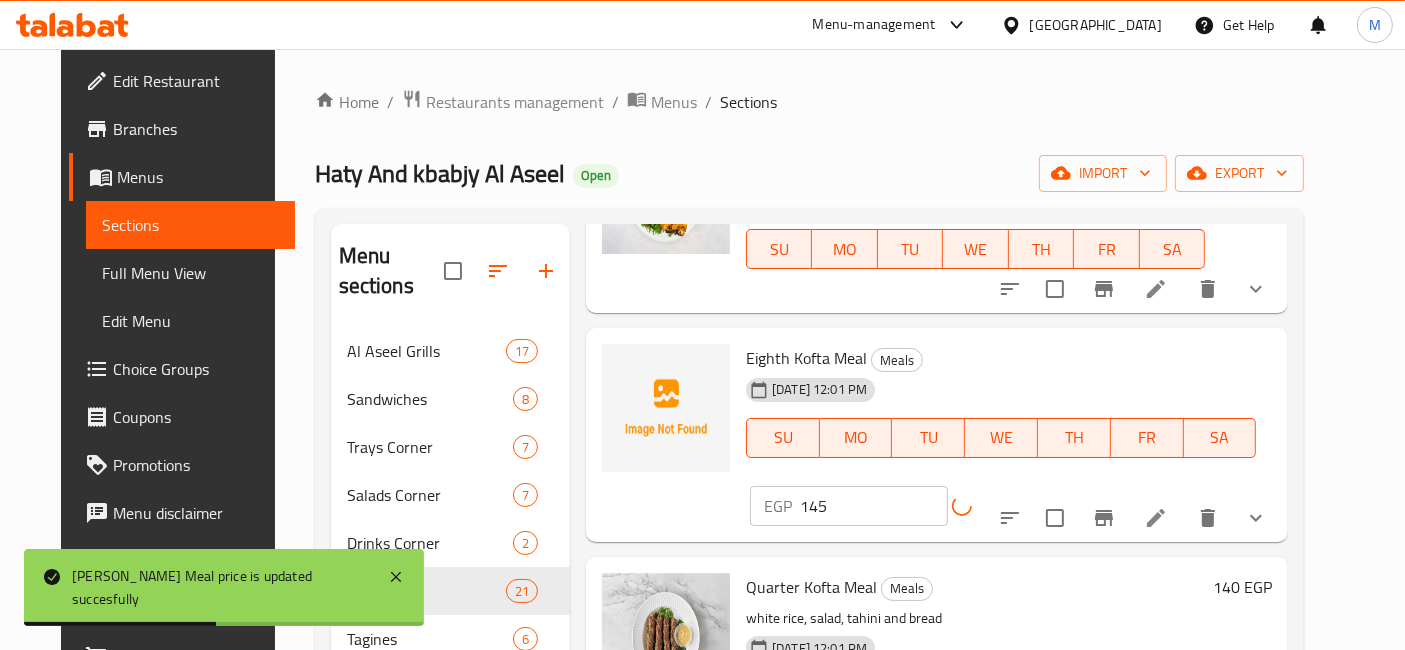 scroll, scrollTop: 1555, scrollLeft: 0, axis: vertical 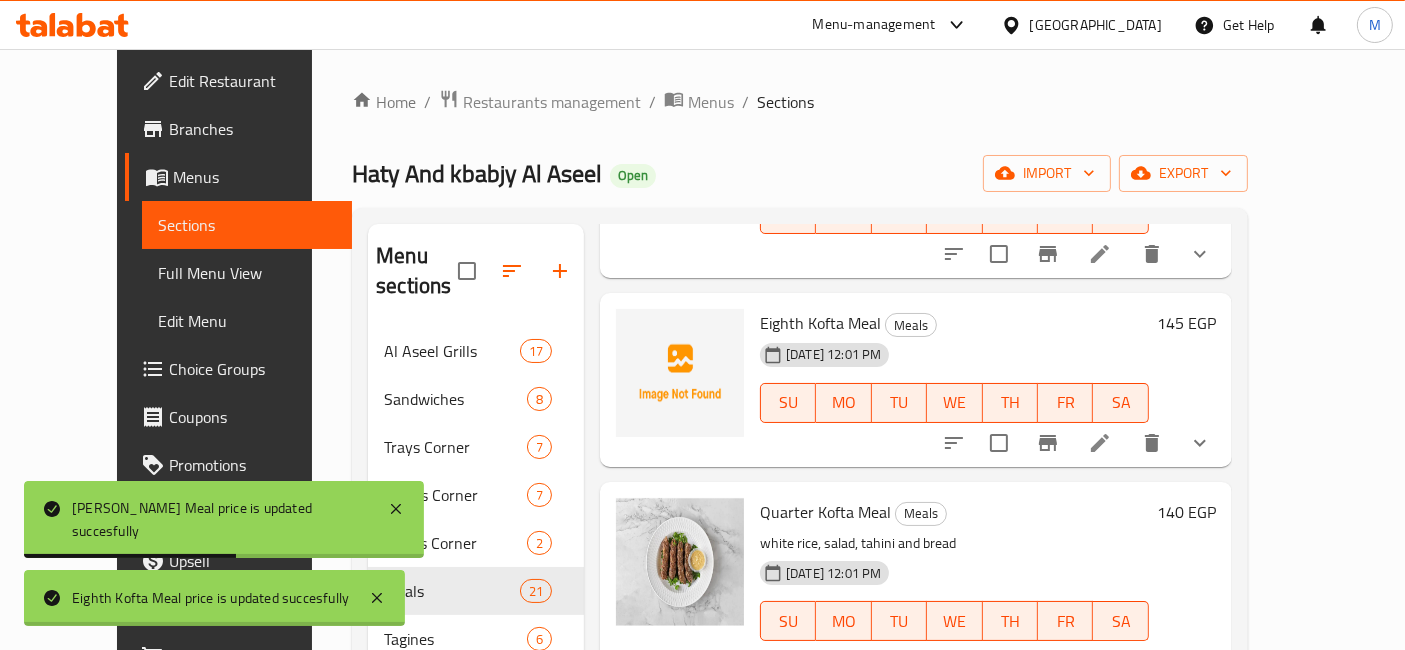click on "140   EGP" at bounding box center (1186, 512) 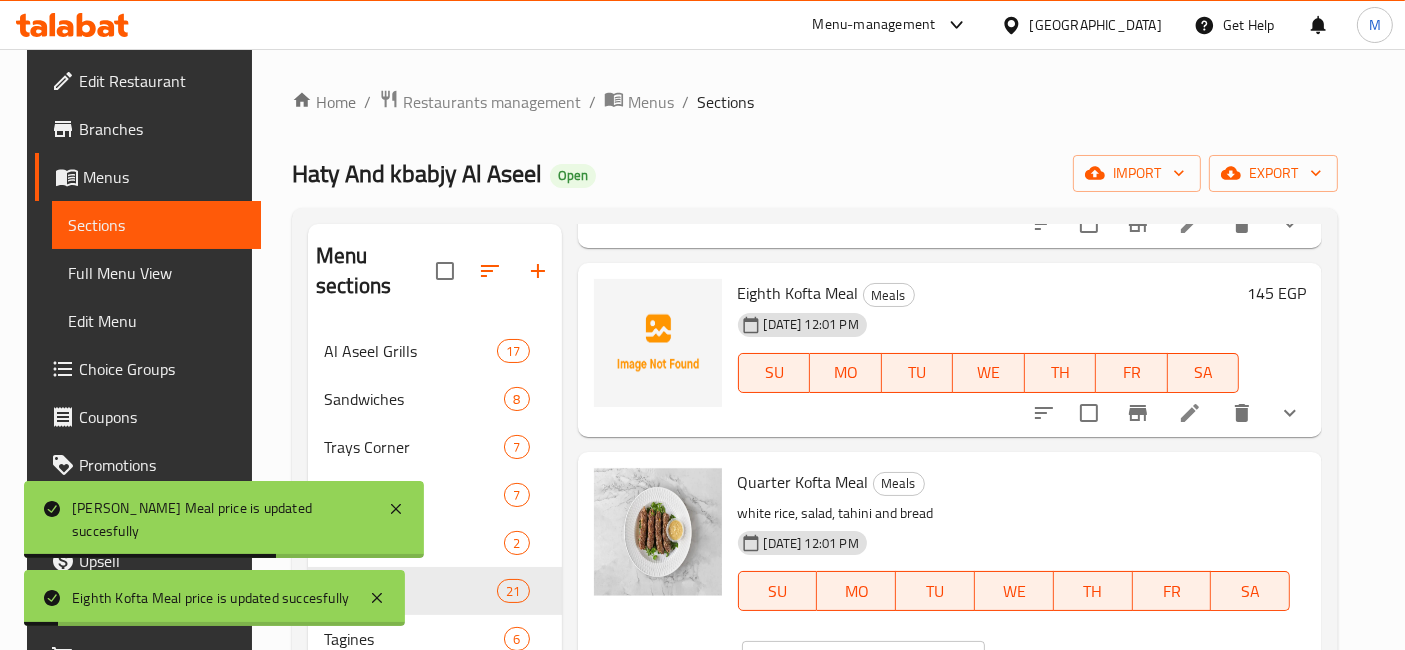 click on "140" at bounding box center [888, 661] 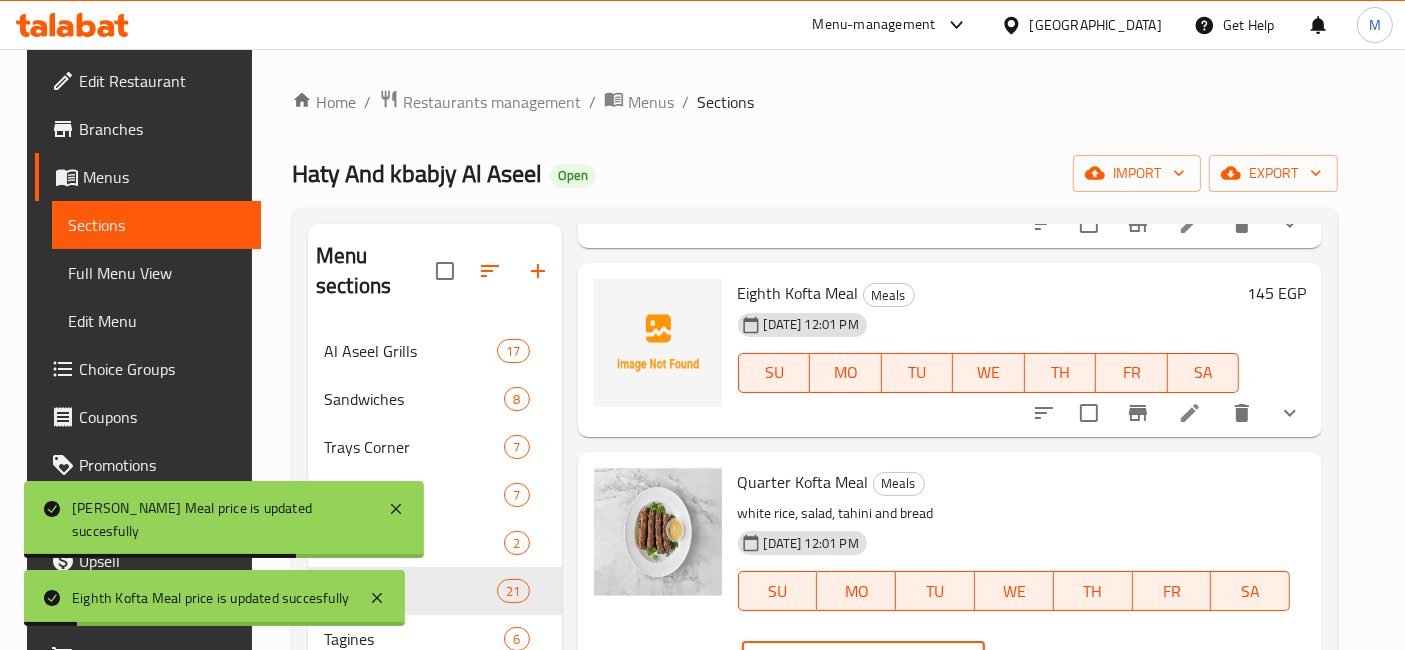 click on "140" at bounding box center (888, 661) 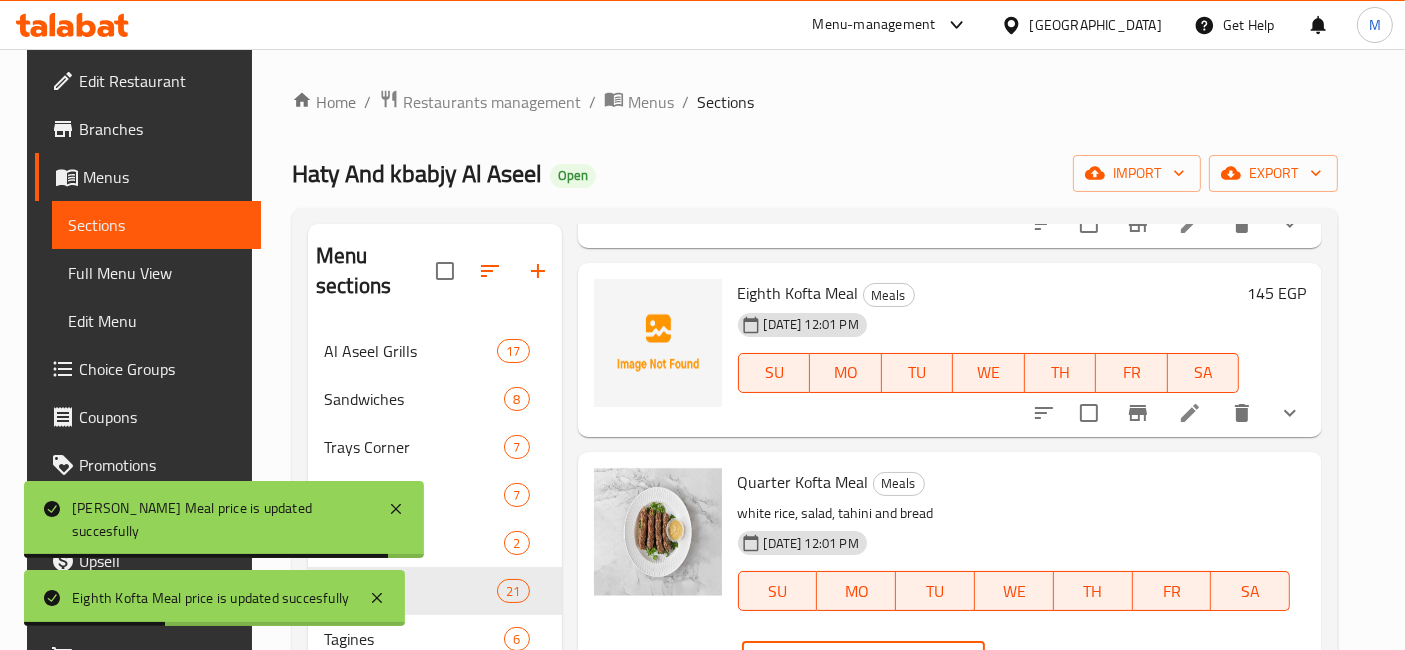 type on "190" 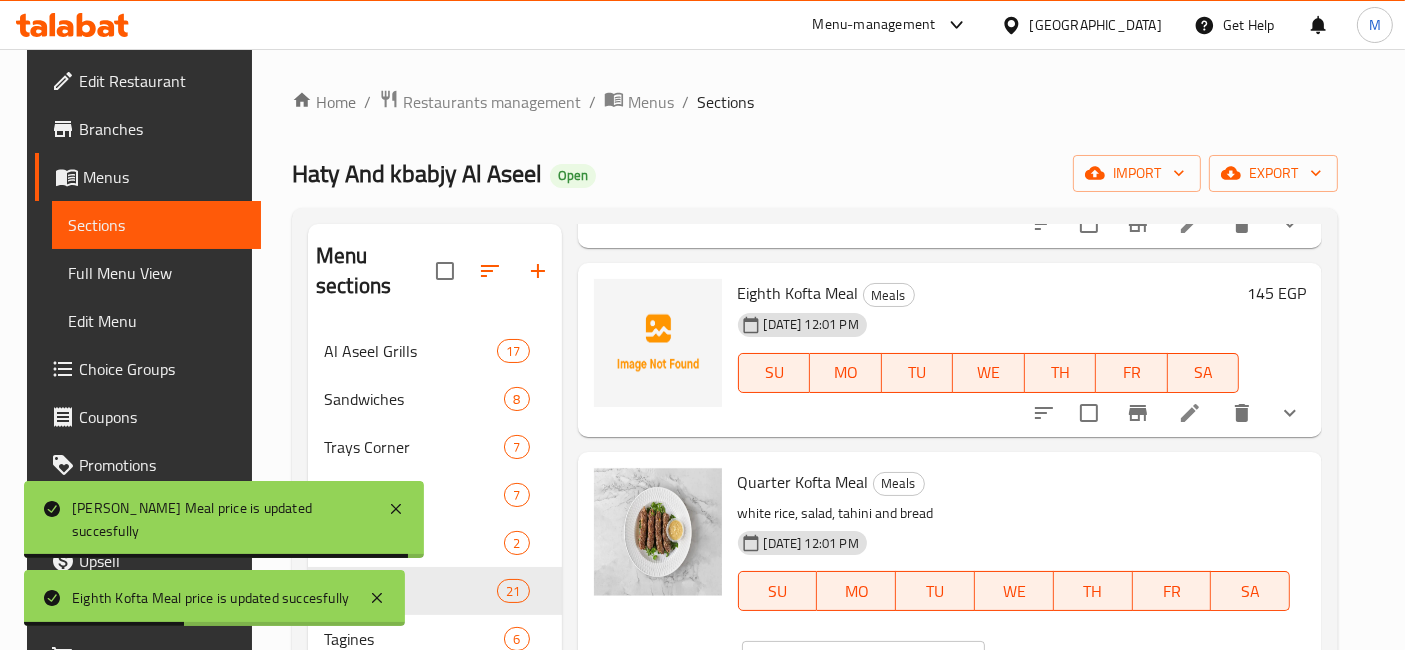 click 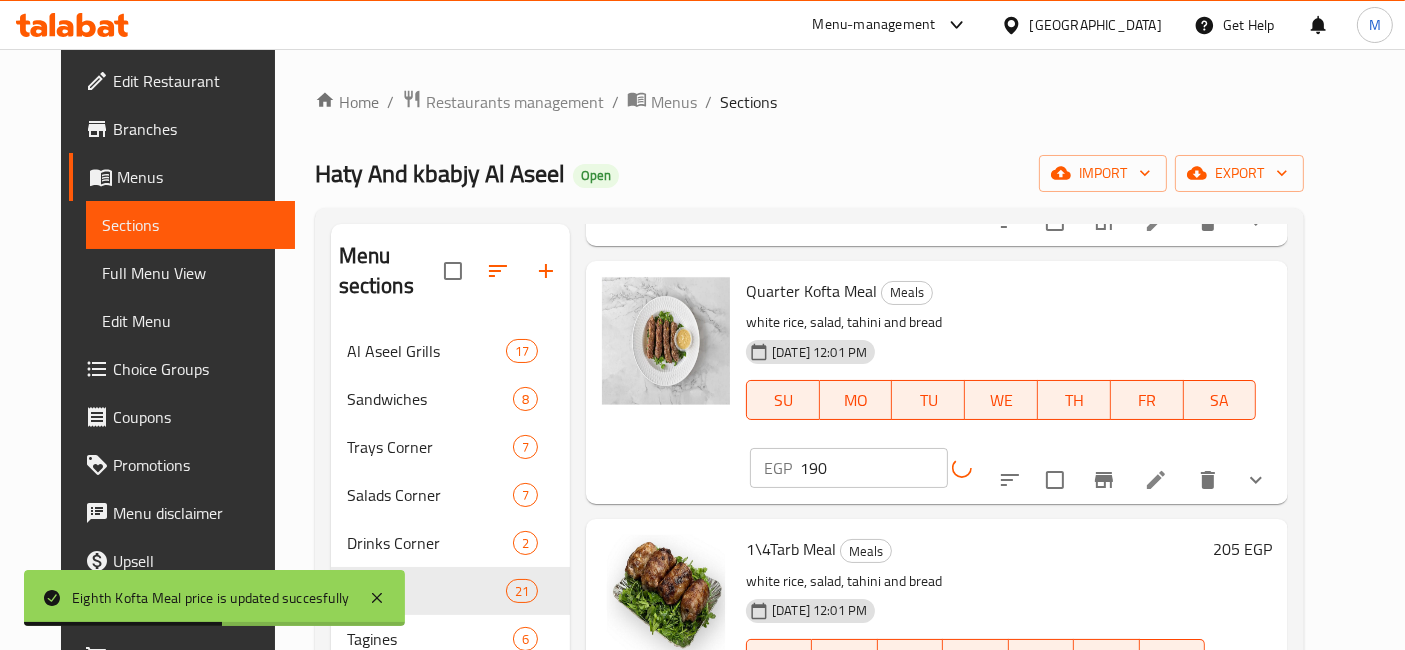 scroll, scrollTop: 1777, scrollLeft: 0, axis: vertical 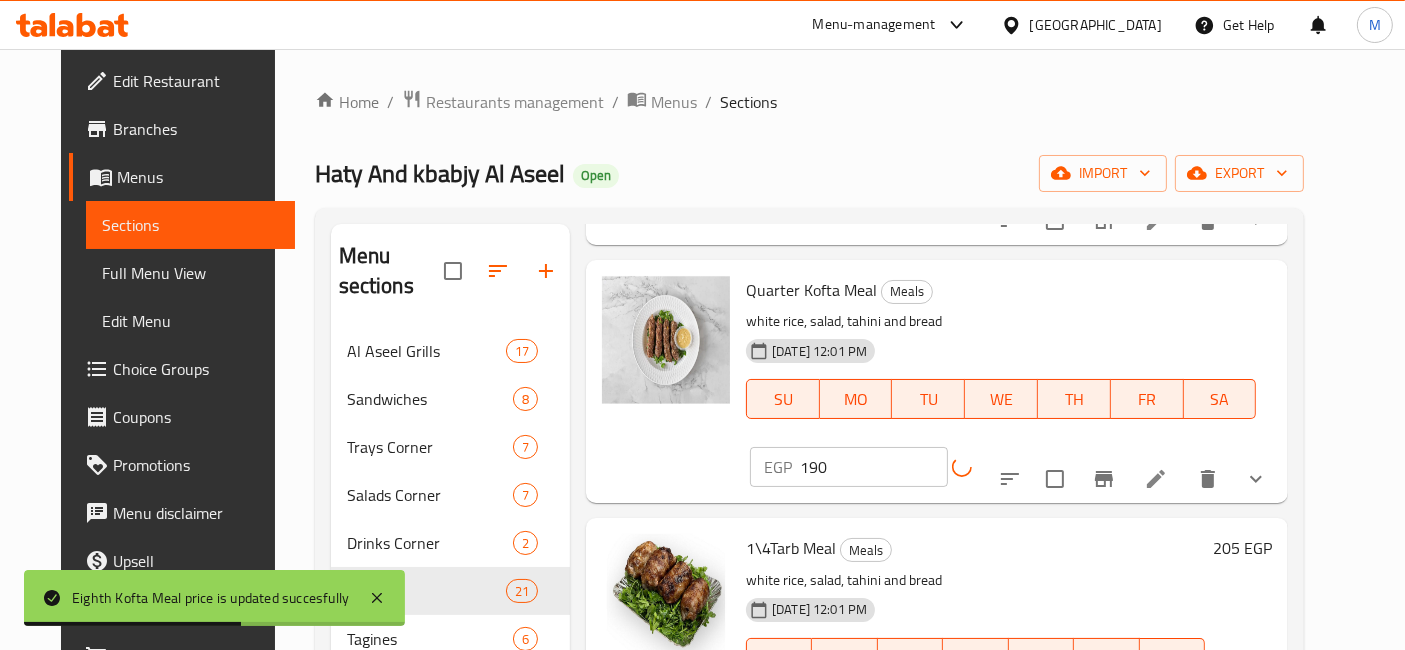 click on "205   EGP" at bounding box center (1242, 548) 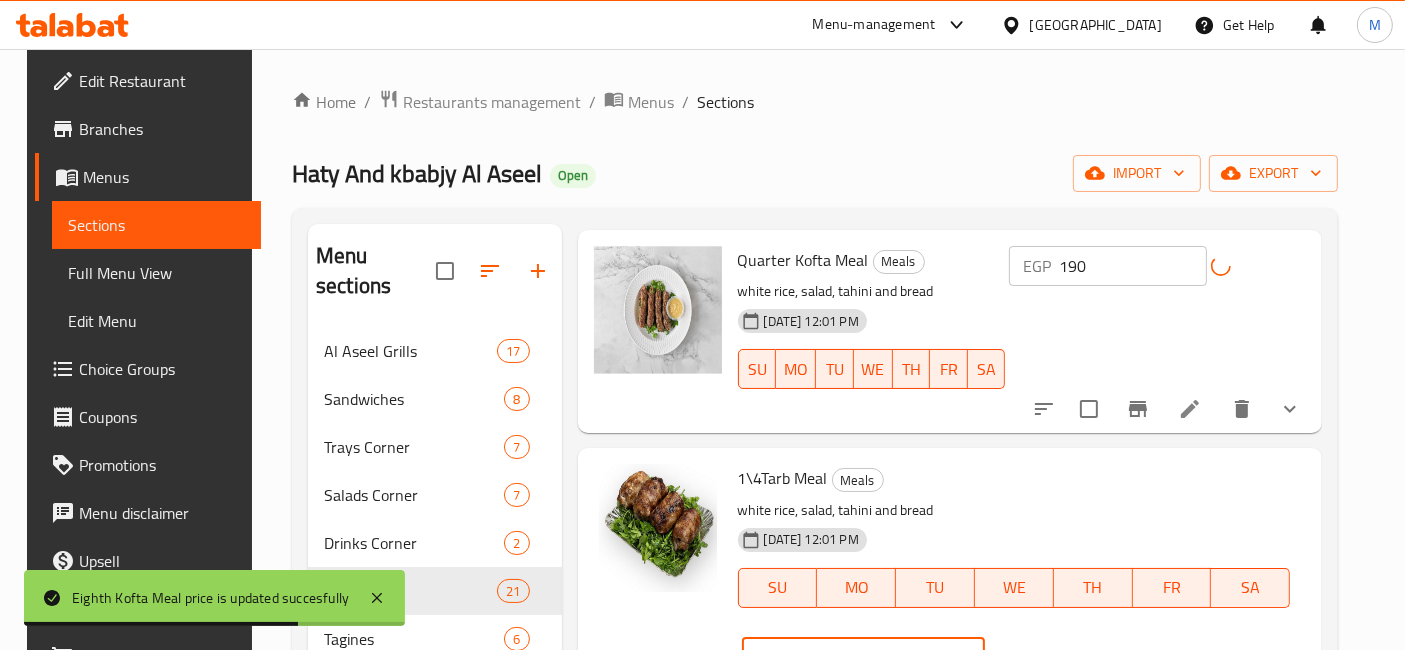 click on "205" at bounding box center [888, 658] 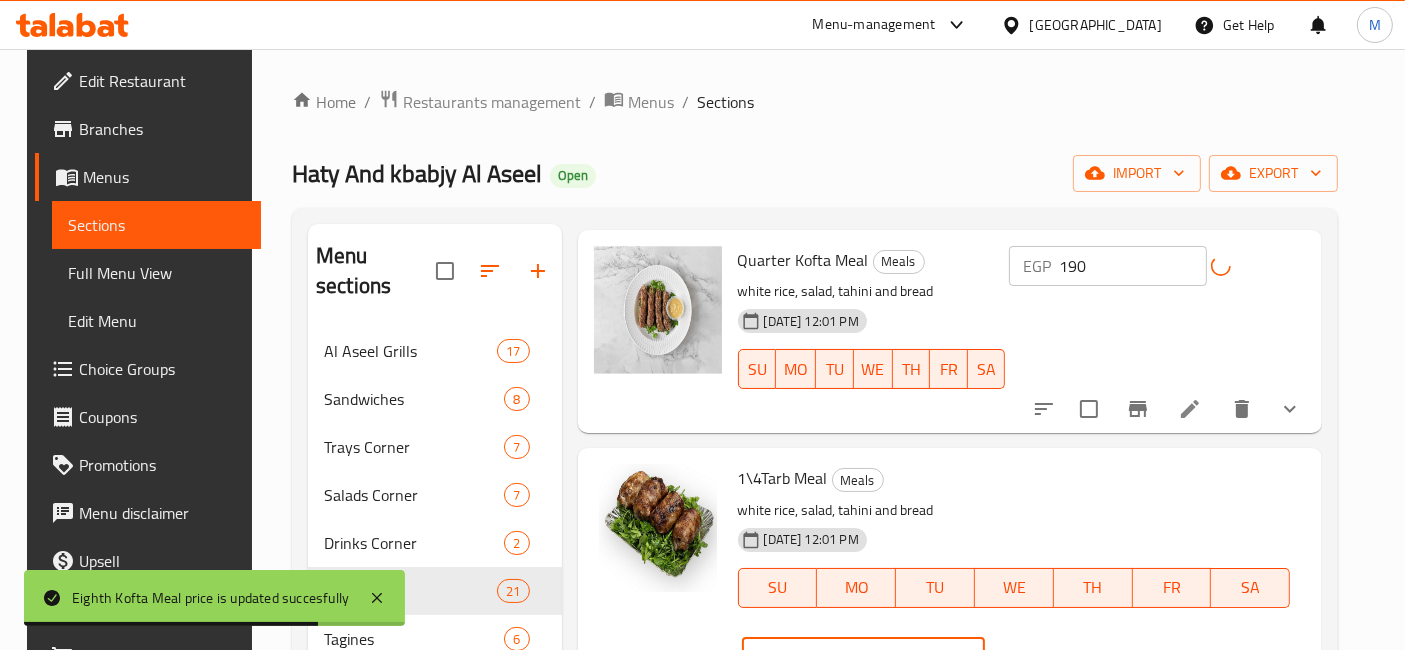 click on "205" at bounding box center [888, 658] 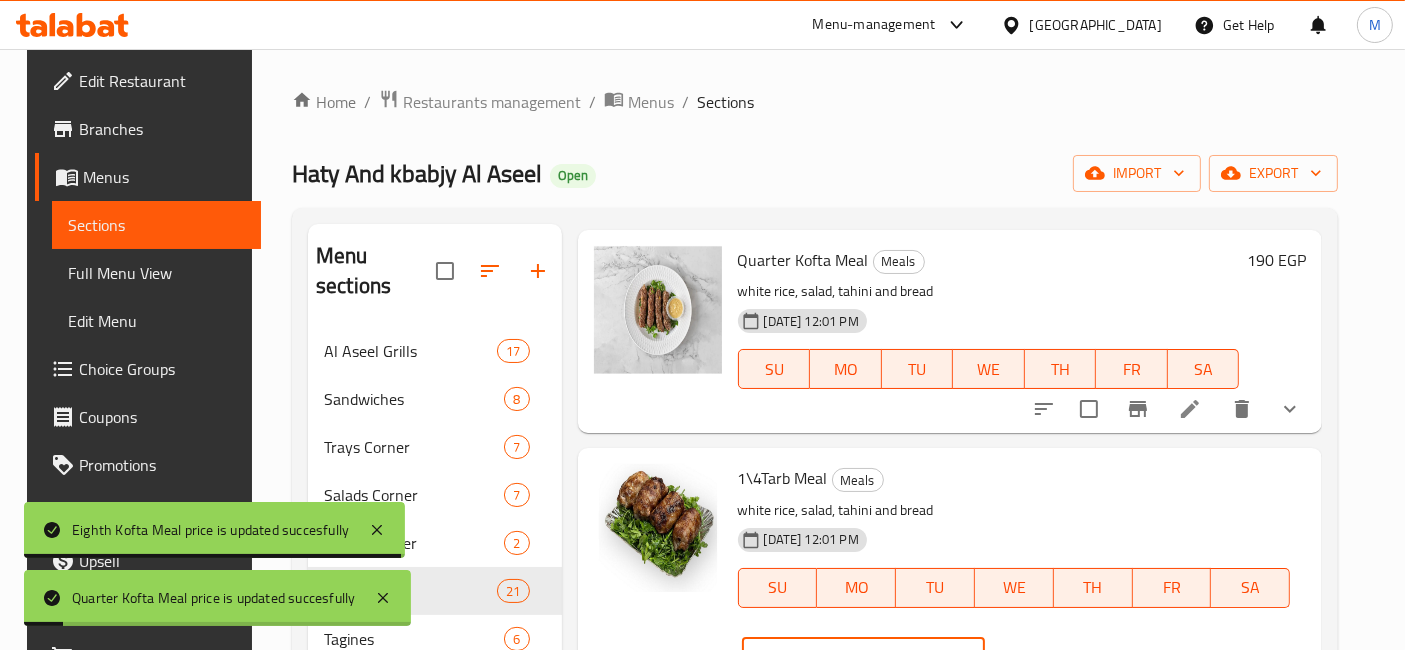 type on "255" 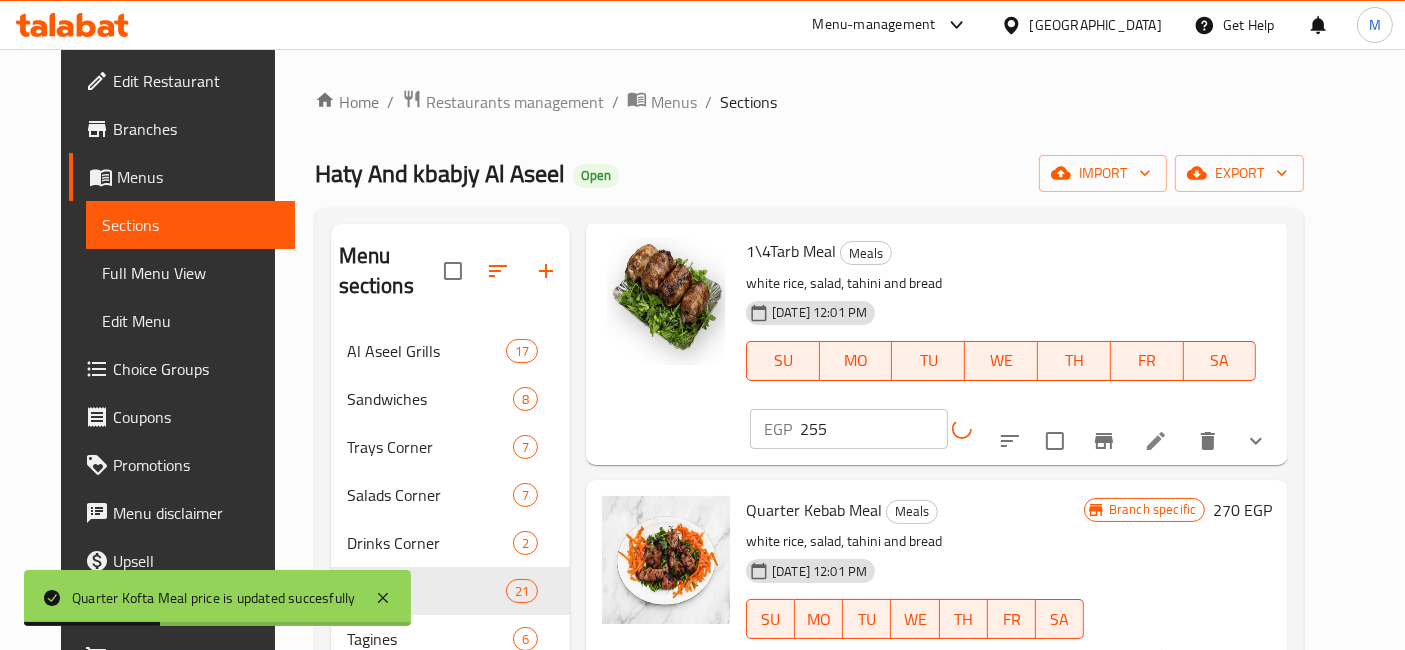 scroll, scrollTop: 2000, scrollLeft: 0, axis: vertical 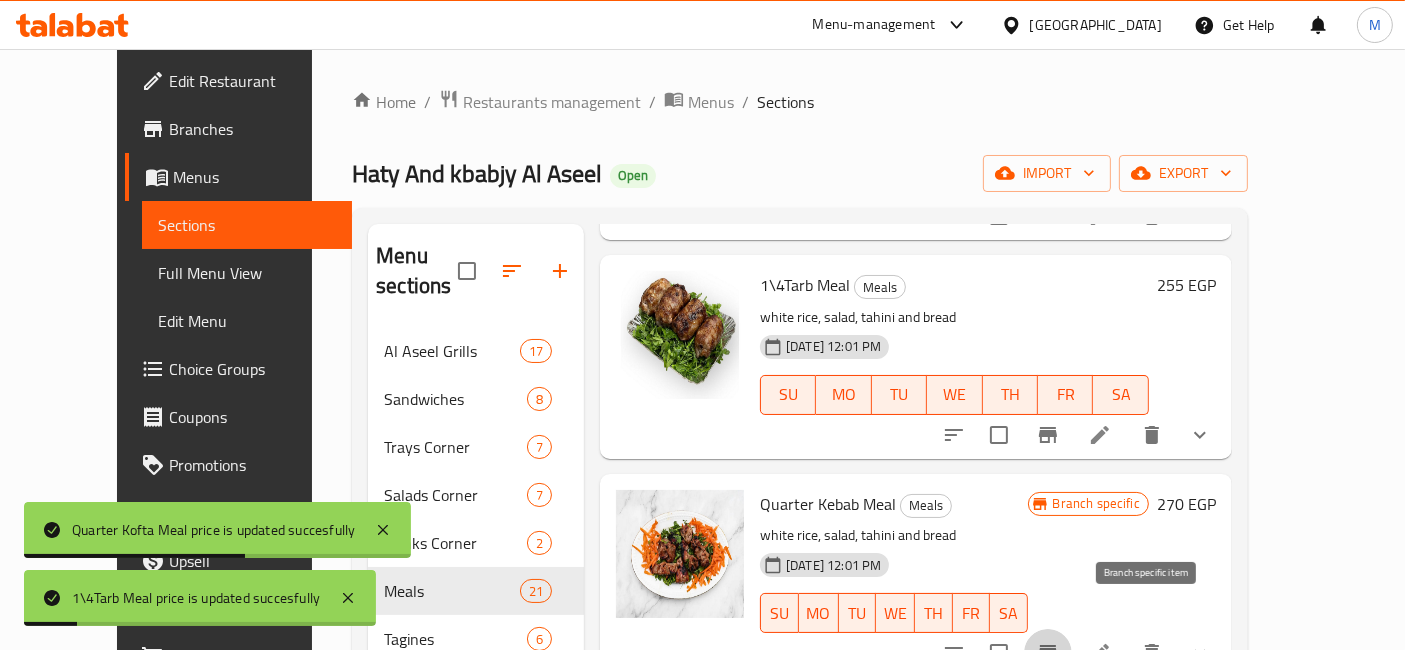click at bounding box center [1048, 653] 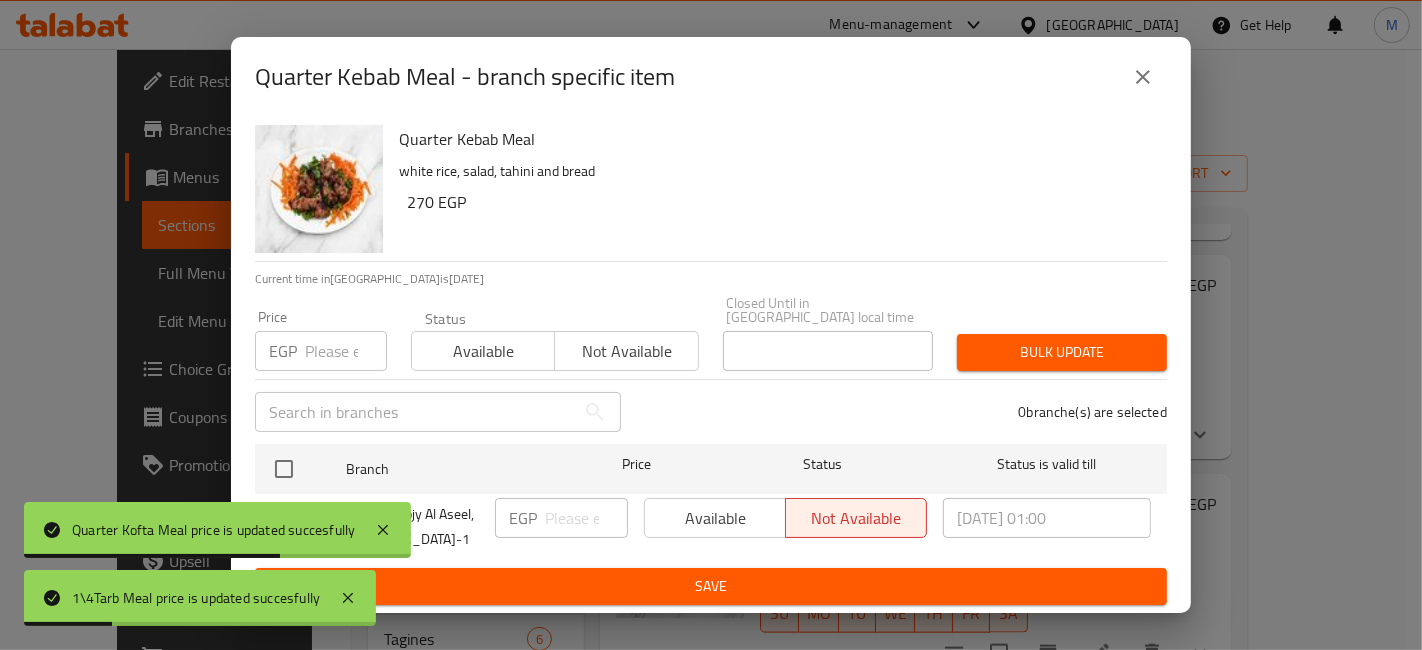 type 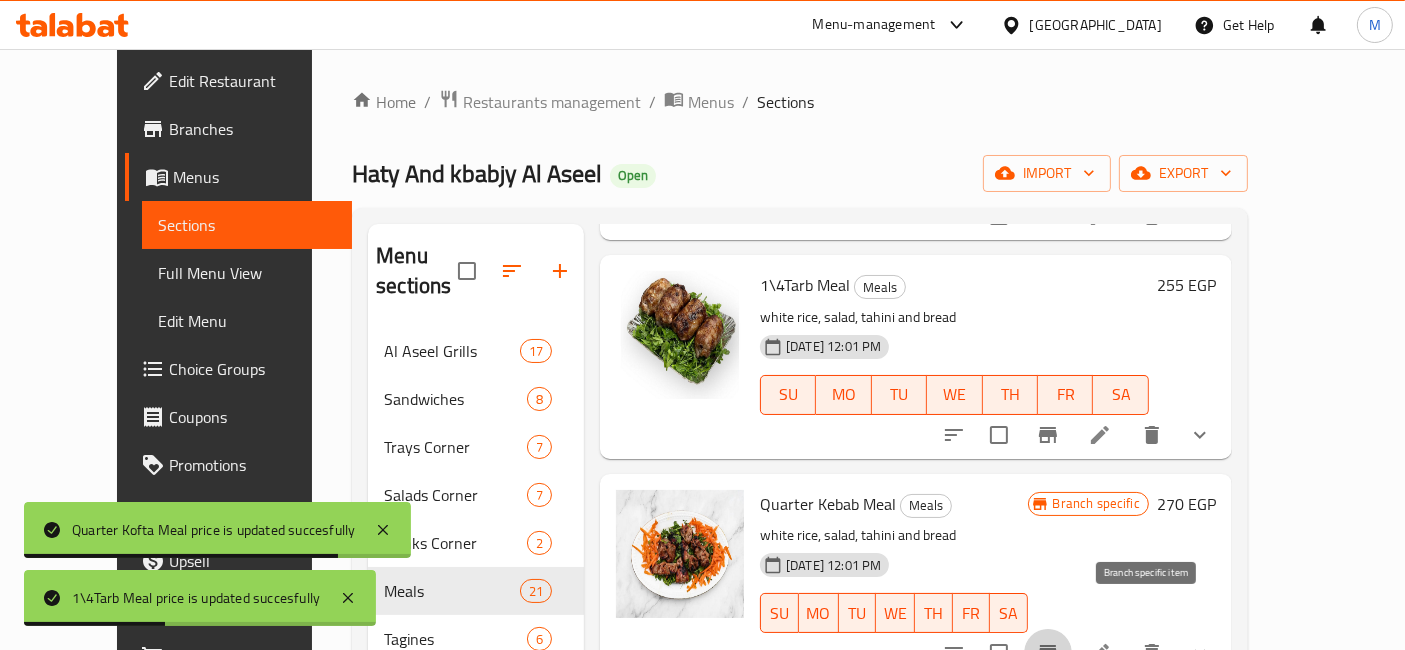 click on "270   EGP" at bounding box center (1186, 504) 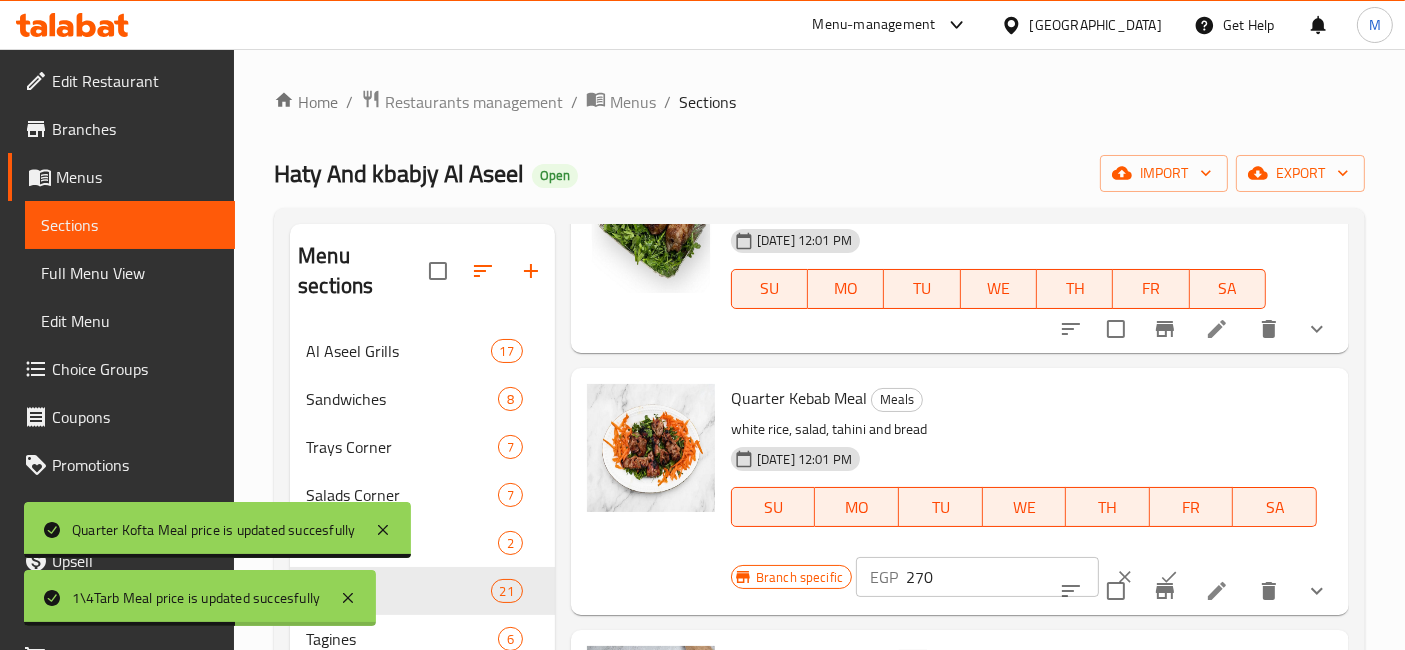 scroll, scrollTop: 2111, scrollLeft: 0, axis: vertical 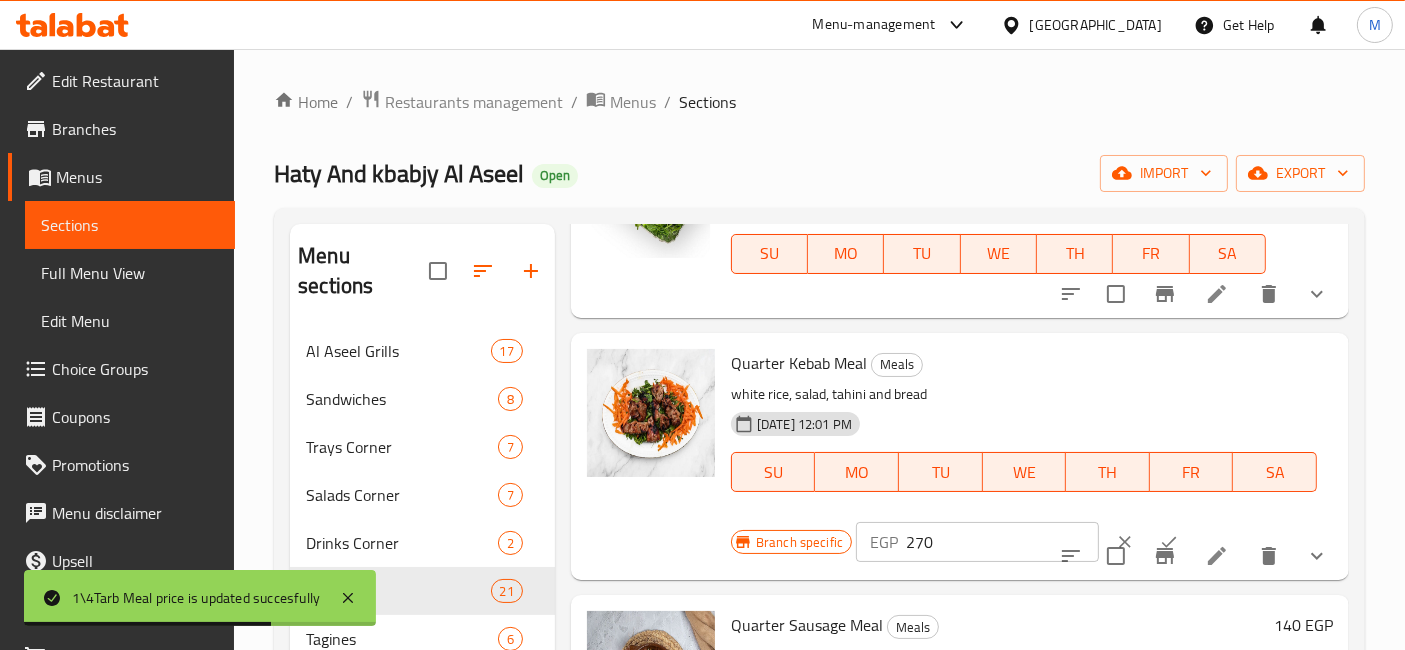 click on "270" at bounding box center [1002, 542] 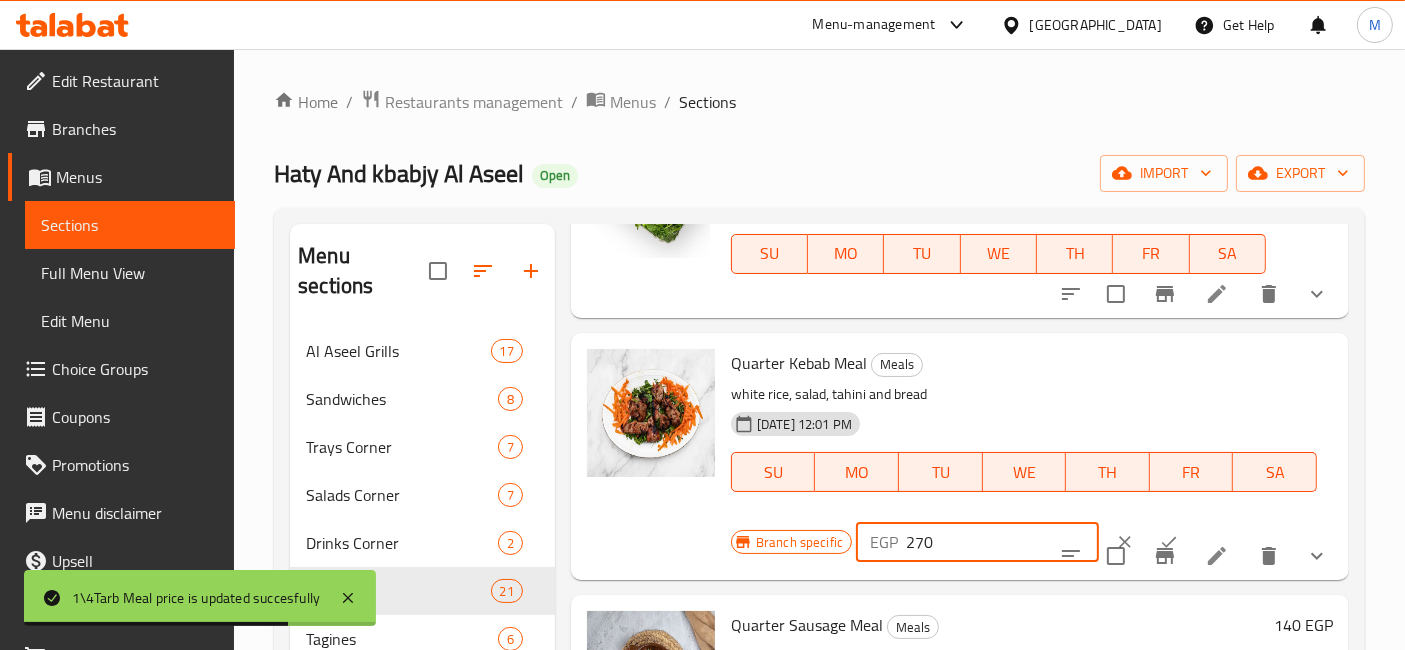 click on "270" at bounding box center (1002, 542) 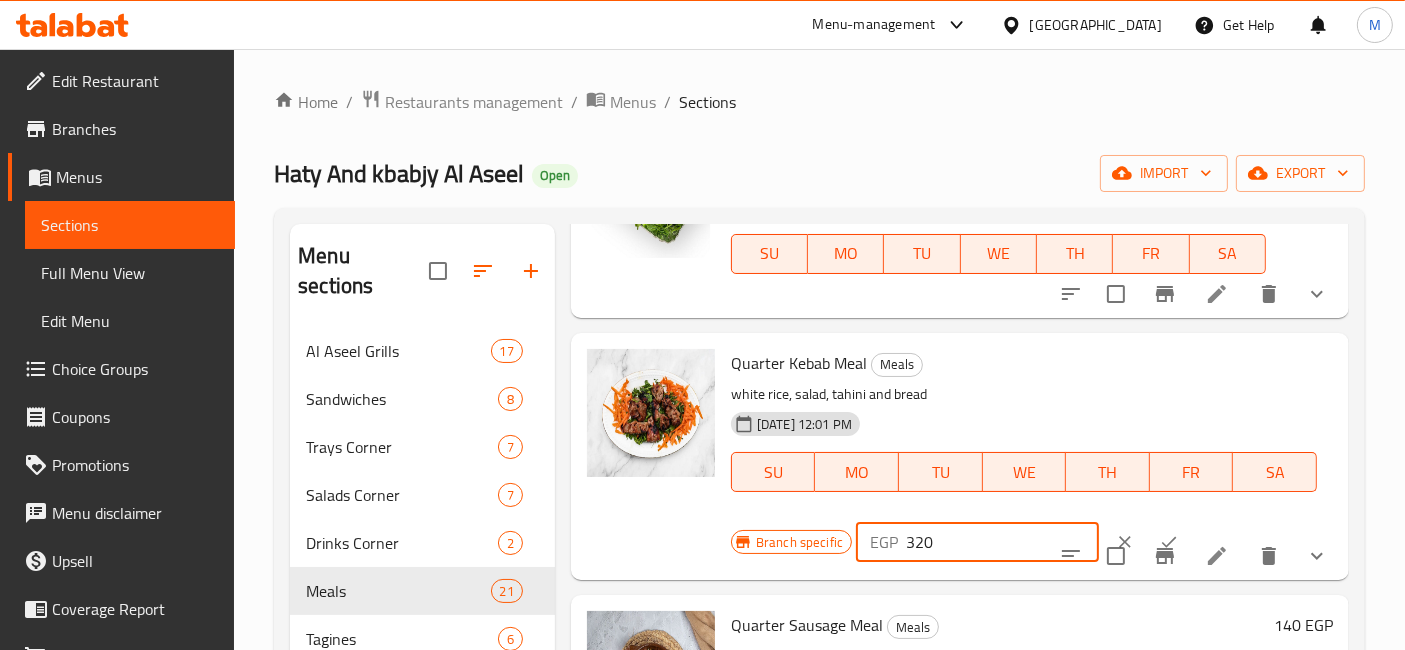 type on "320" 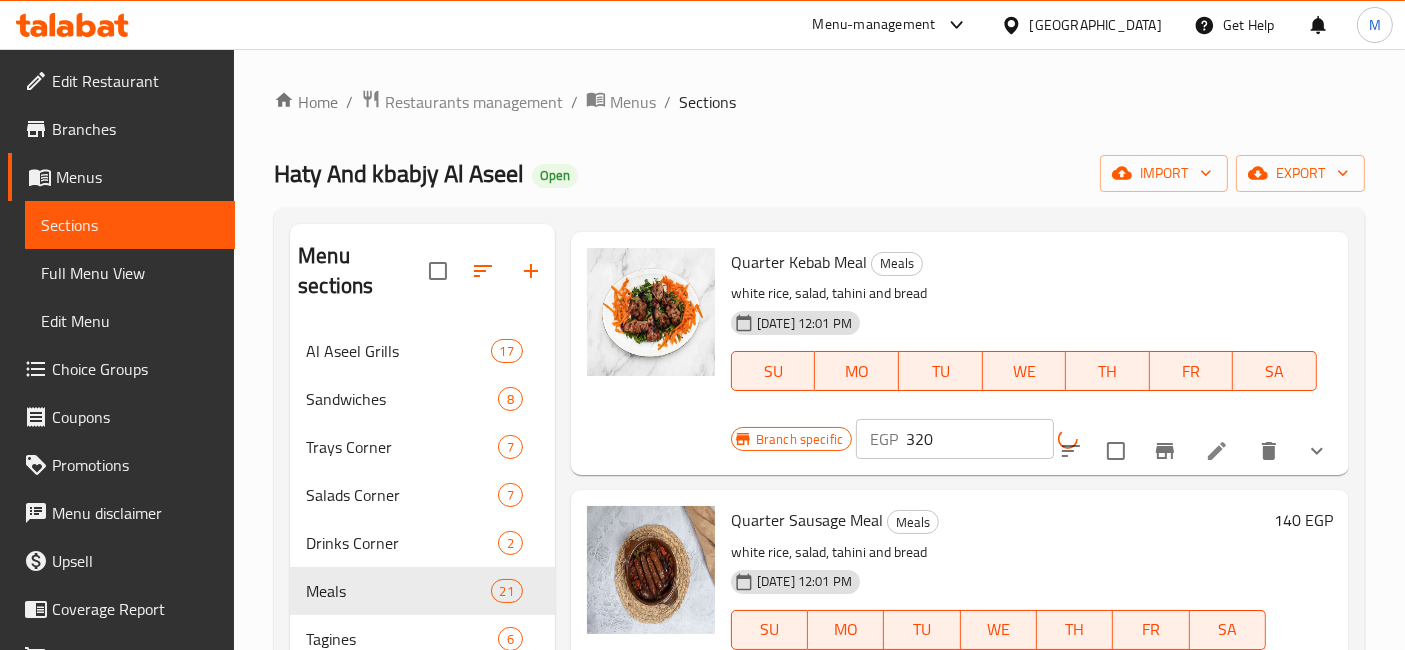 scroll, scrollTop: 2333, scrollLeft: 0, axis: vertical 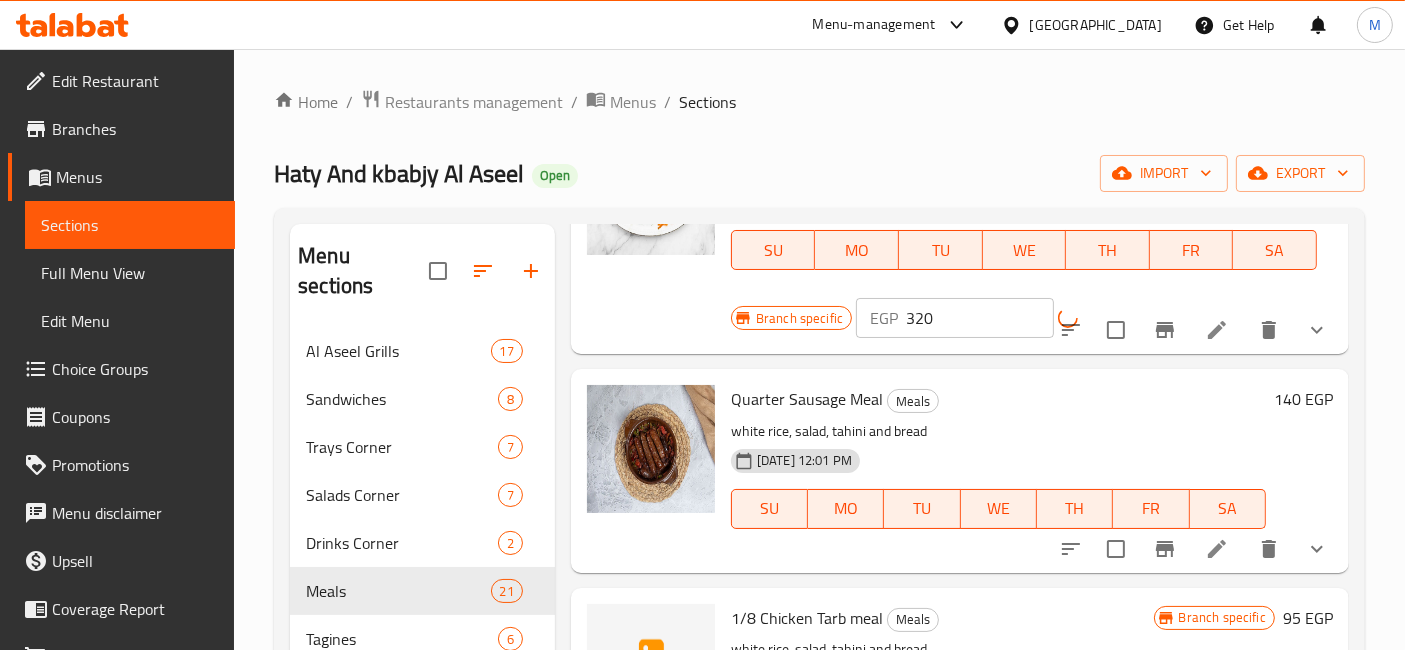 click on "140   EGP" at bounding box center (1303, 399) 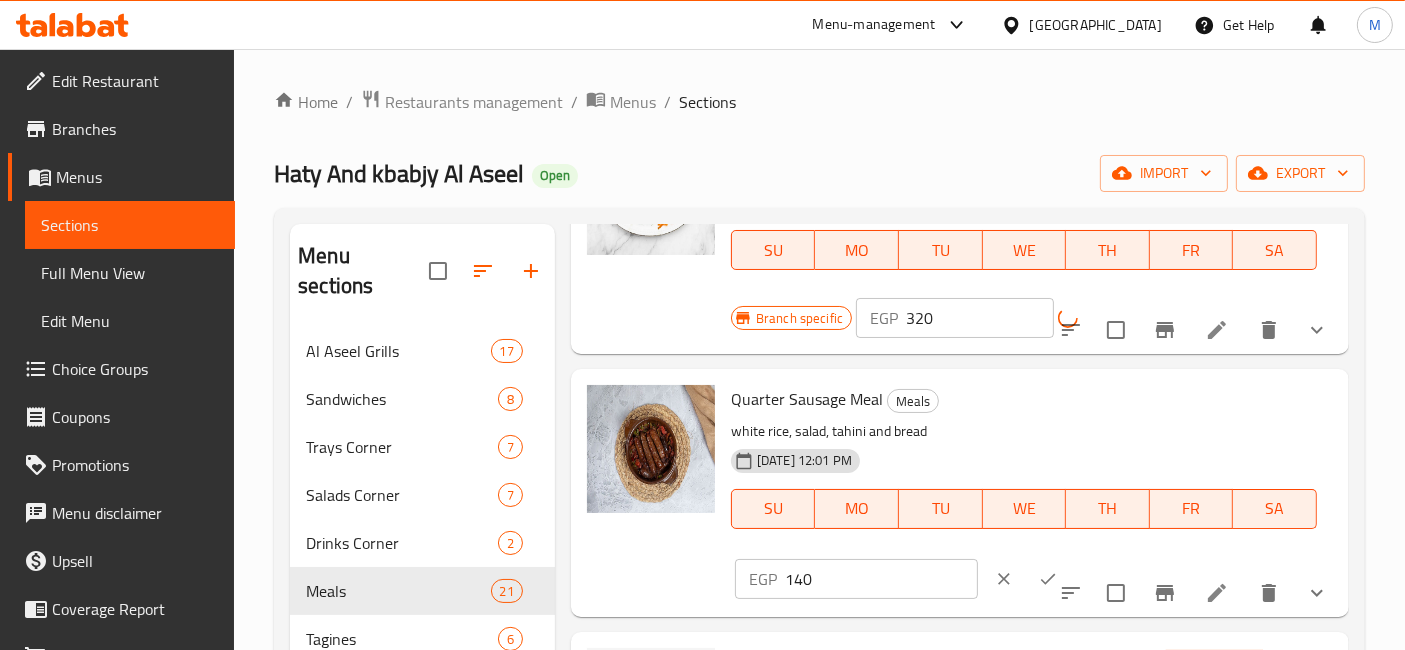 click on "140" at bounding box center (881, 579) 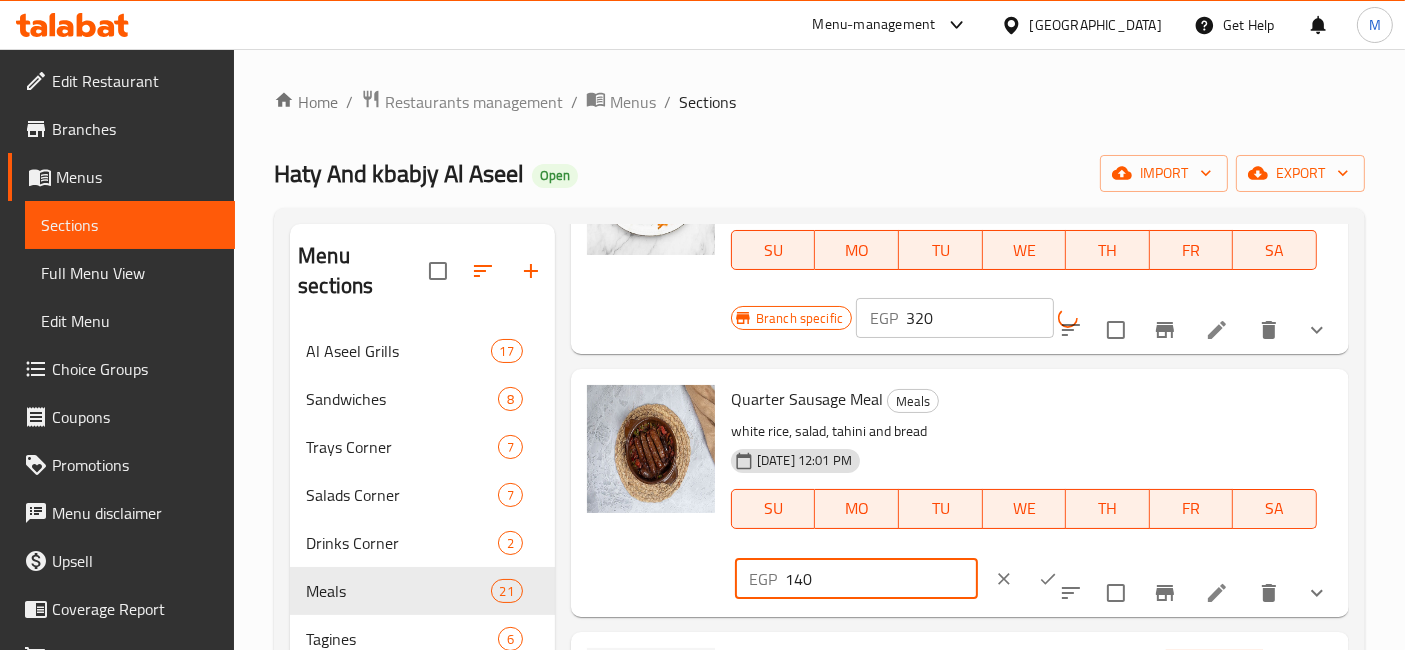 click on "EGP 140 ​" at bounding box center [915, 579] 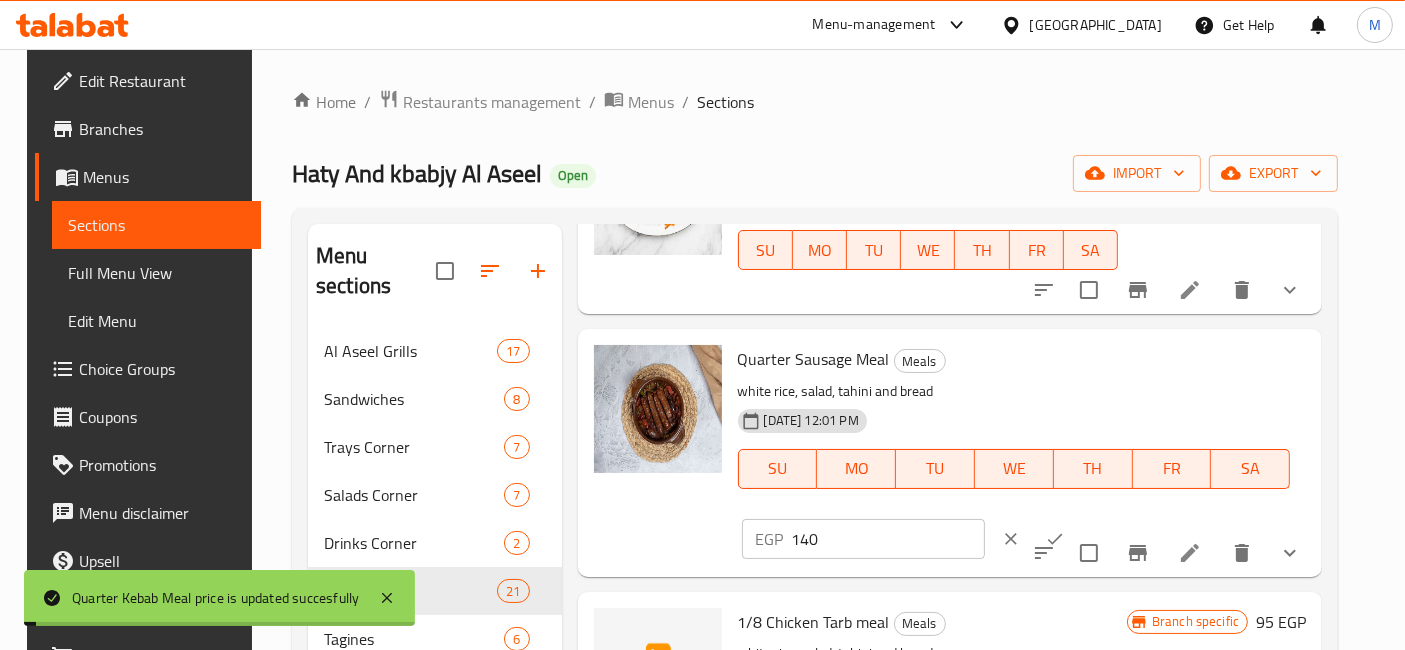 click on "EGP 140 ​" at bounding box center (922, 539) 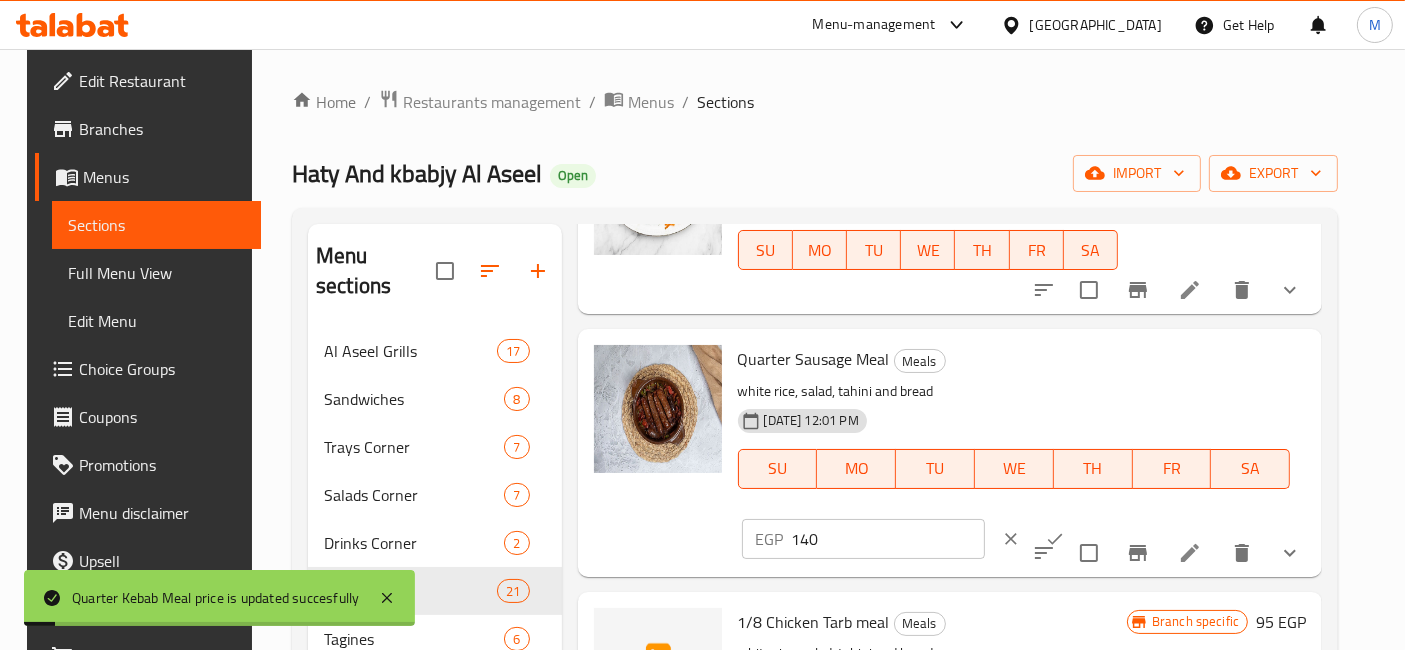 click on "140" at bounding box center (888, 539) 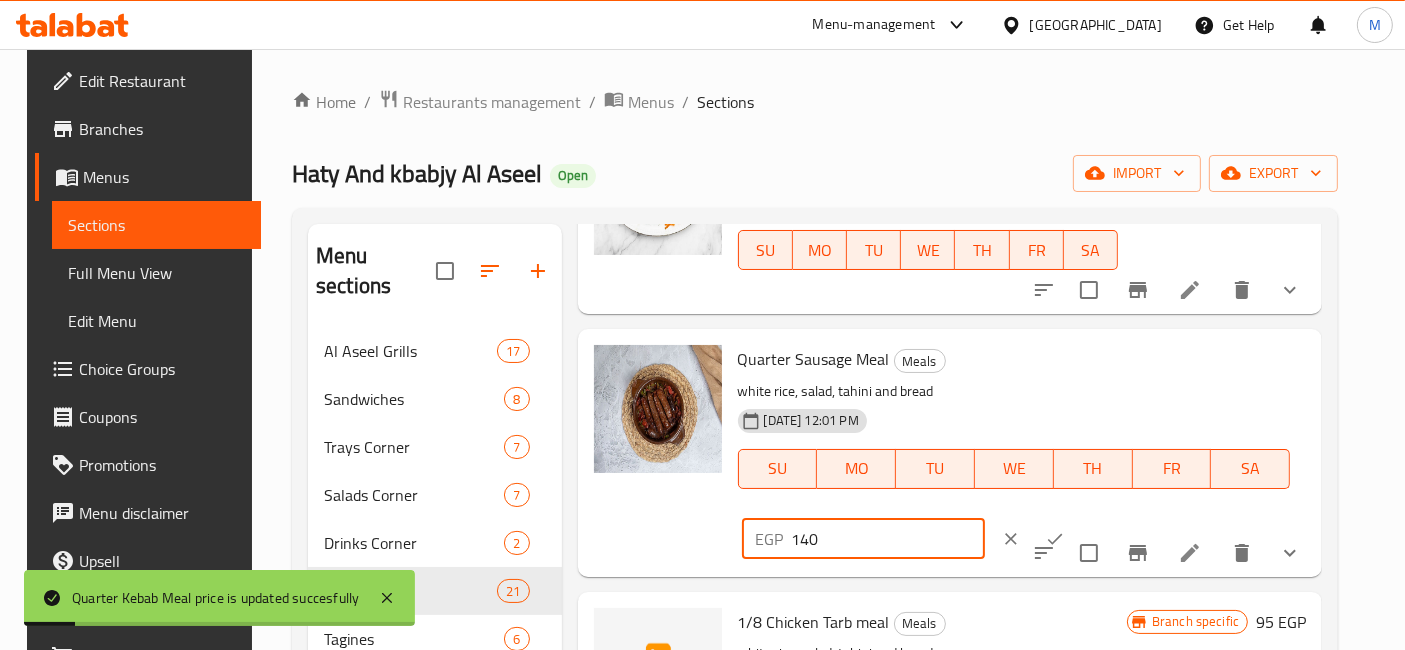 click on "140" at bounding box center (888, 539) 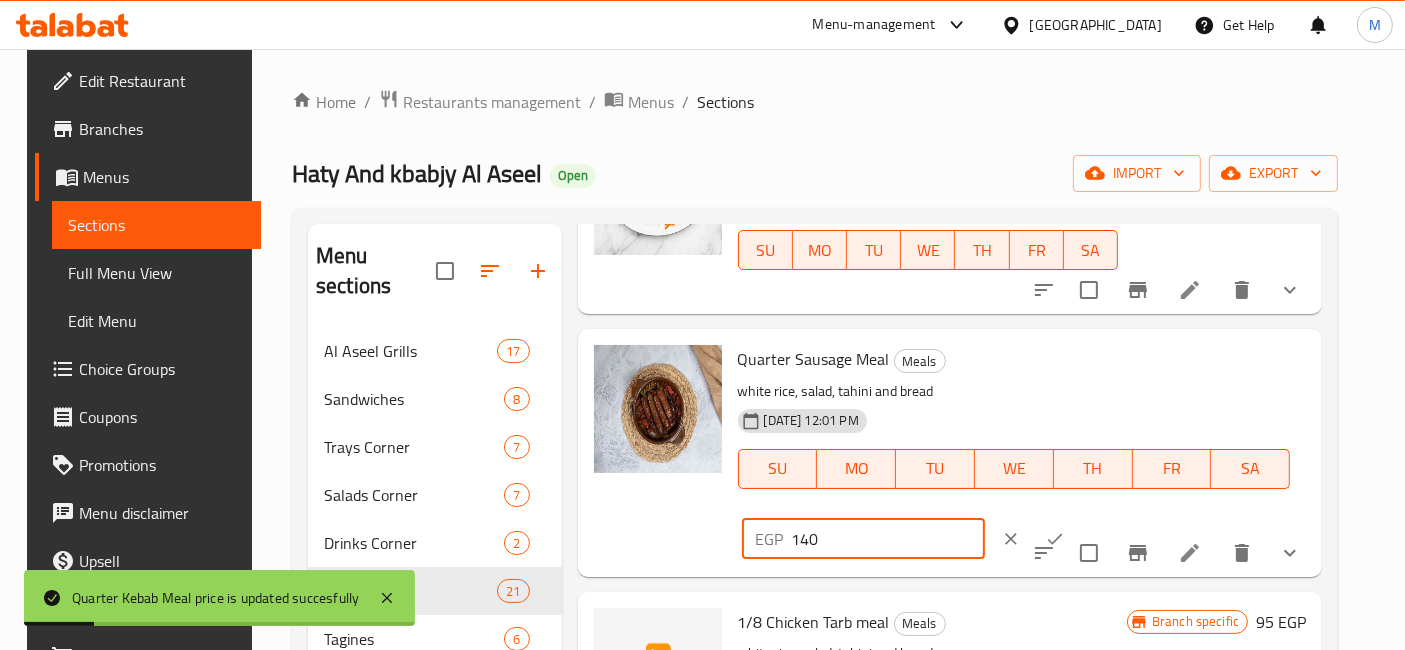 click on "140" at bounding box center (888, 539) 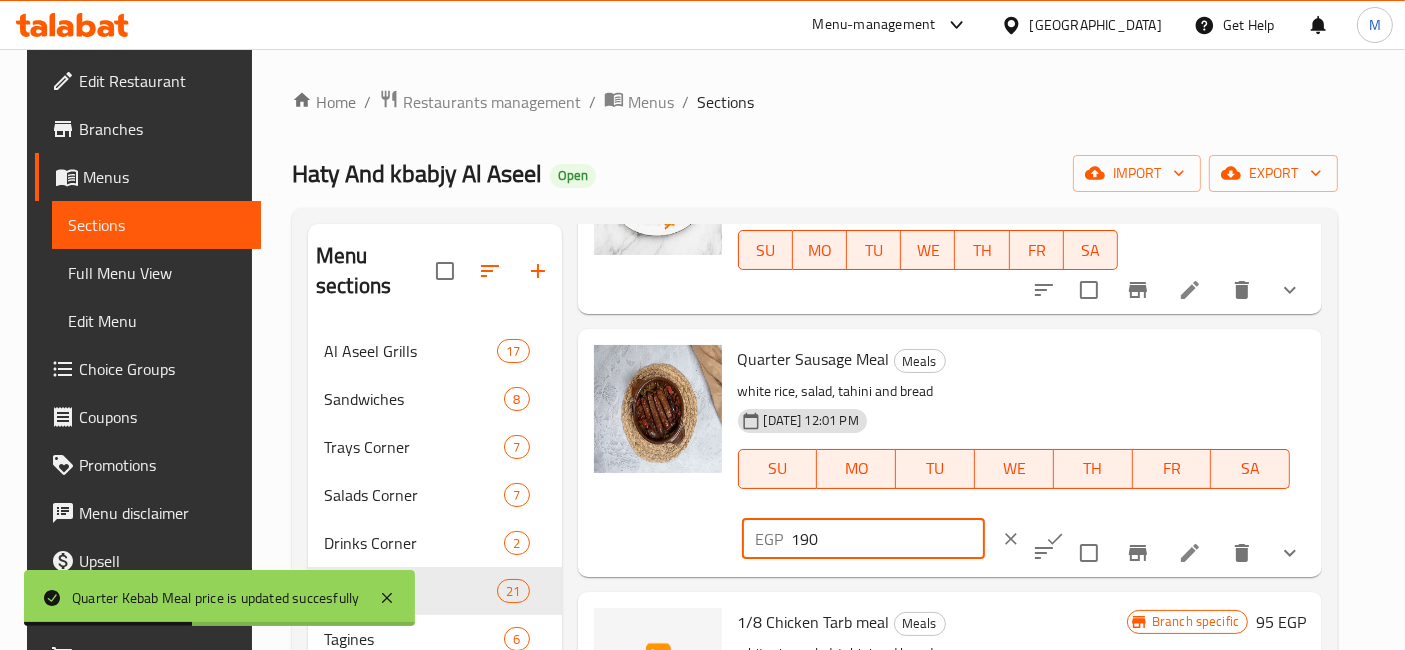 type on "190" 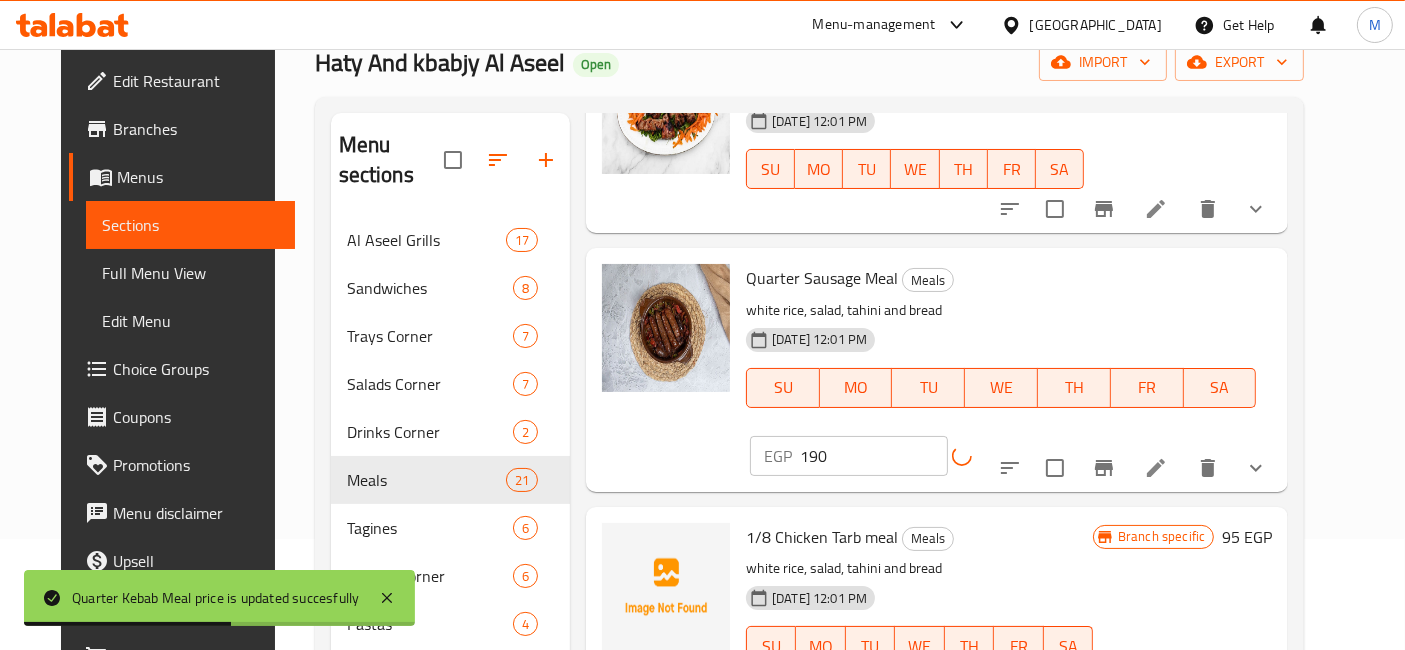 scroll, scrollTop: 204, scrollLeft: 0, axis: vertical 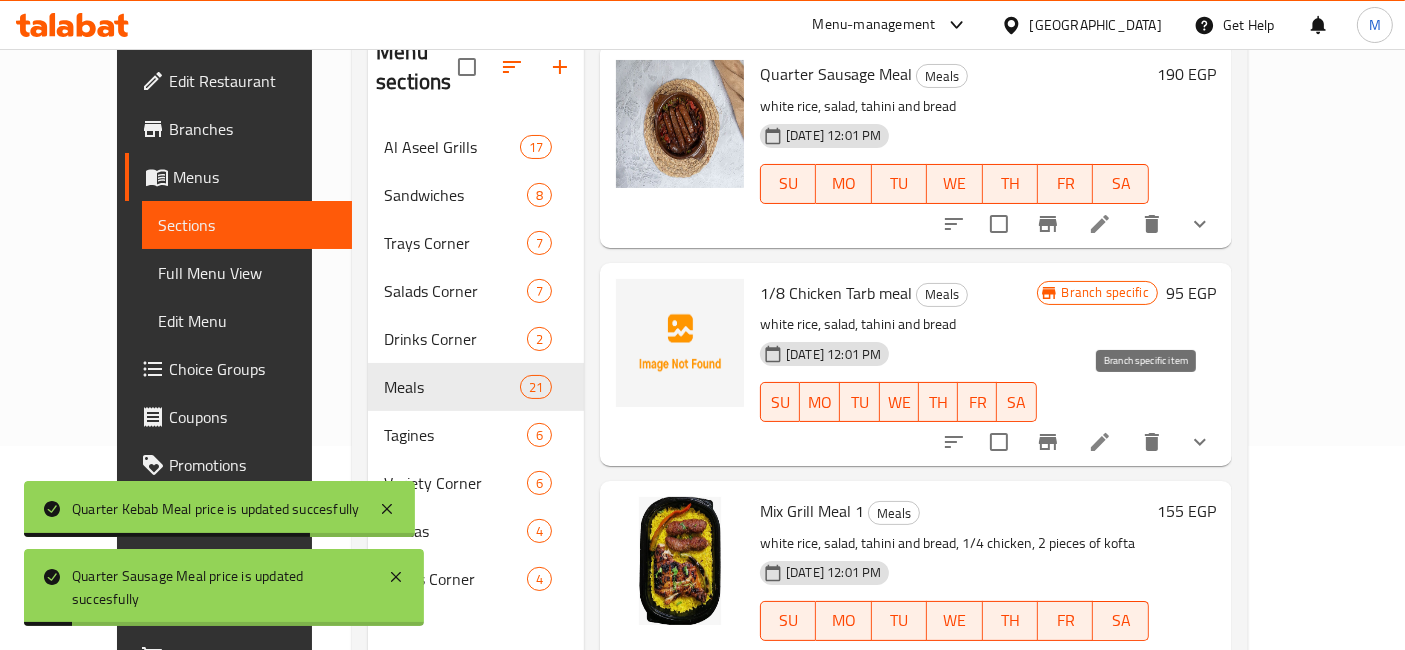 click at bounding box center [1048, 442] 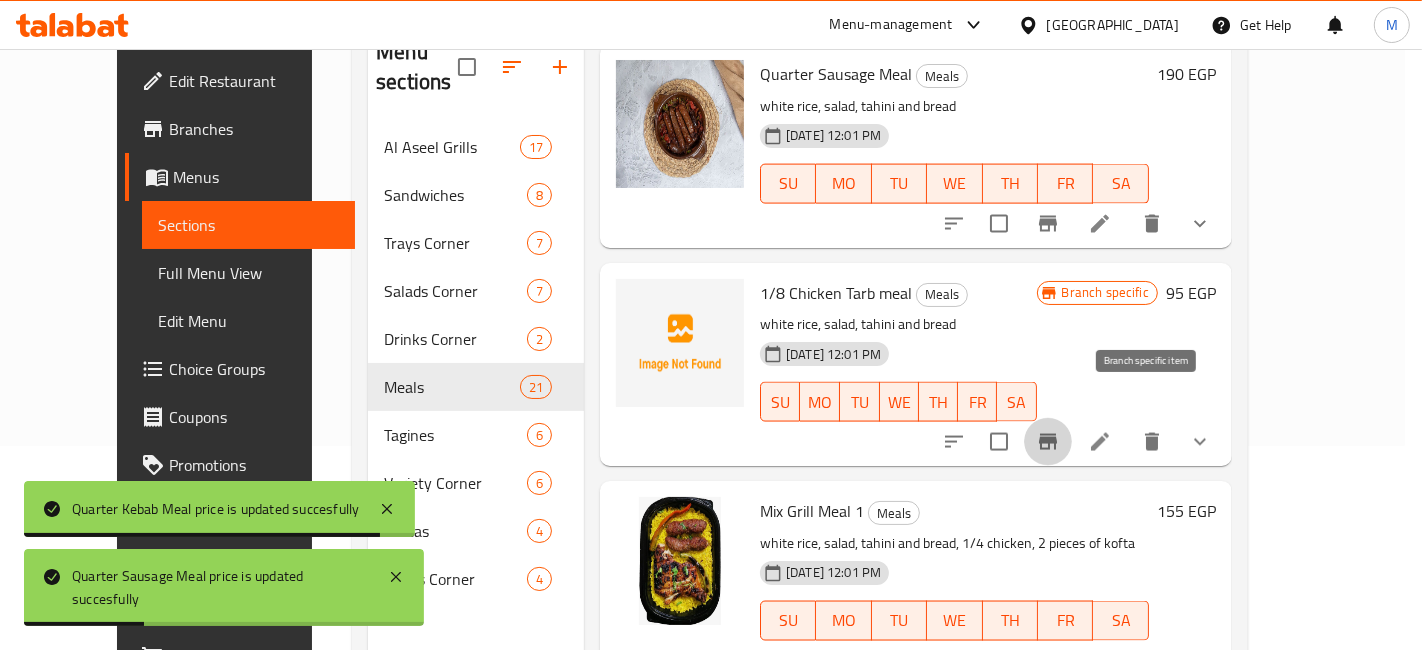 type 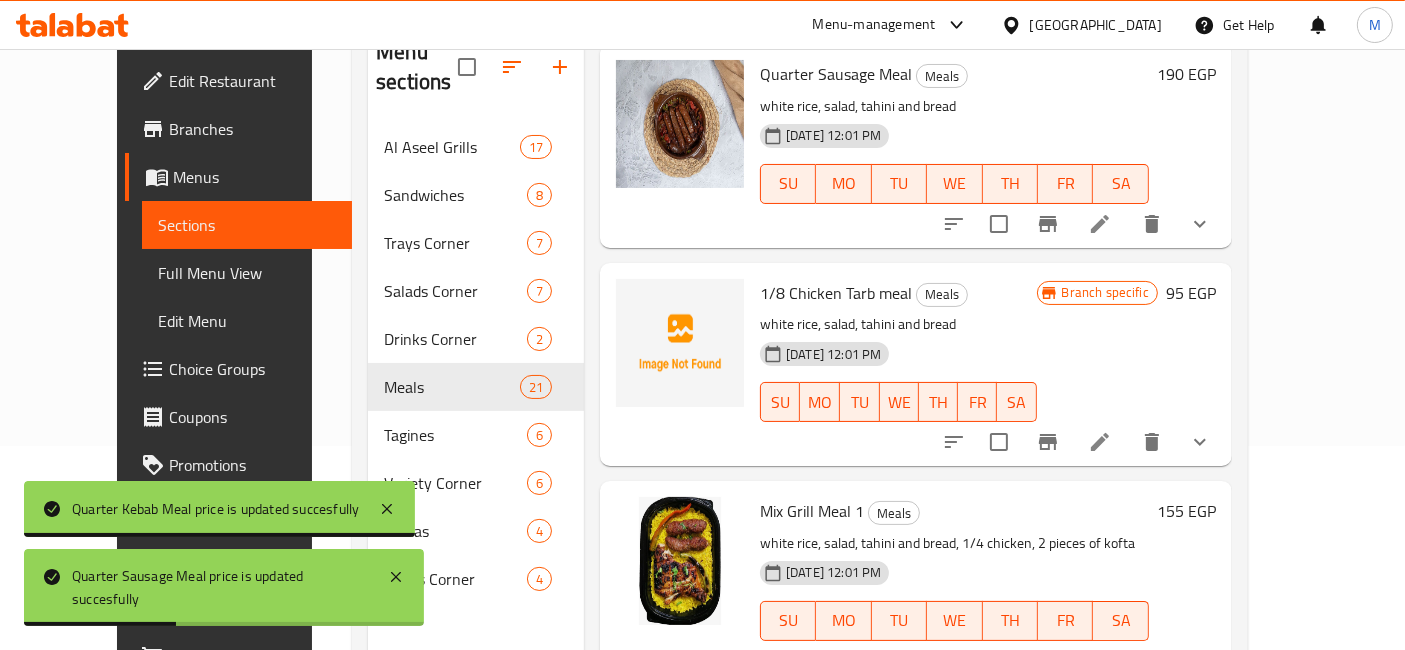 click on "95   EGP" at bounding box center [1191, 293] 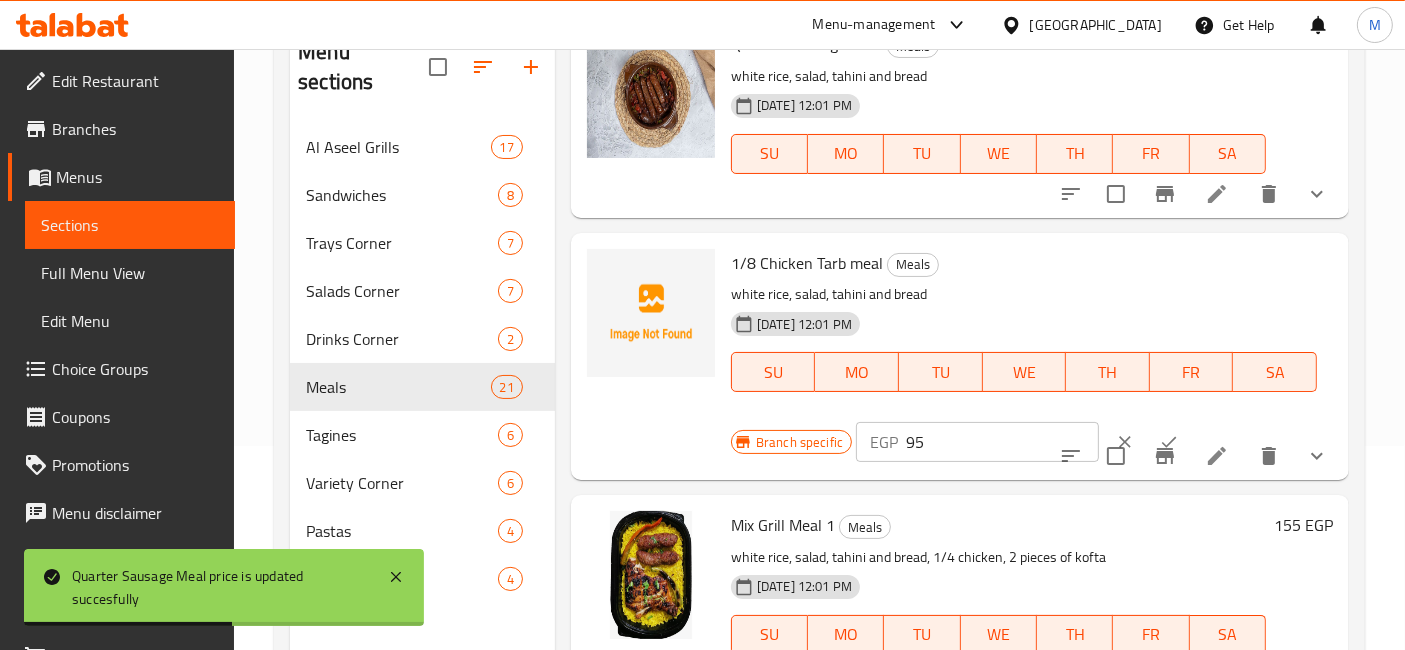 click on "95" at bounding box center (1002, 442) 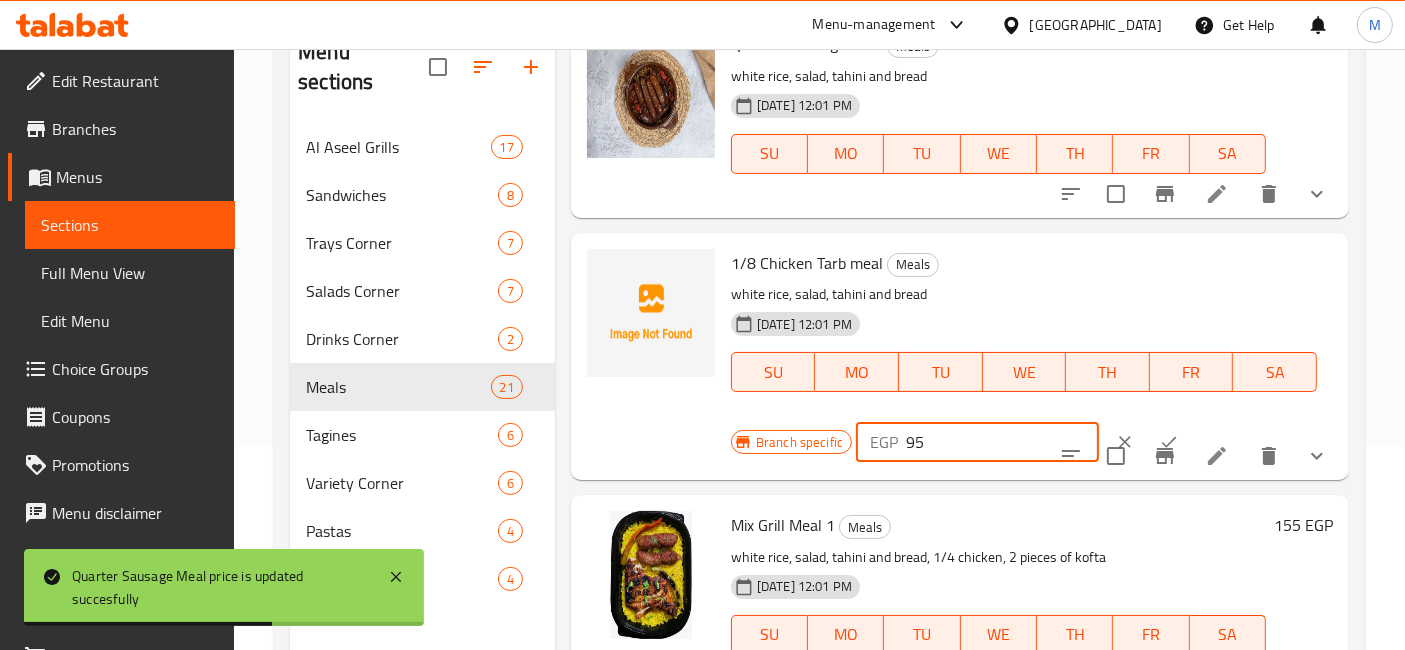 click on "95" at bounding box center (1002, 442) 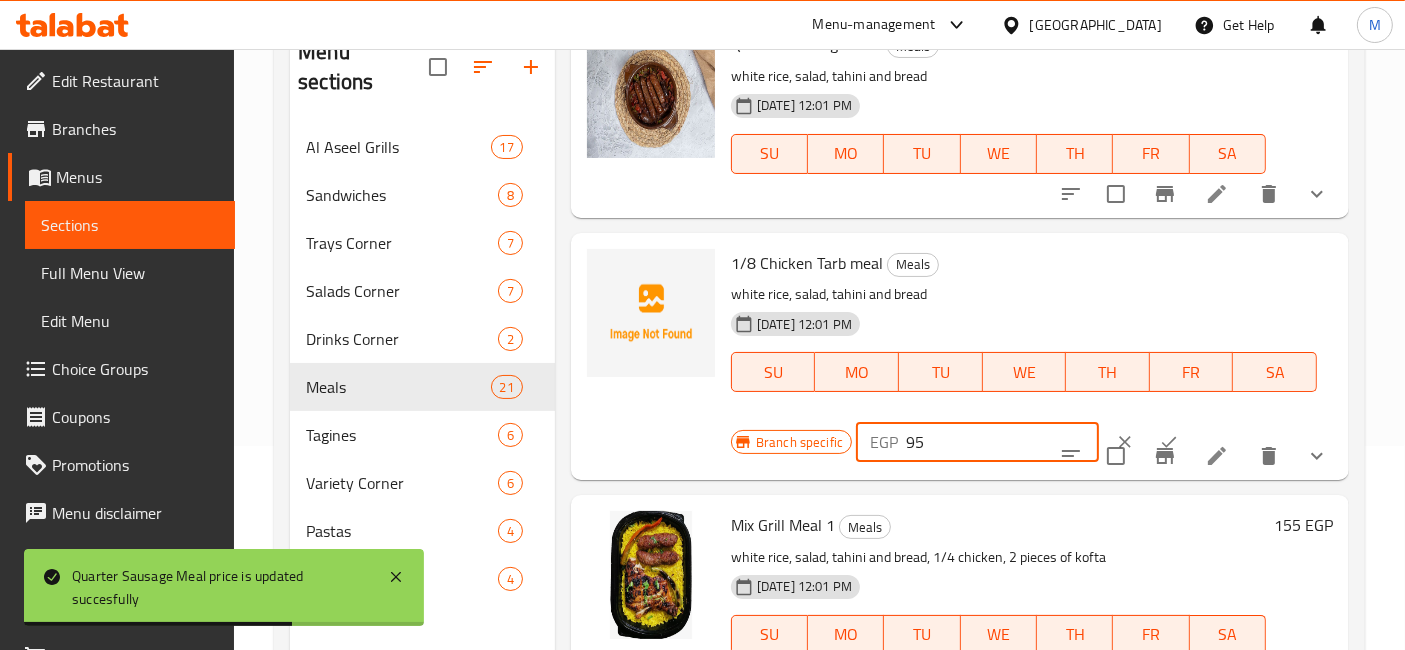 click on "95" at bounding box center [1002, 442] 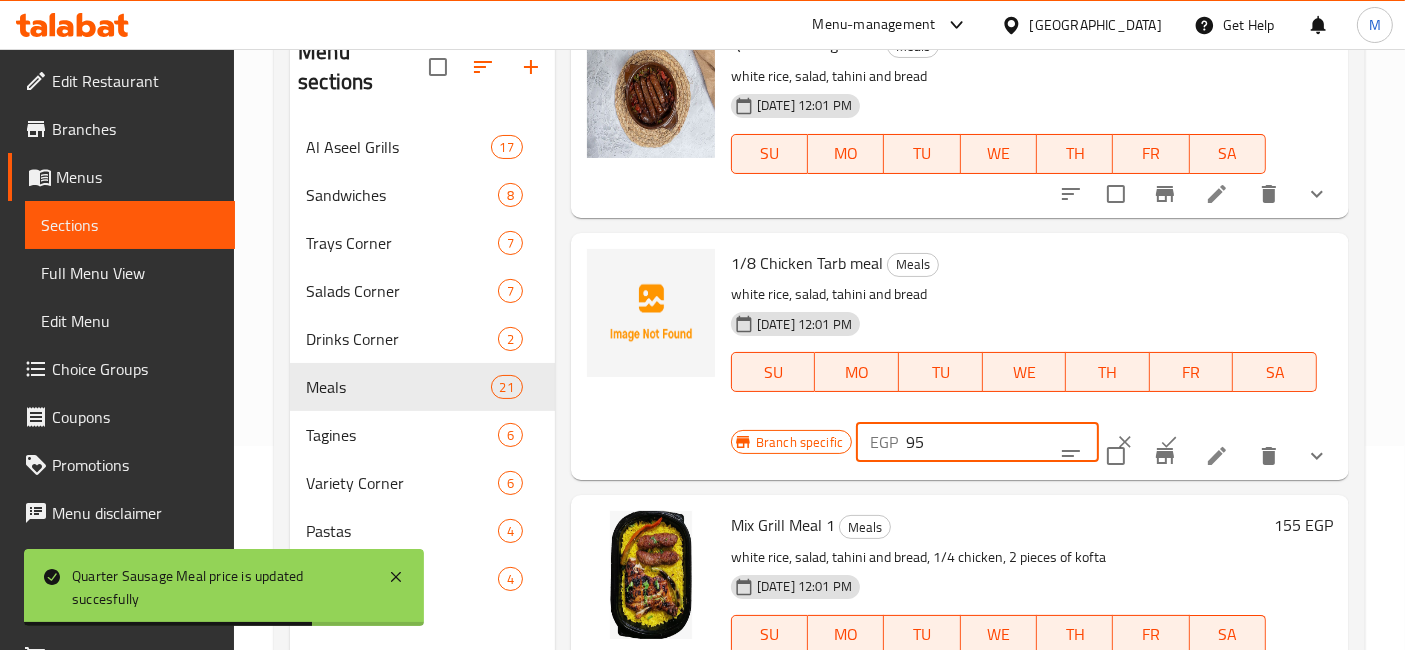 click on "95" at bounding box center [1002, 442] 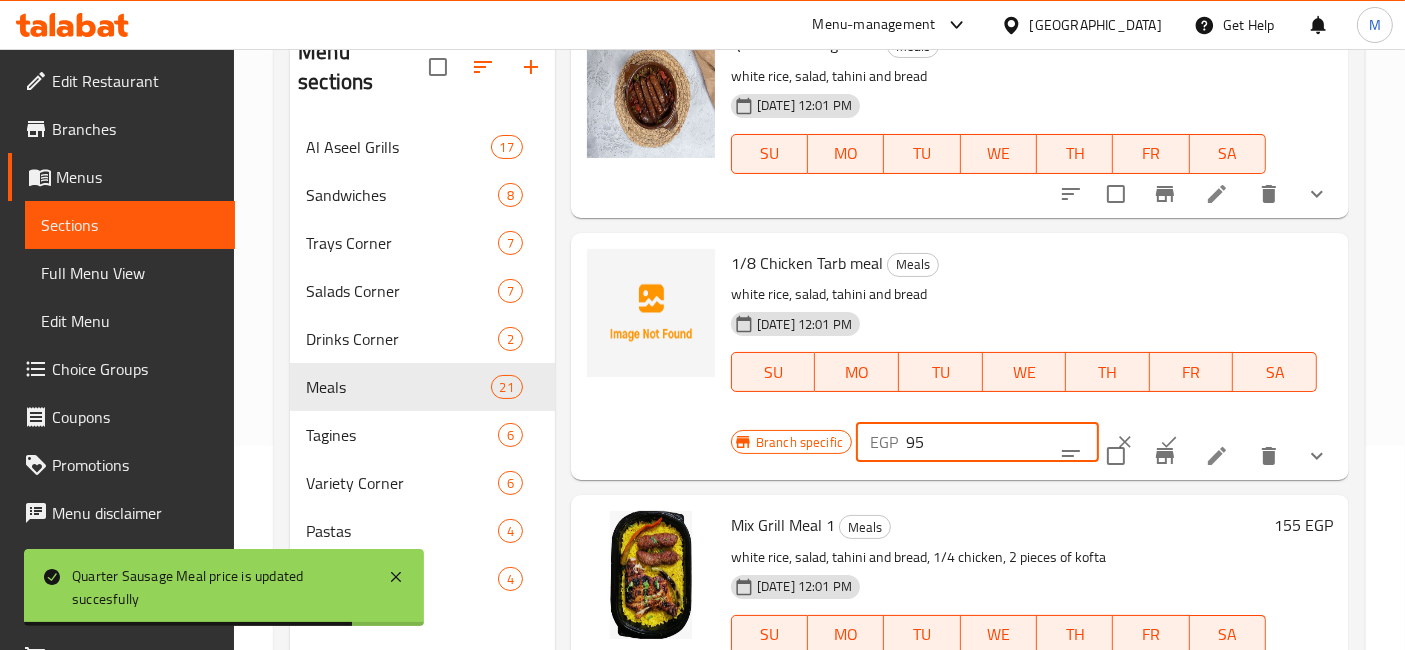 click on "95" at bounding box center [1002, 442] 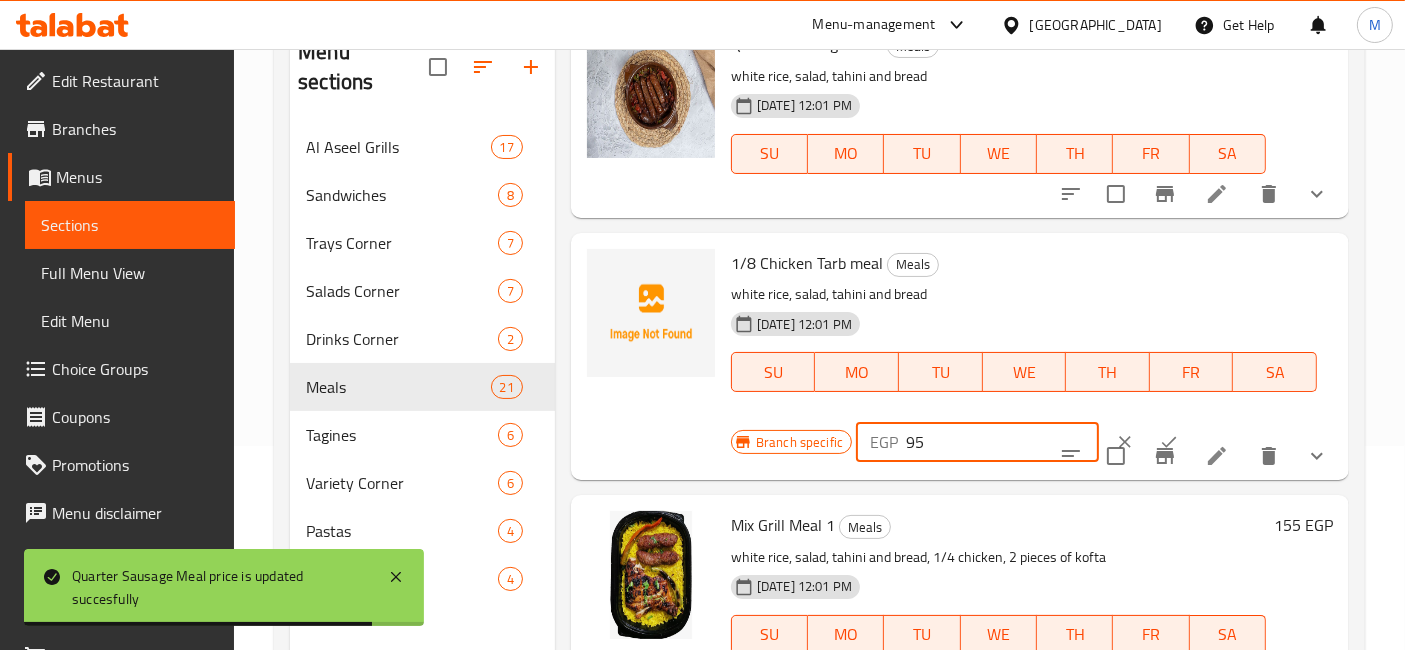 click on "95" at bounding box center (1002, 442) 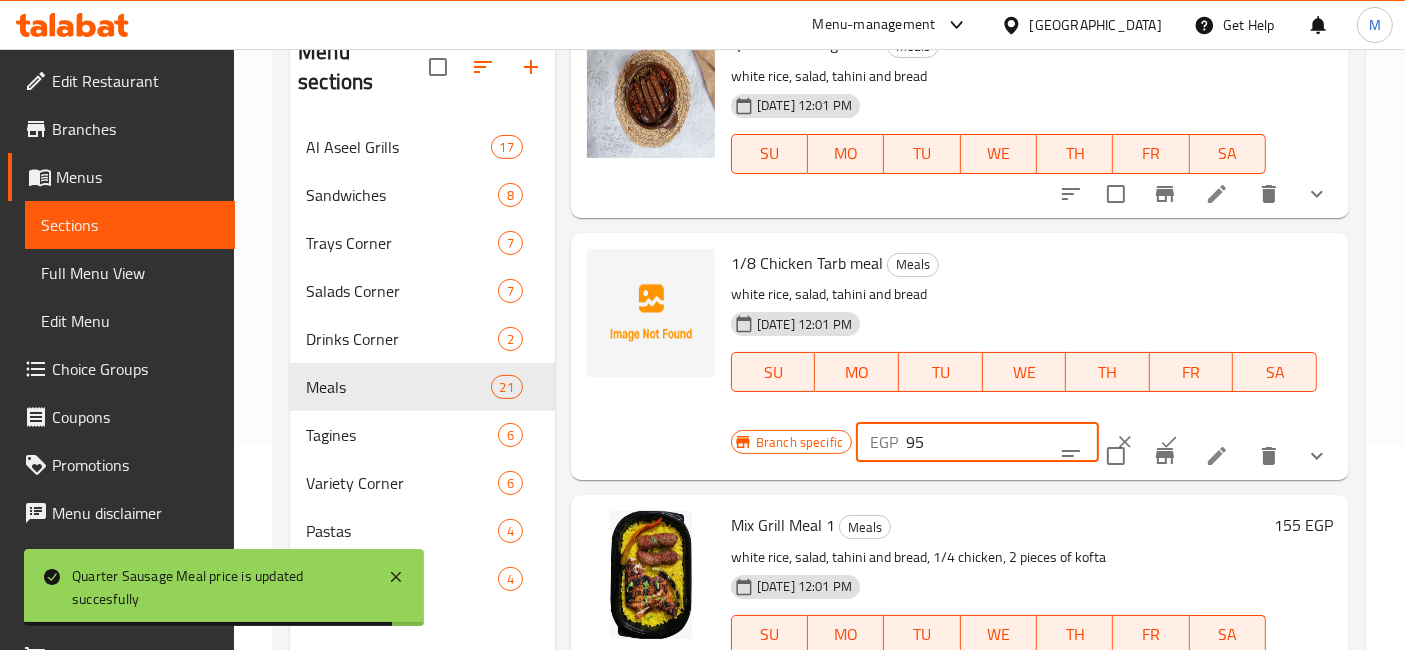 drag, startPoint x: 929, startPoint y: 440, endPoint x: 885, endPoint y: 440, distance: 44 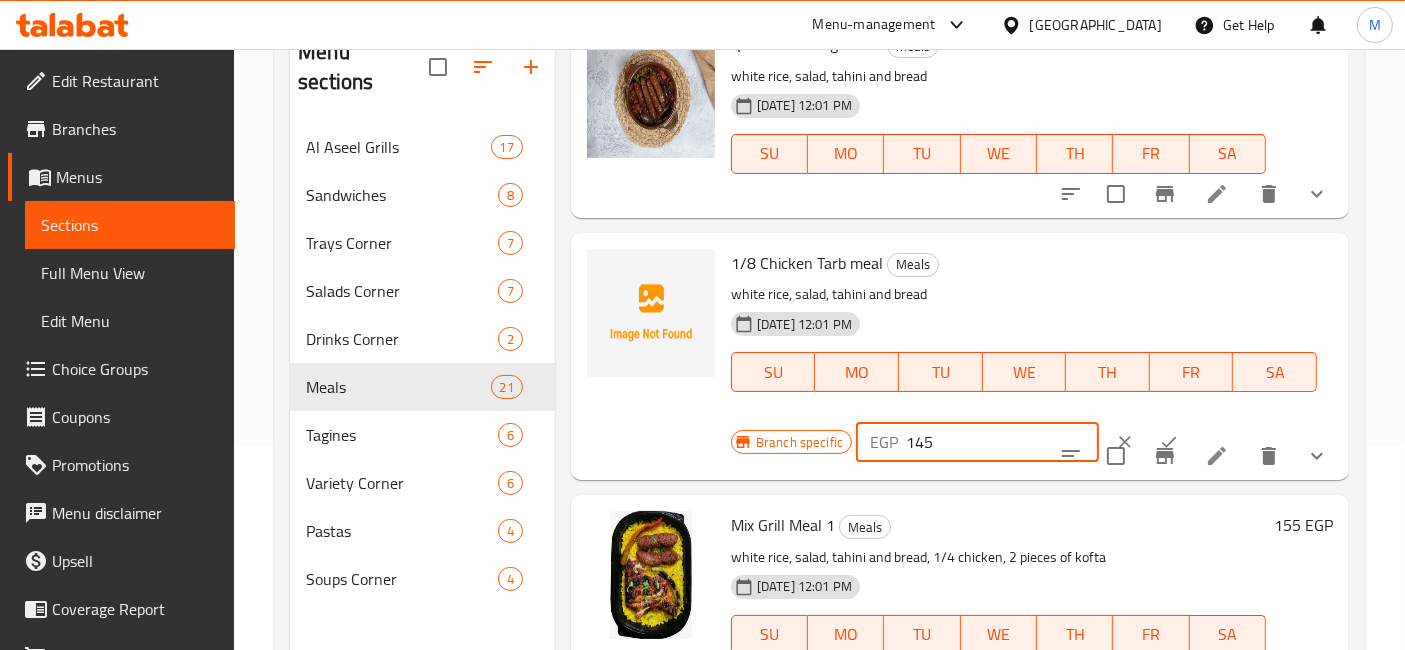 type on "145" 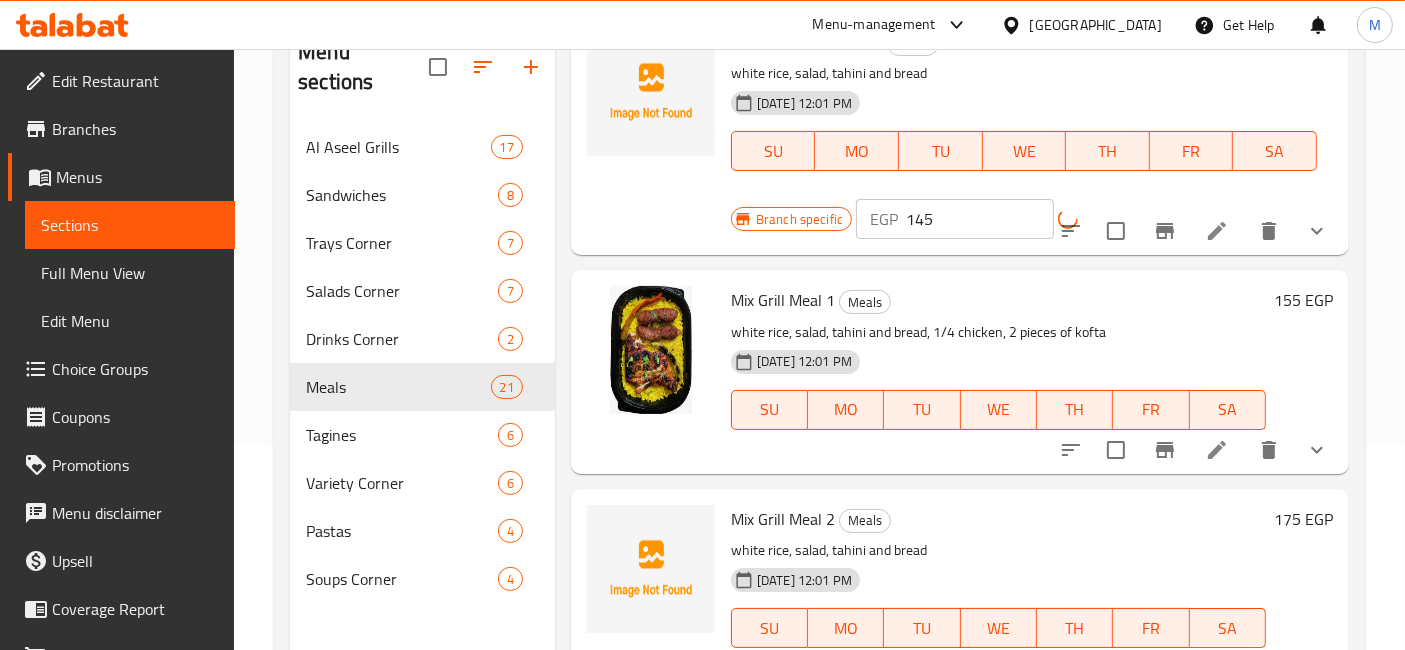 scroll, scrollTop: 2666, scrollLeft: 0, axis: vertical 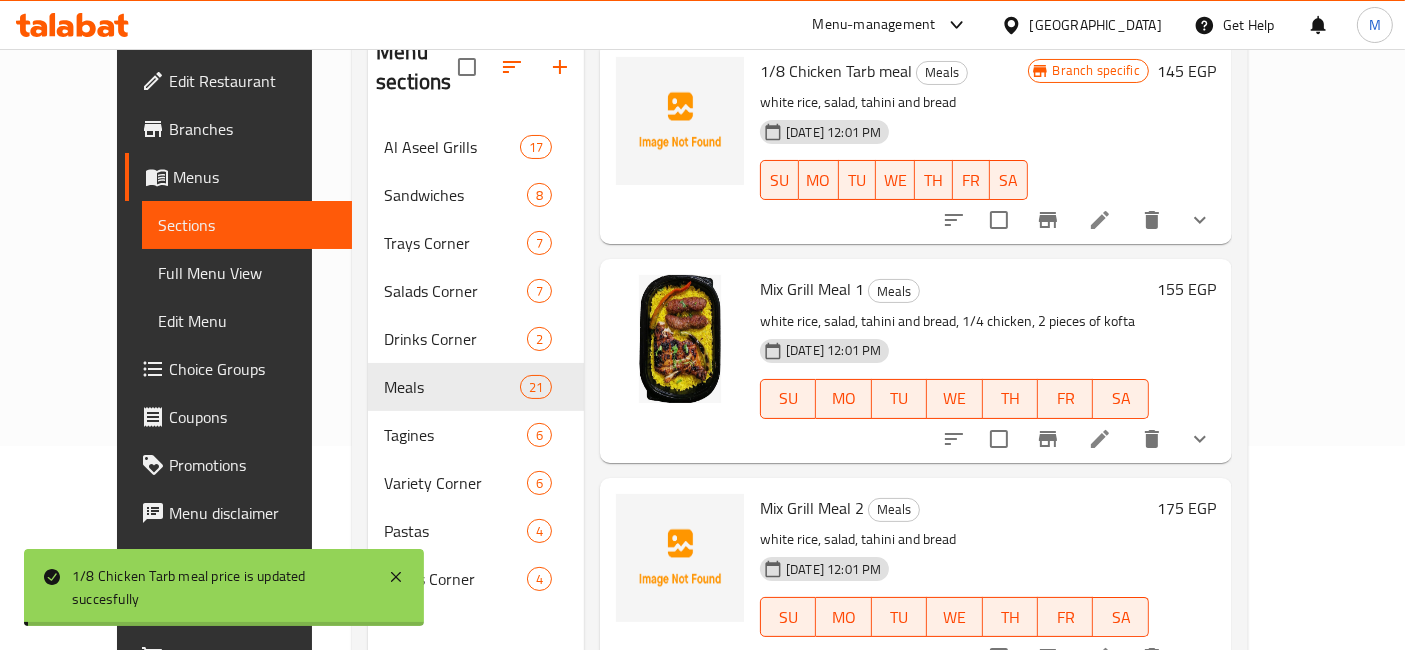 click on "155   EGP" at bounding box center [1182, 360] 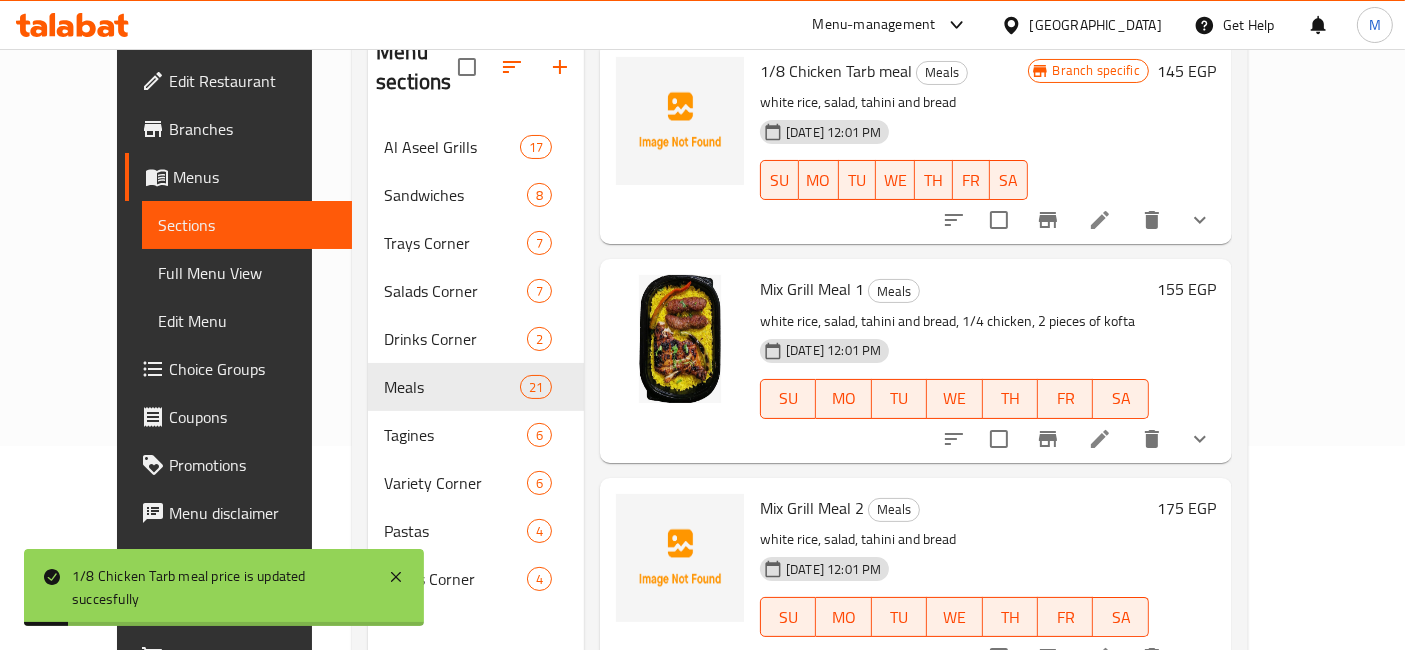 click on "155   EGP" at bounding box center [1186, 289] 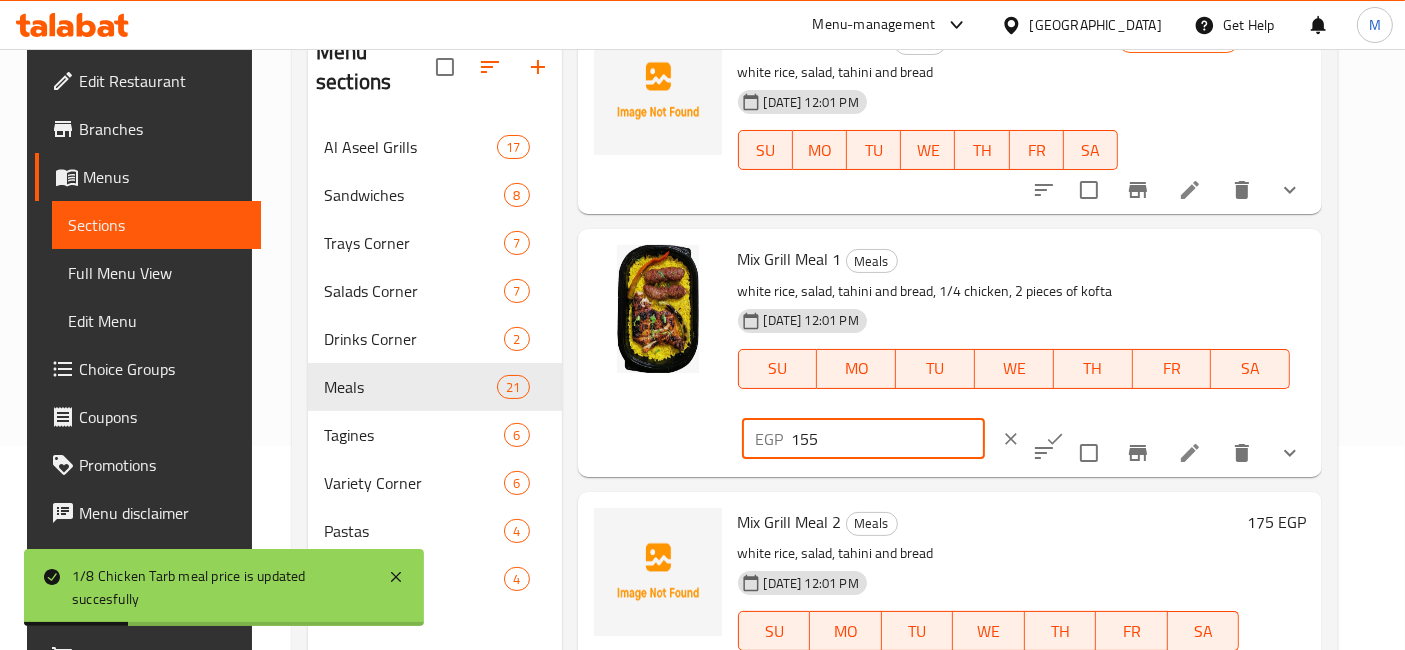click on "155" at bounding box center (888, 439) 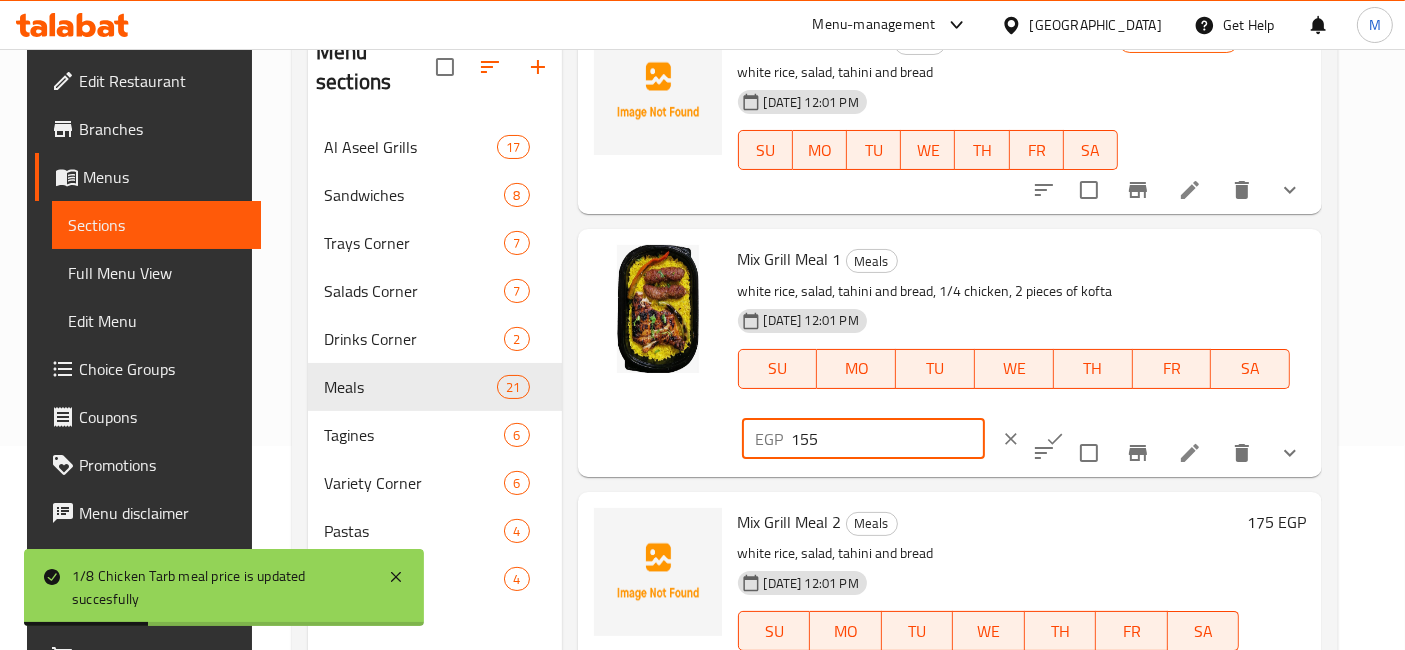 click on "155" at bounding box center [888, 439] 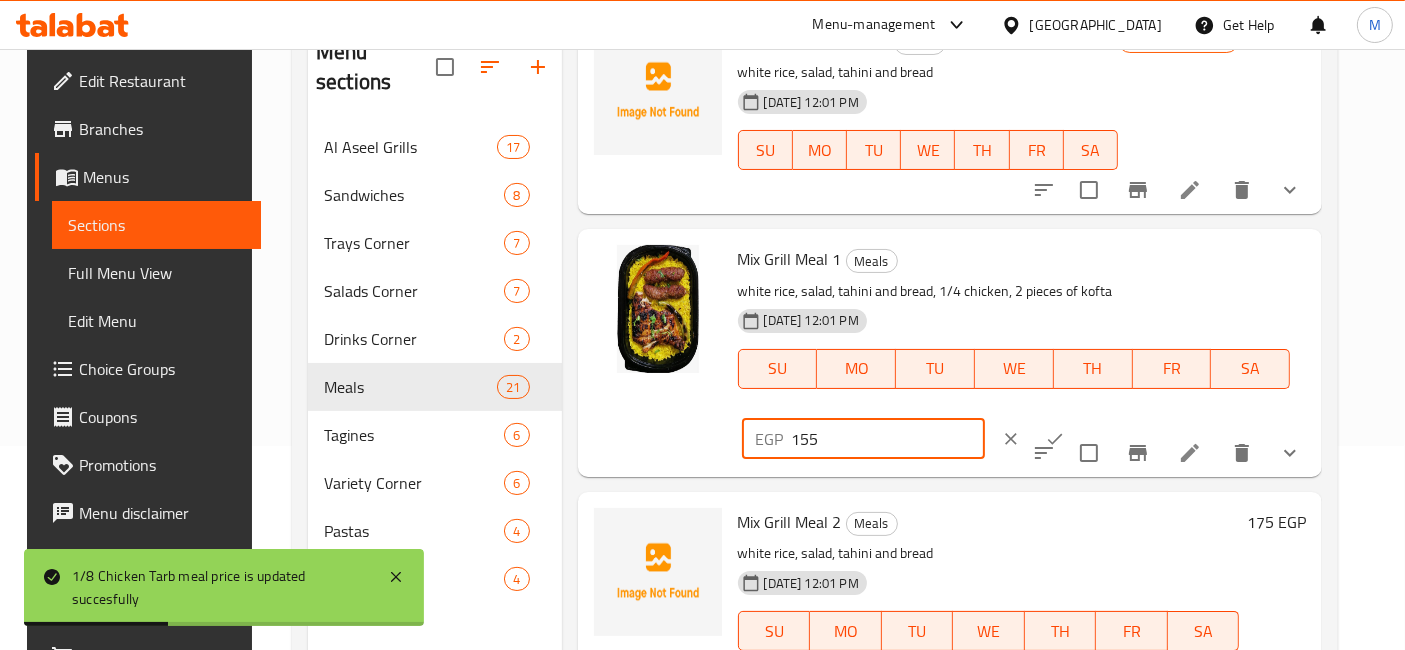 type on "1" 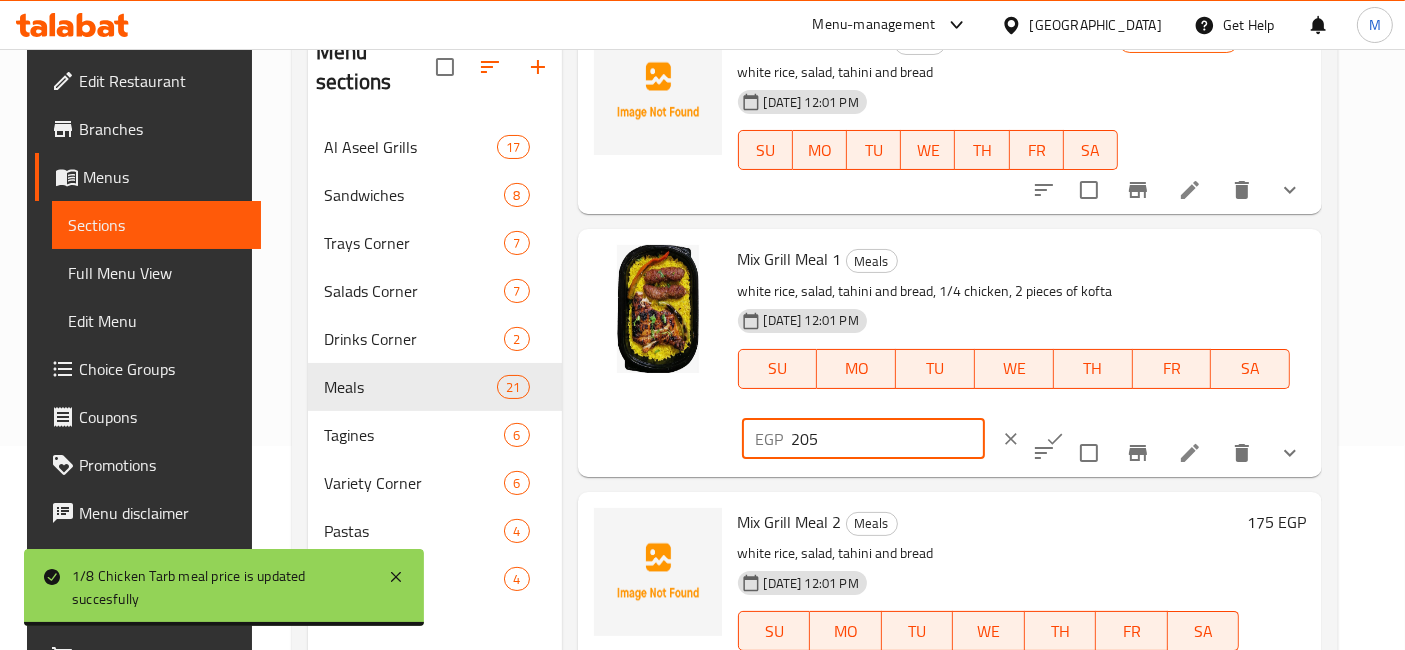 type on "205" 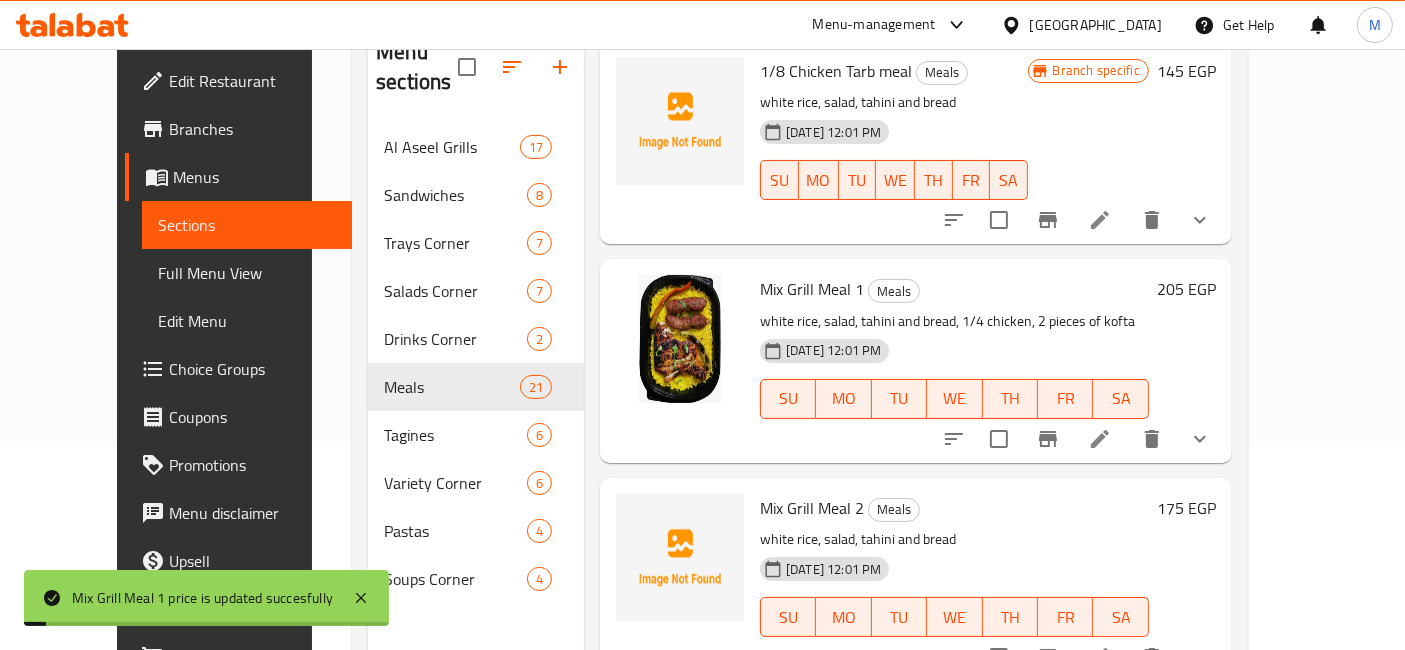 scroll, scrollTop: 2777, scrollLeft: 0, axis: vertical 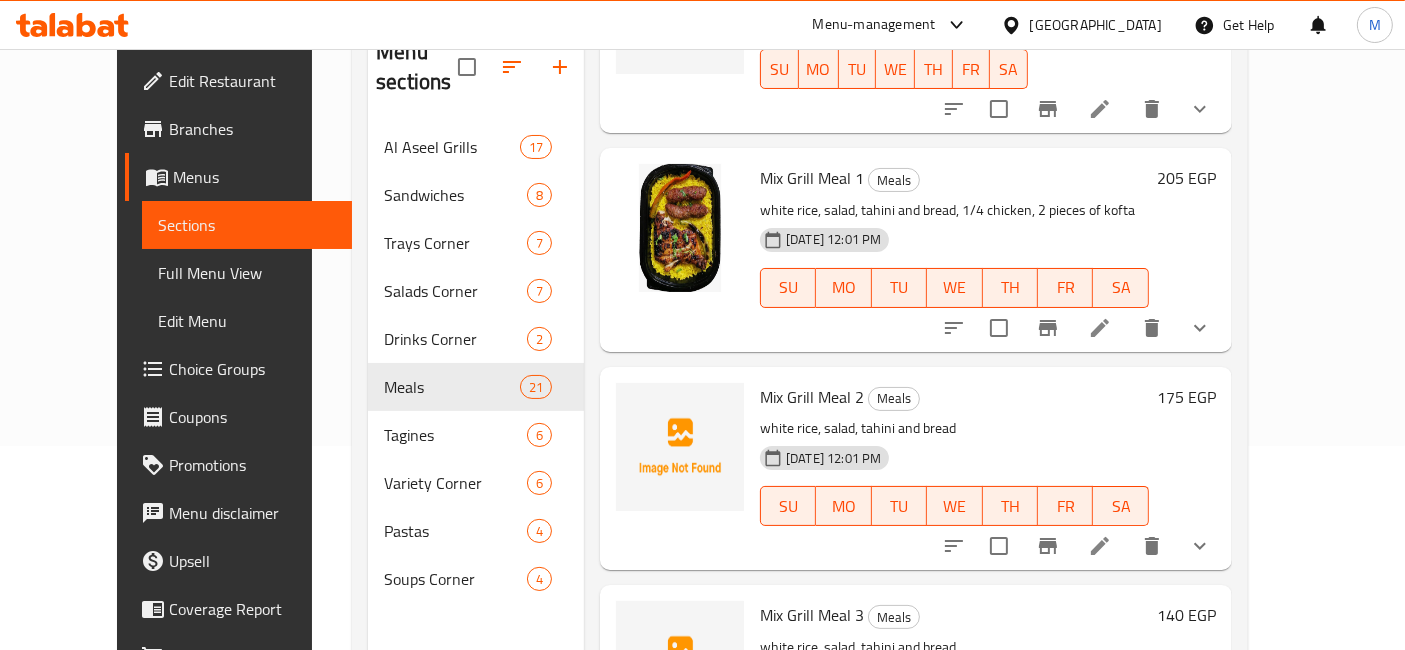 click on "175   EGP" at bounding box center (1186, 397) 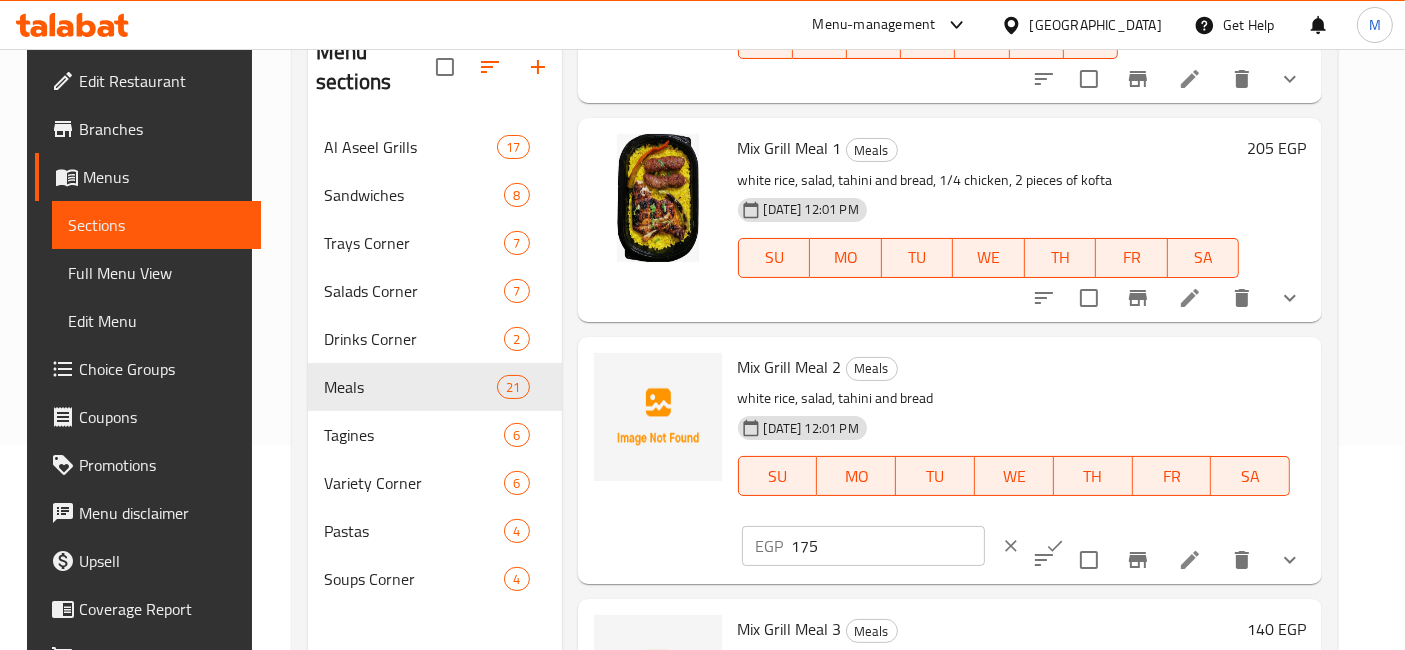 click on "175" at bounding box center (888, 546) 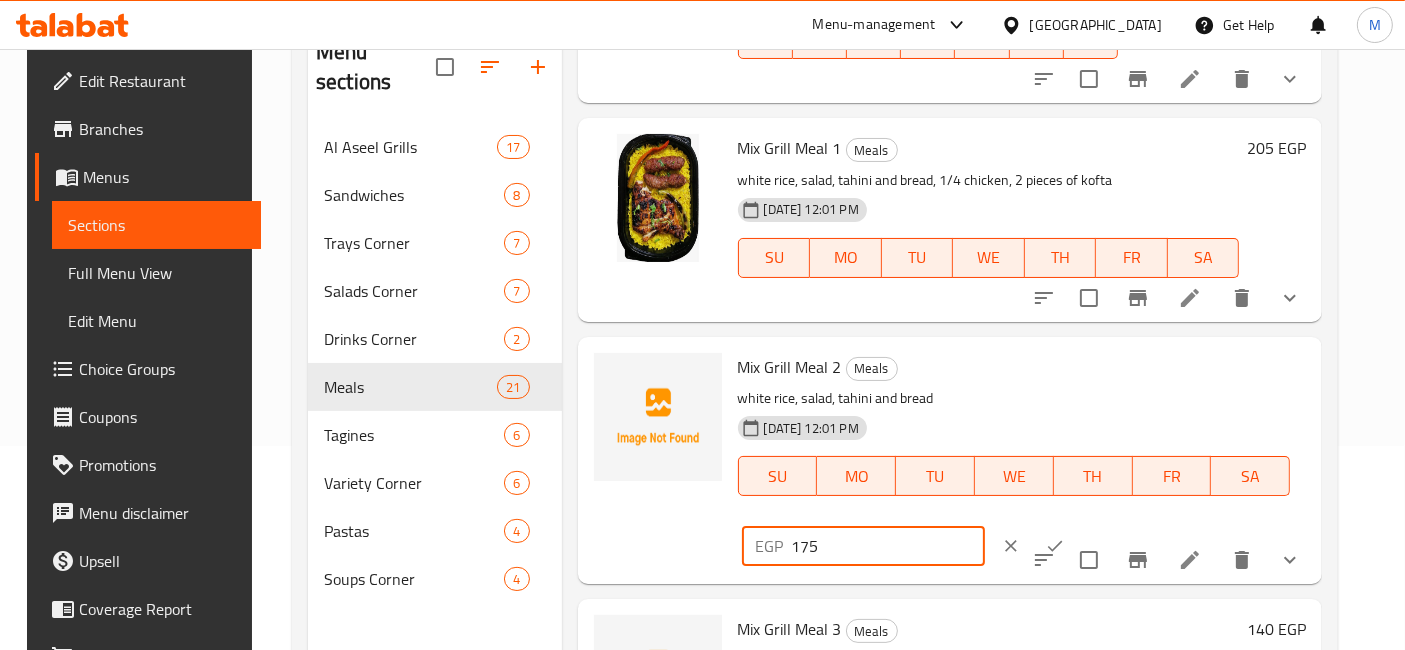 click on "175" at bounding box center [888, 546] 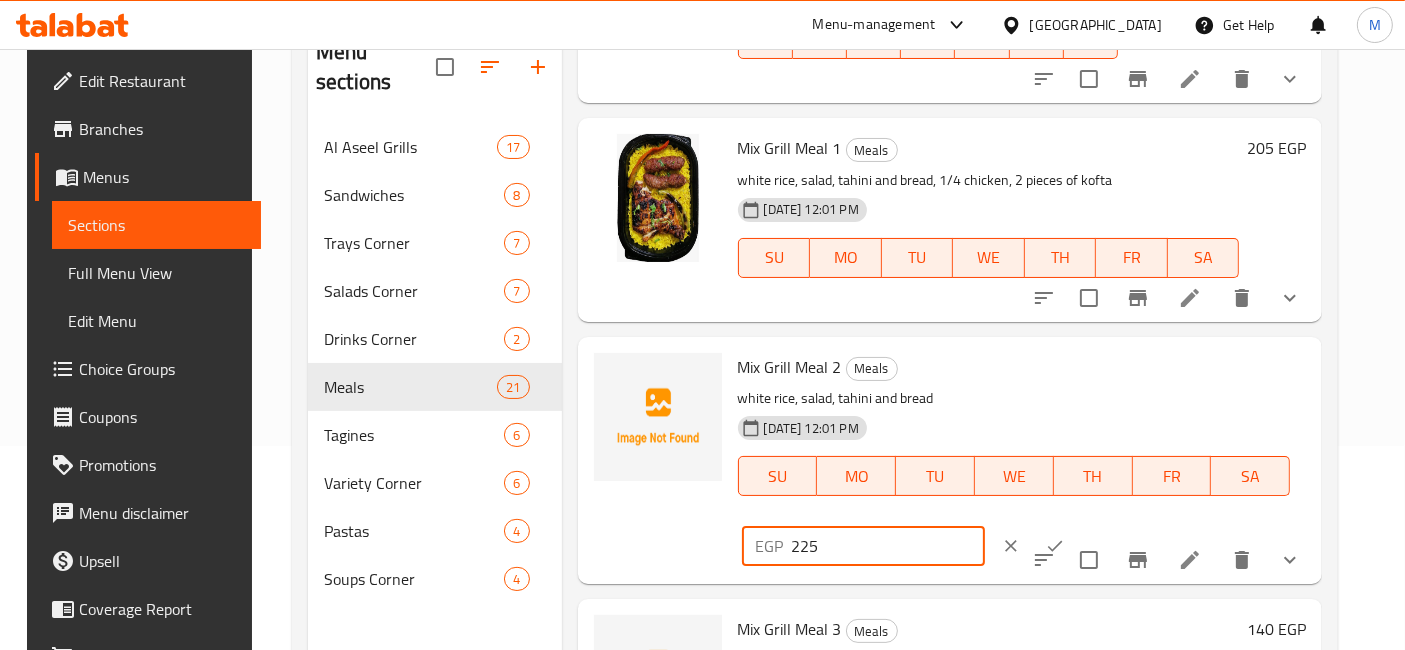 type on "225" 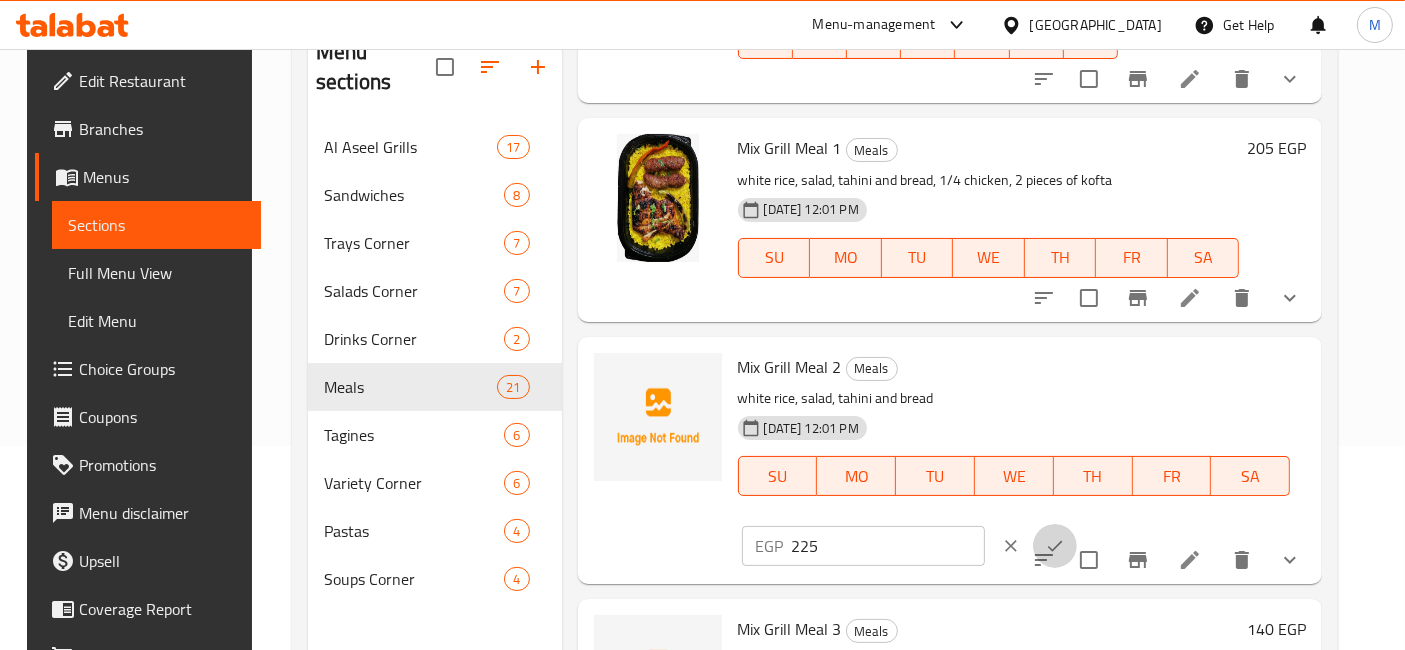 click 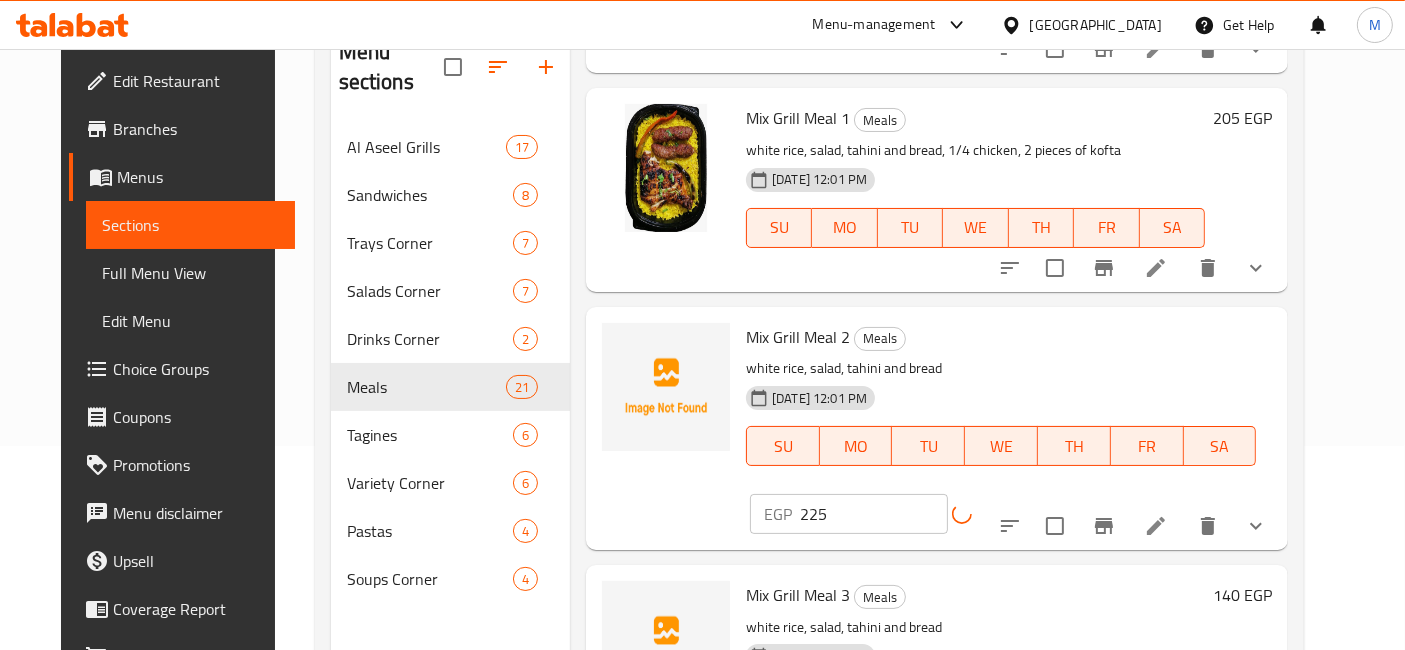 scroll, scrollTop: 2888, scrollLeft: 0, axis: vertical 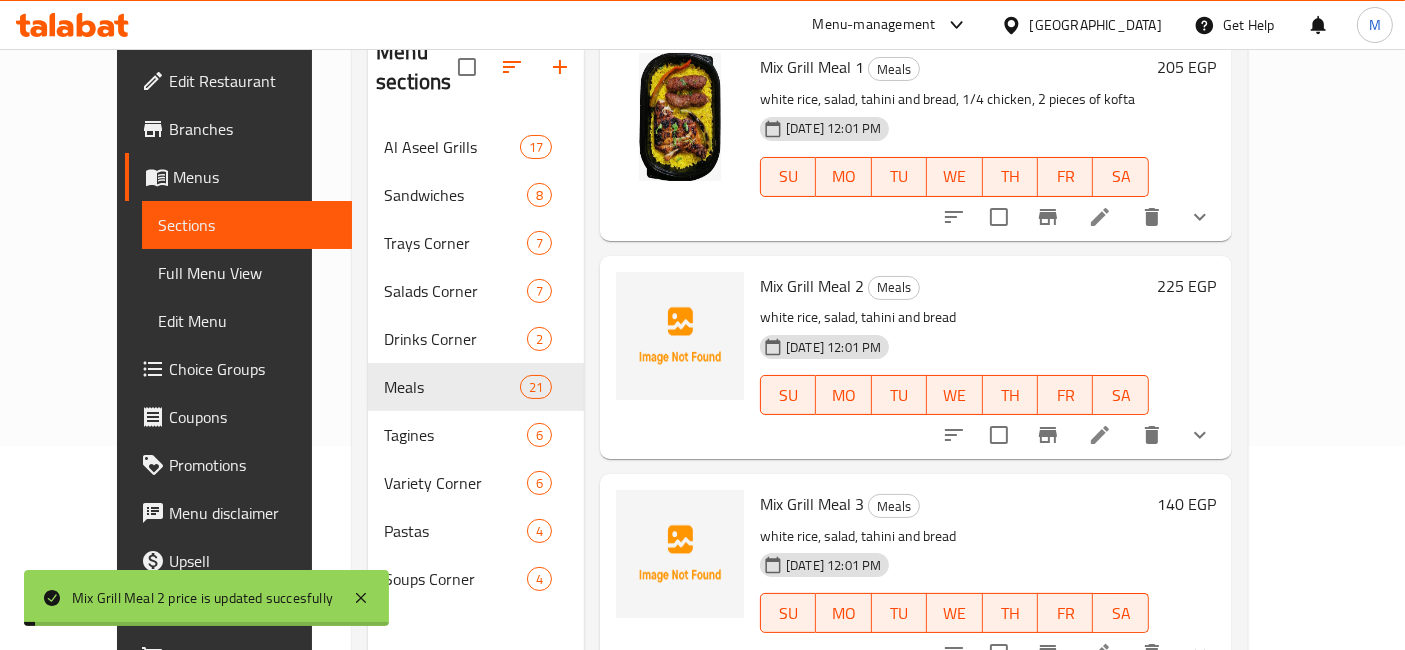 click on "140   EGP" at bounding box center (1186, 504) 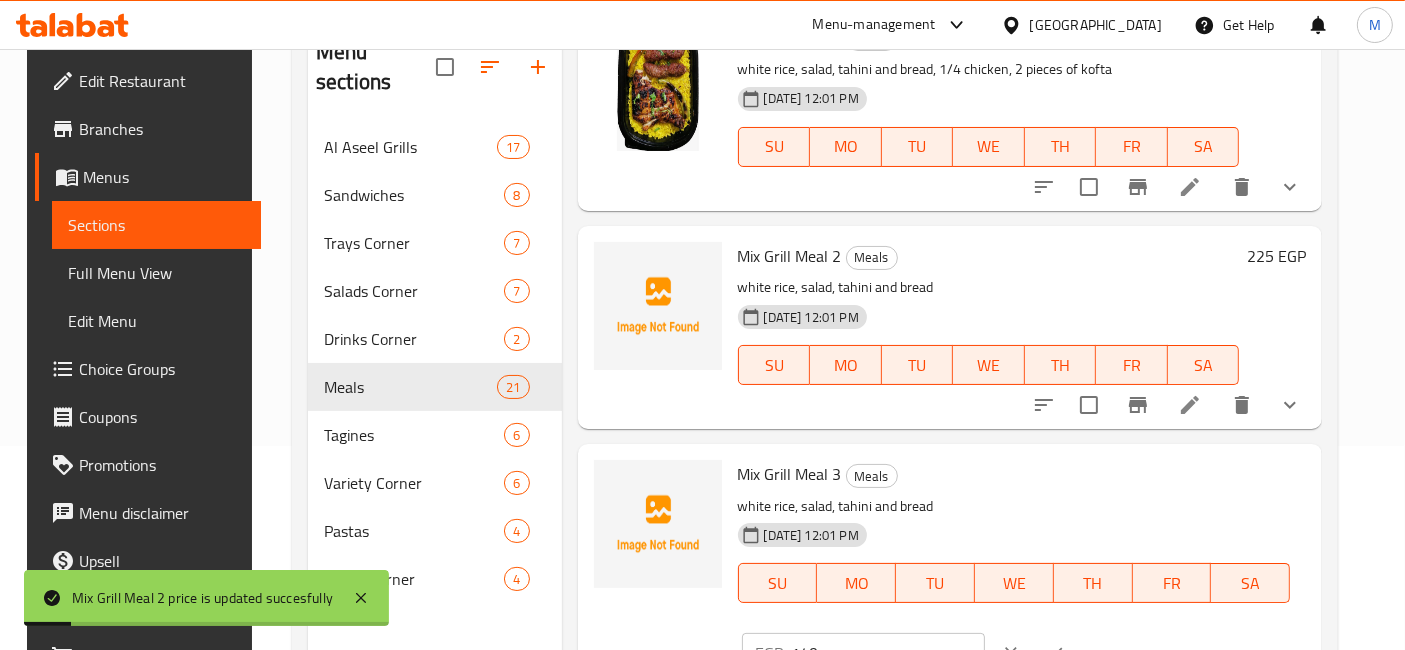 click on "140" at bounding box center (888, 653) 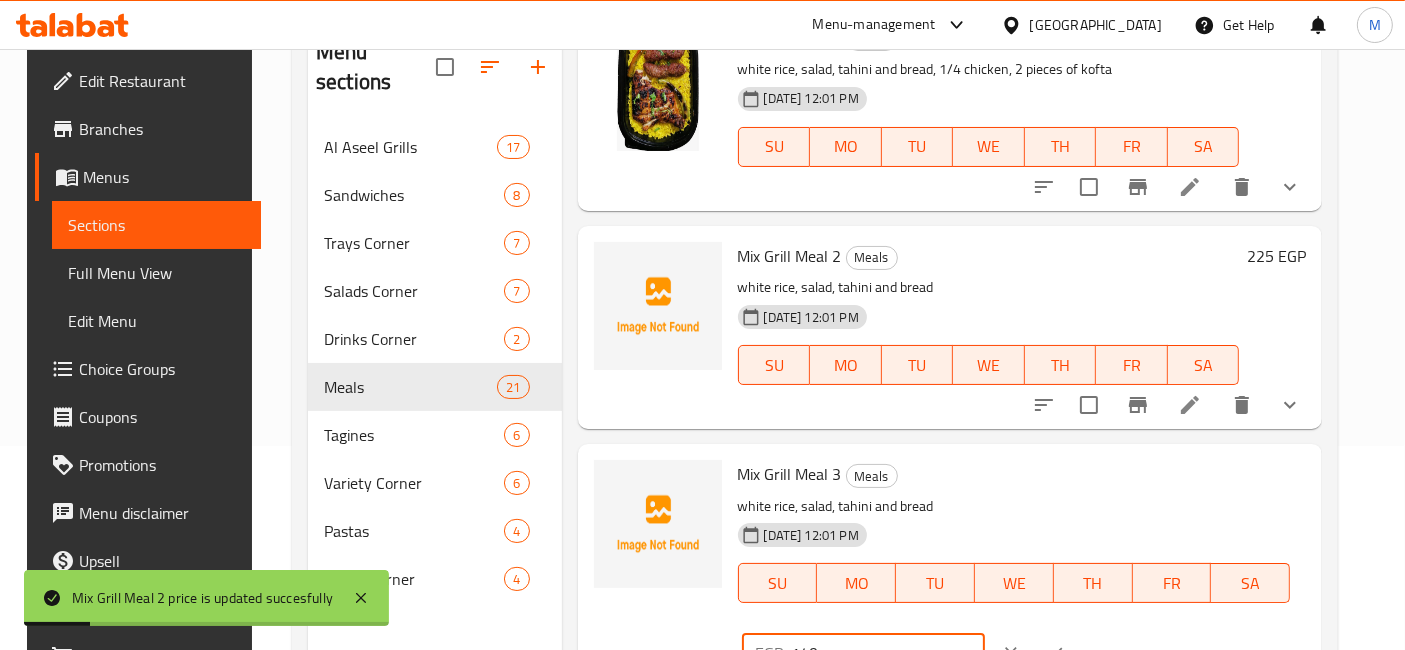 click on "140" at bounding box center [888, 653] 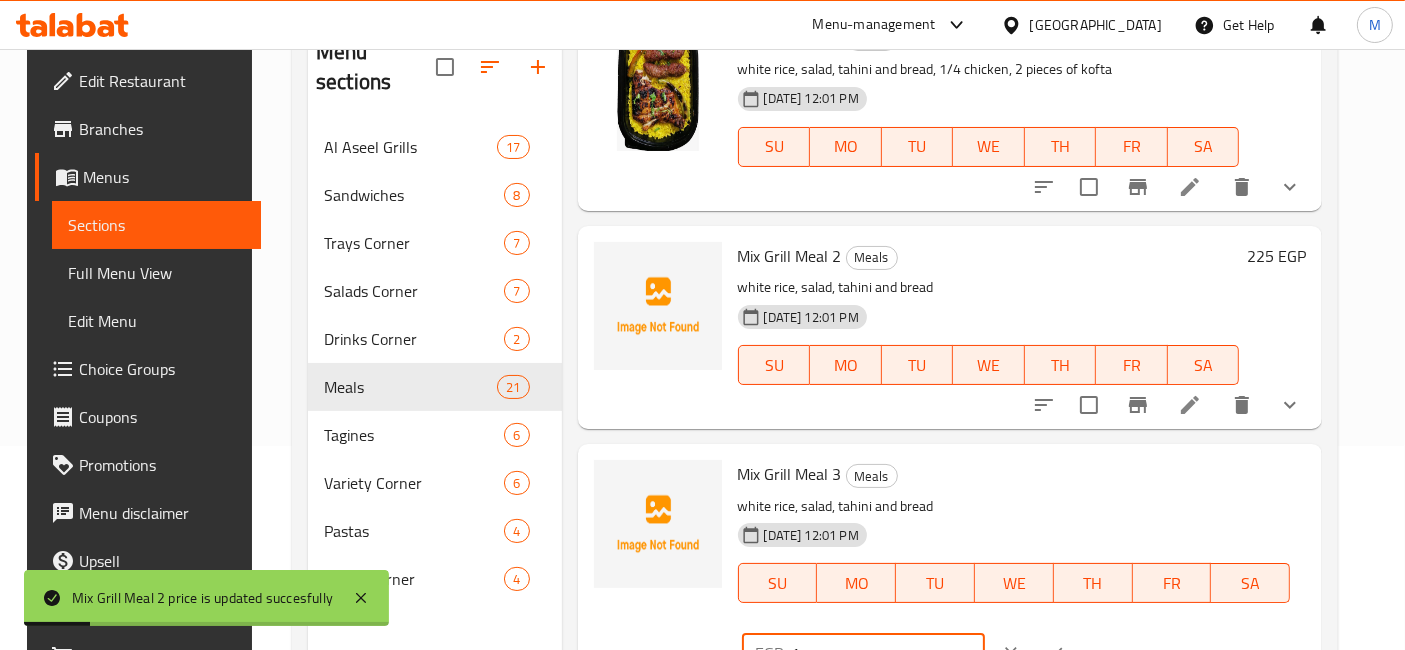 click on "1" at bounding box center (888, 653) 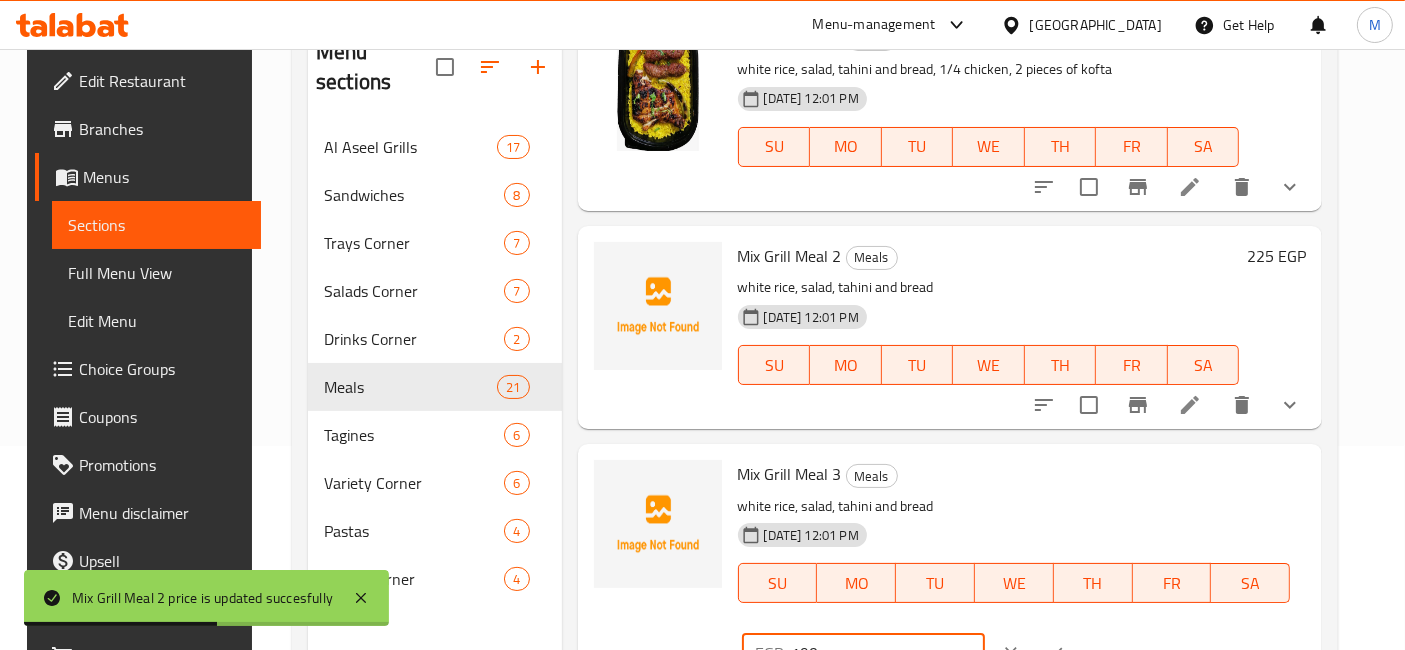 type on "190" 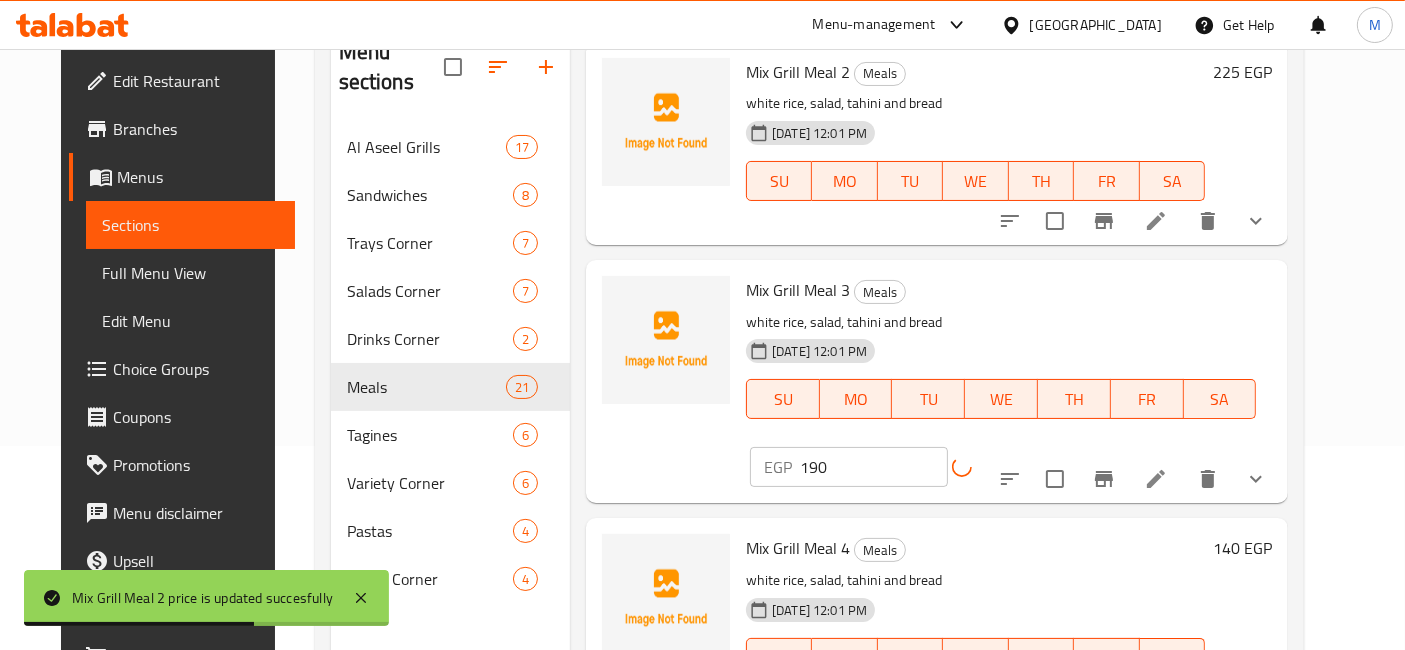 scroll, scrollTop: 3111, scrollLeft: 0, axis: vertical 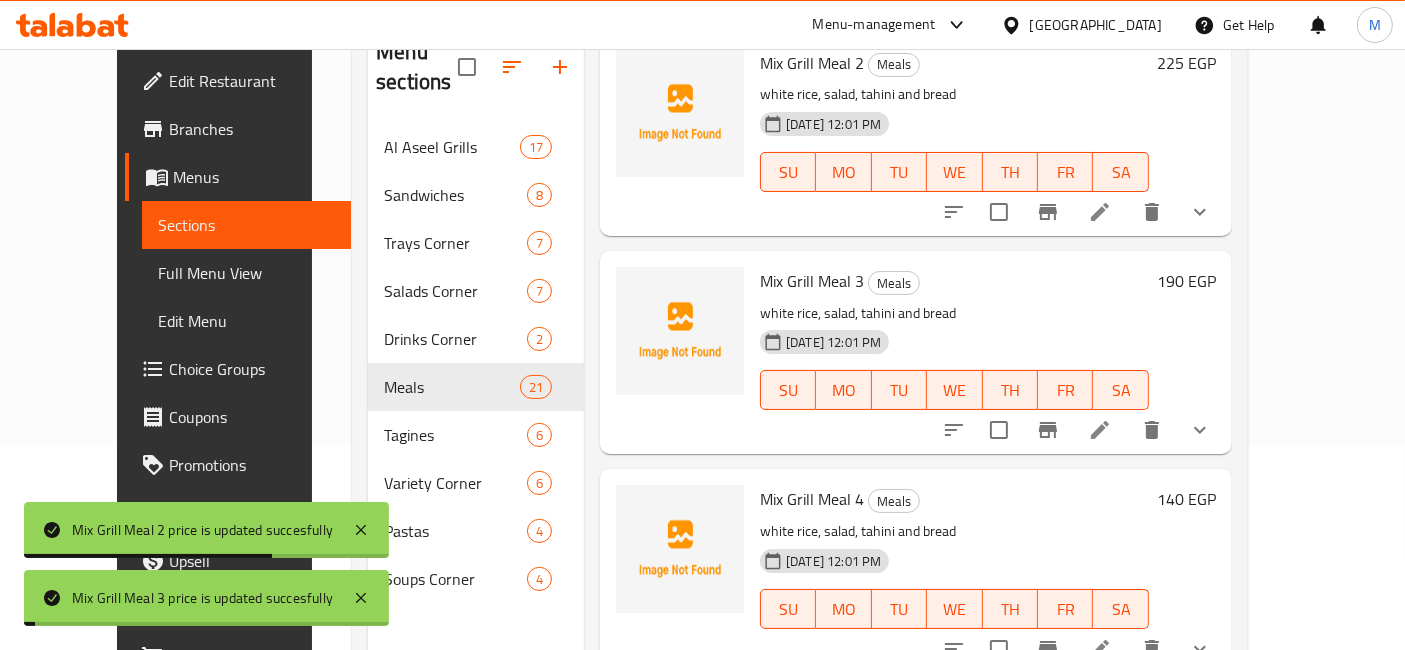 click on "140   EGP" at bounding box center (1186, 499) 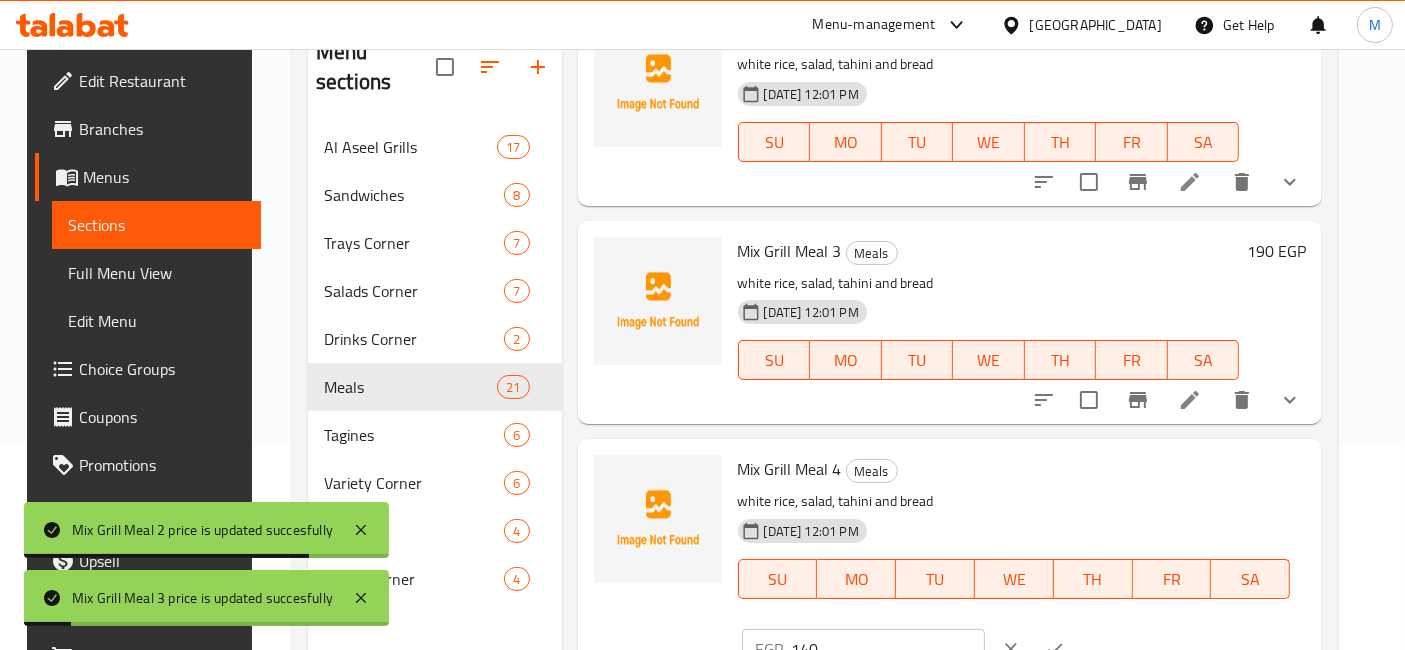 click on "140" at bounding box center (888, 649) 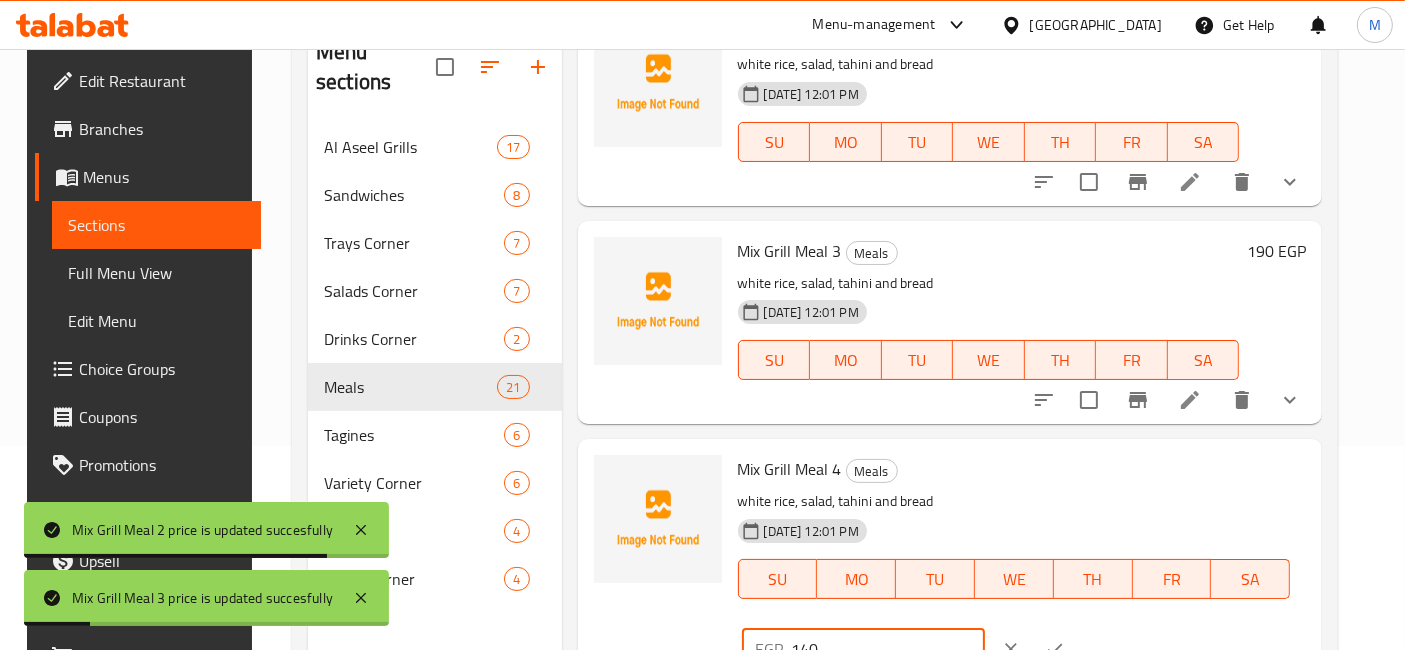 click on "140" at bounding box center (888, 649) 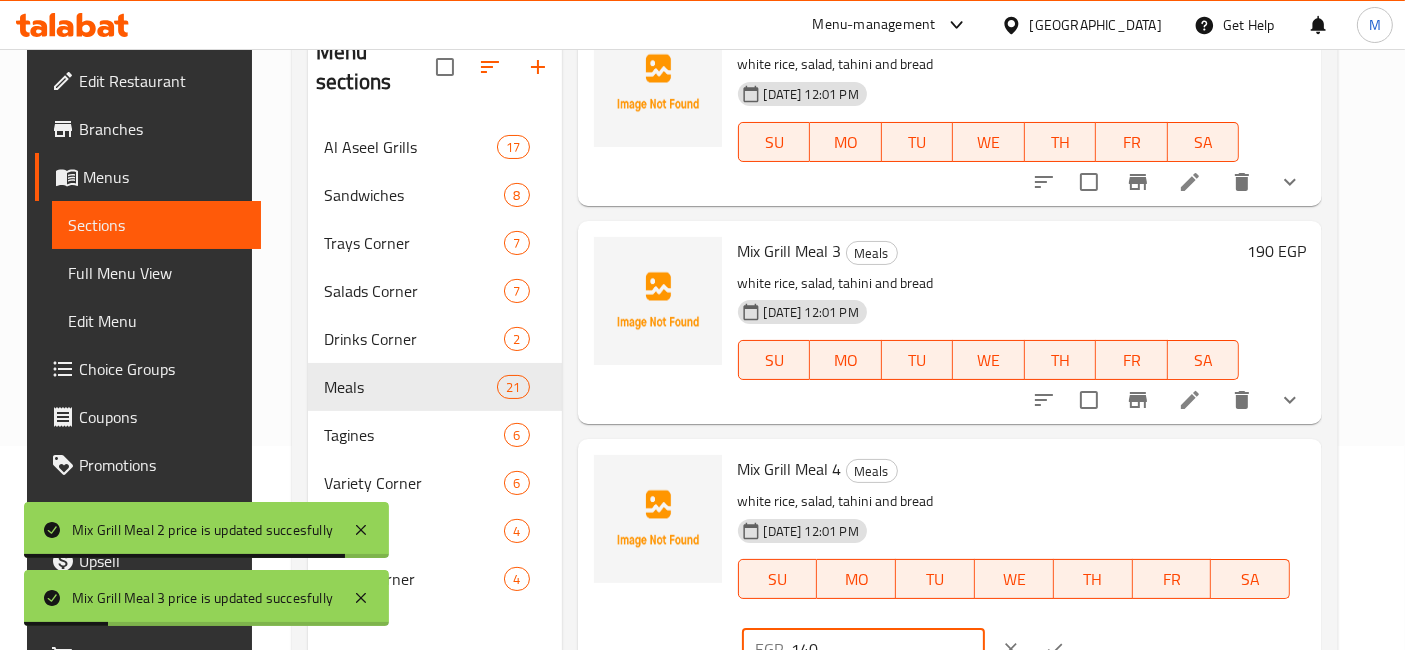 click on "140" at bounding box center [888, 649] 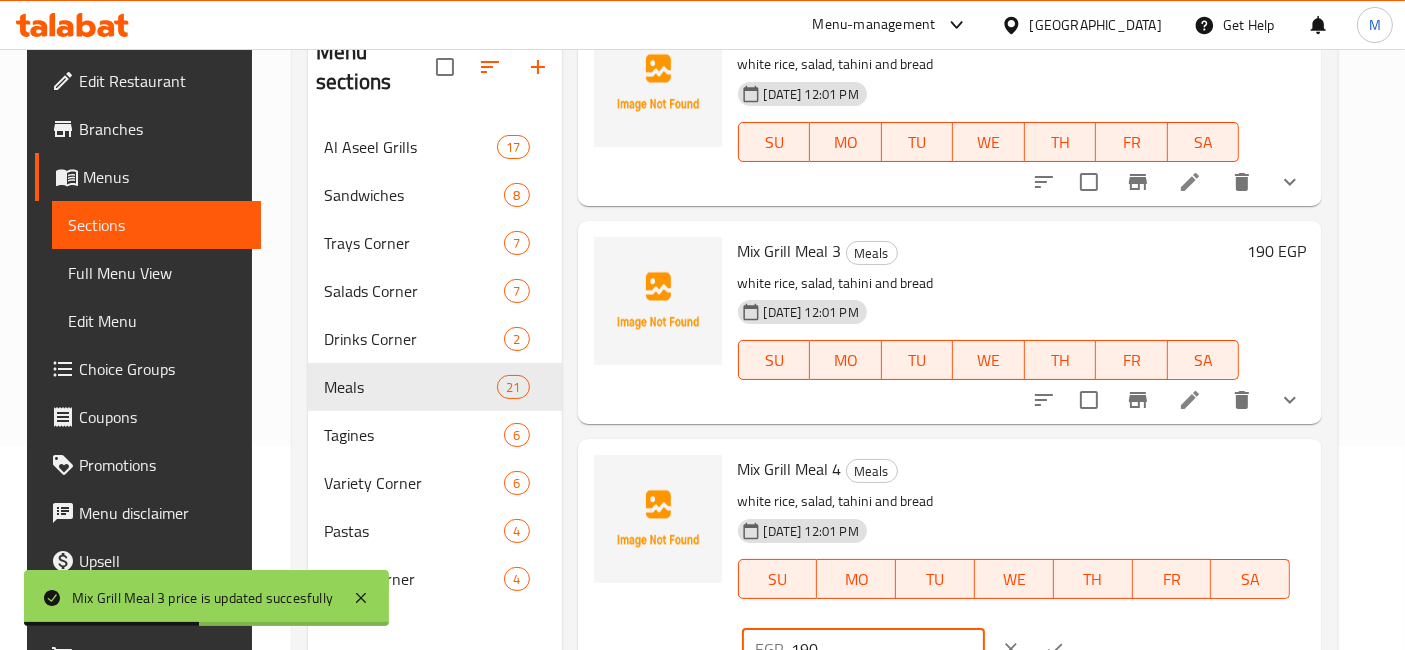 type on "190" 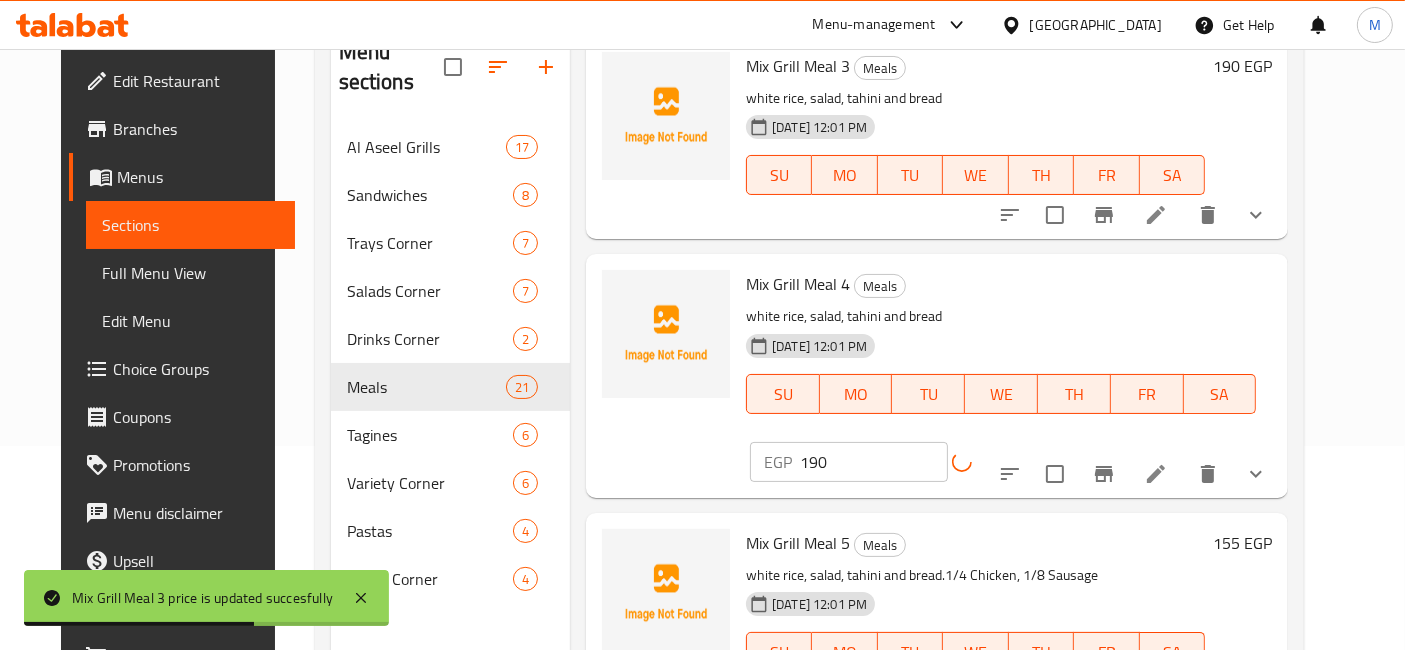 scroll, scrollTop: 3333, scrollLeft: 0, axis: vertical 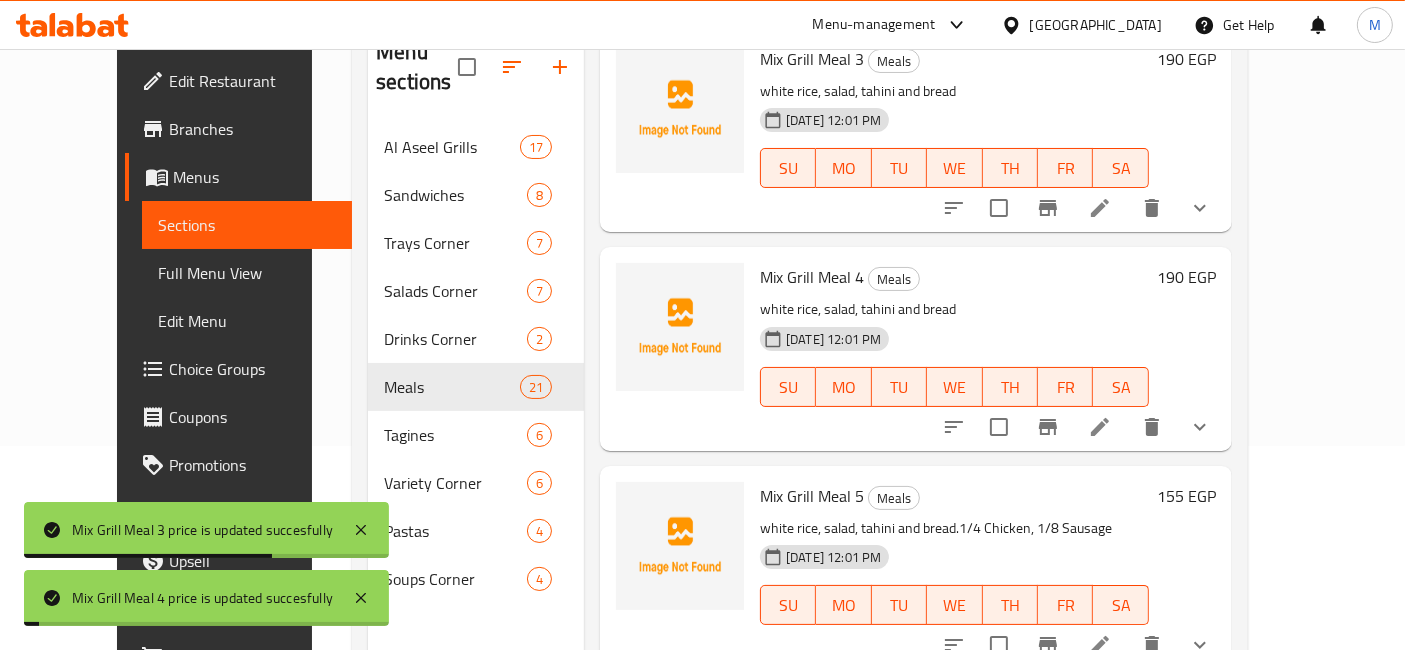 click on "155   EGP" at bounding box center [1186, 496] 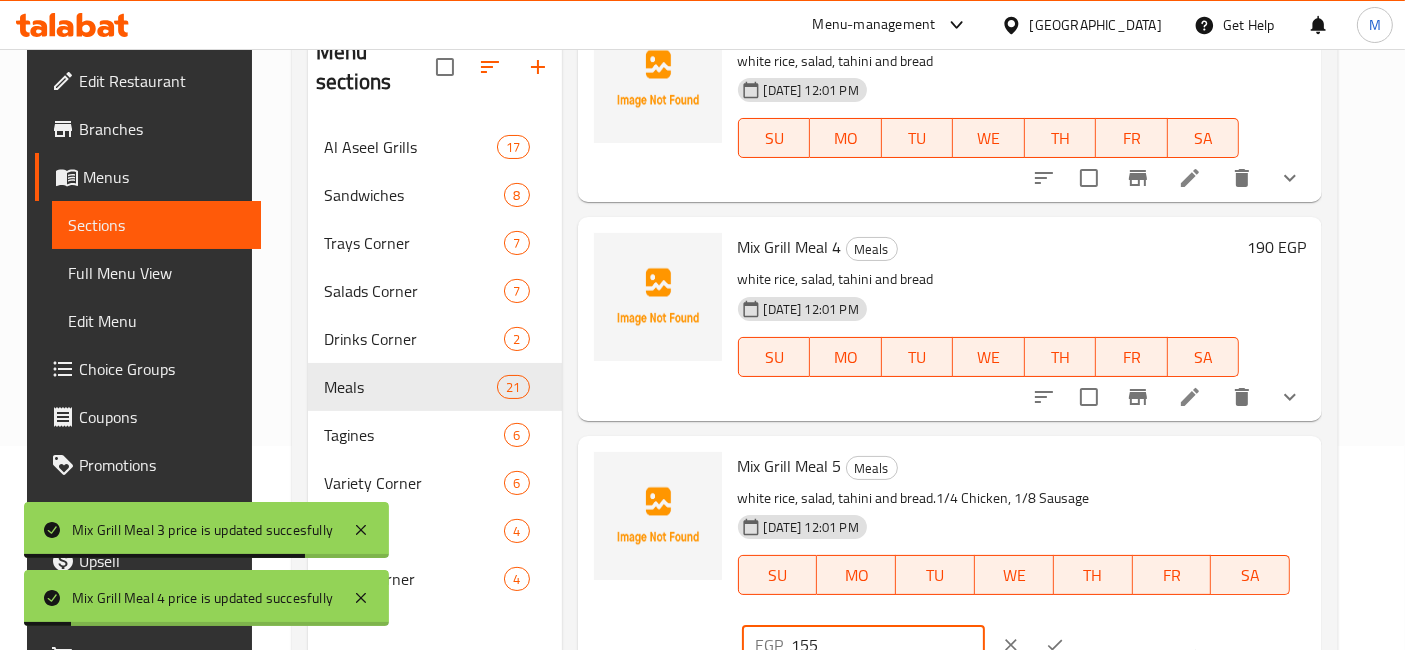 click on "155" at bounding box center [888, 645] 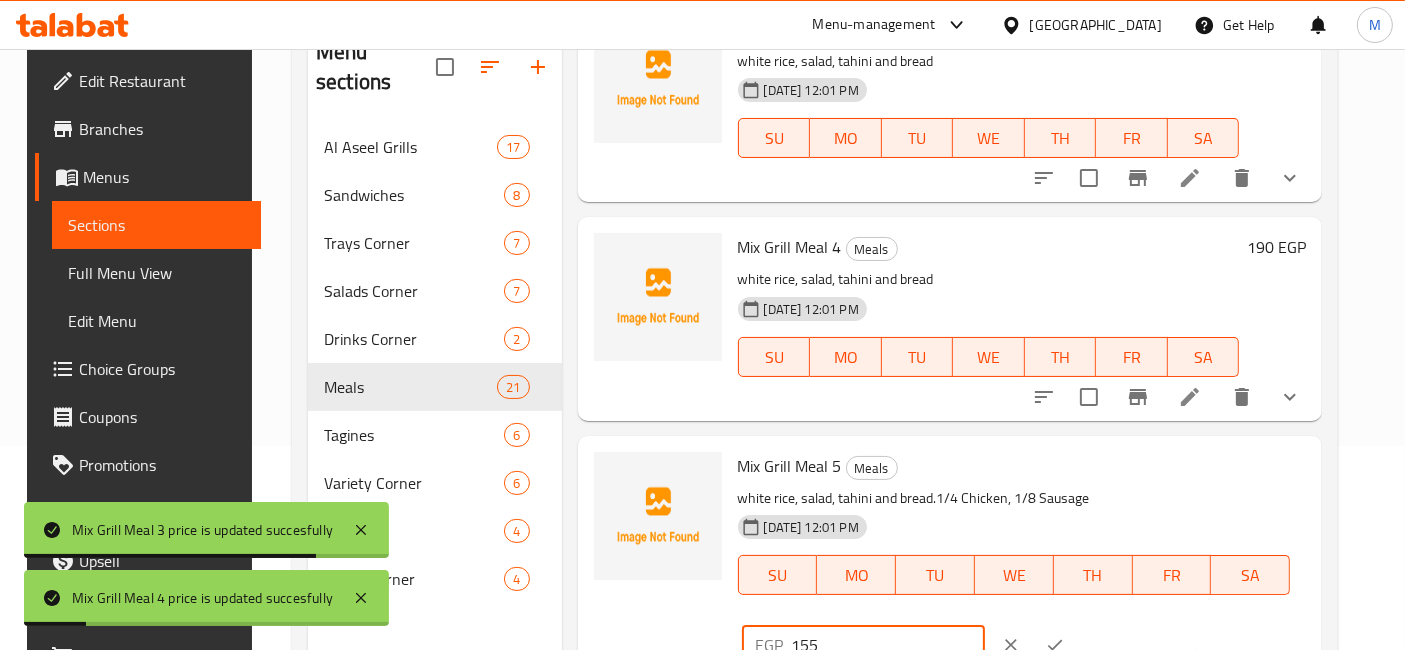 click on "155" at bounding box center (888, 645) 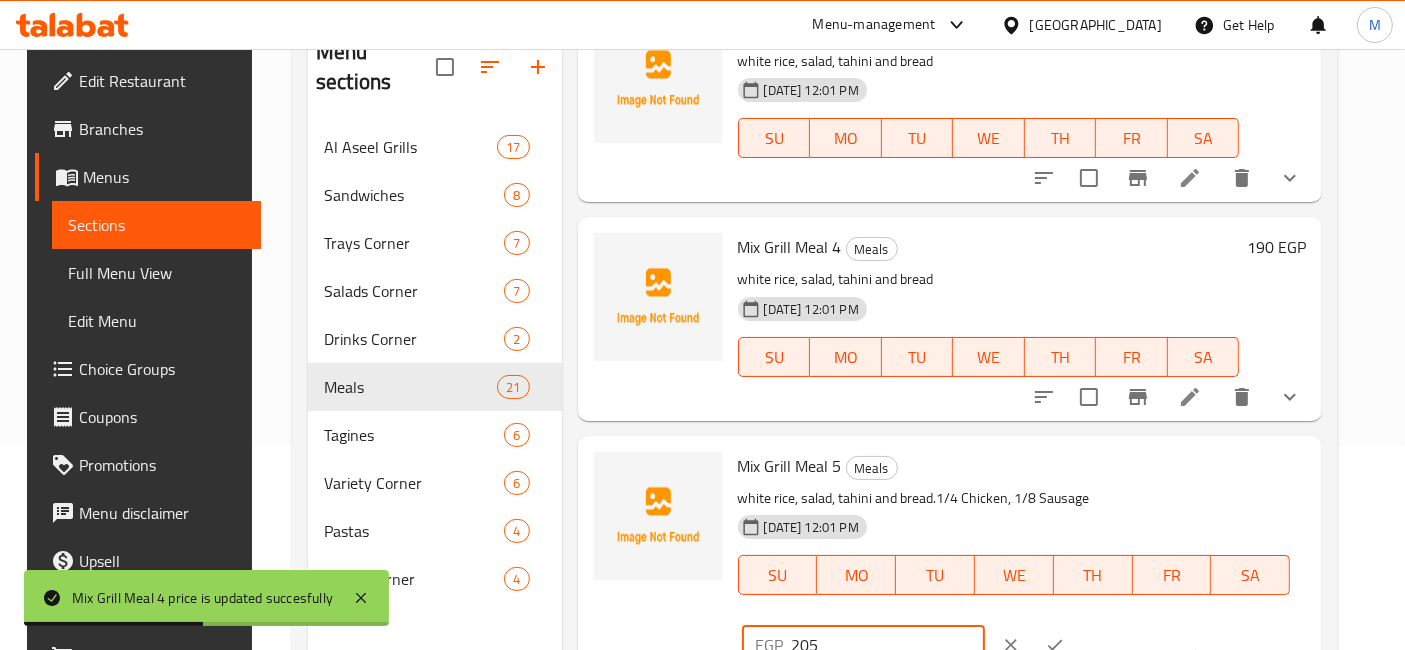 type on "205" 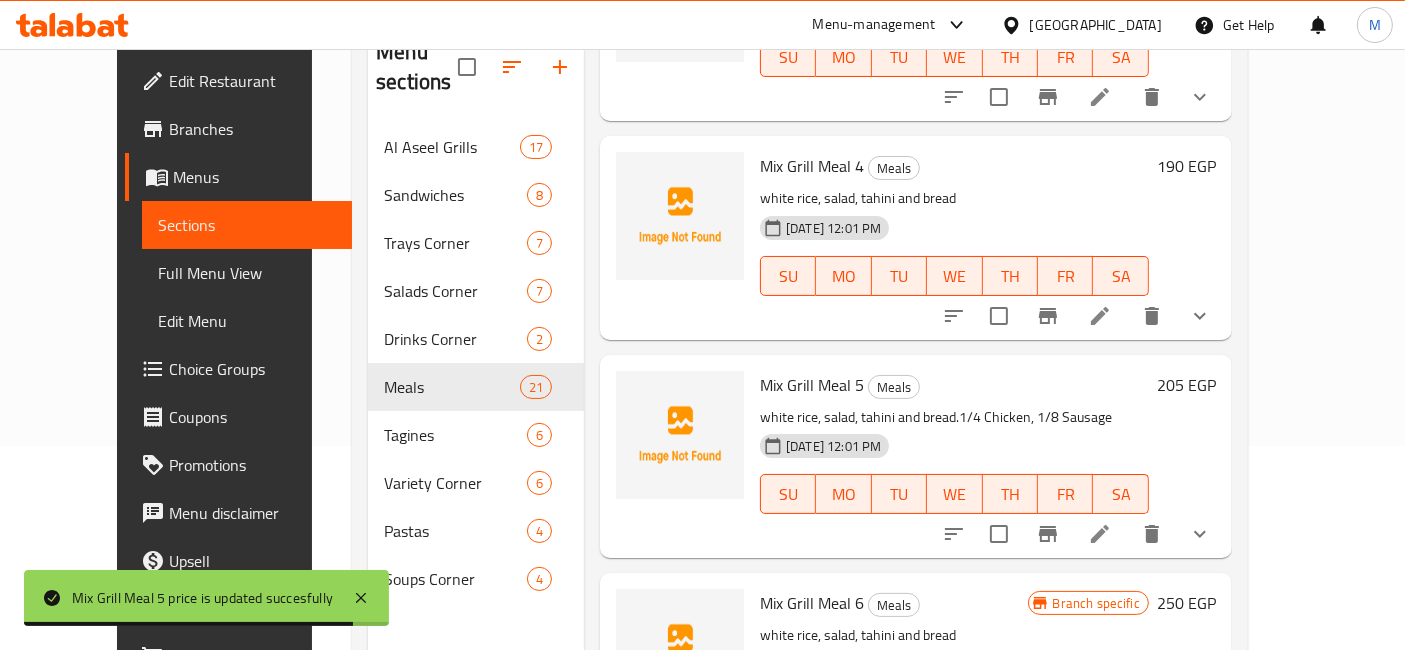scroll, scrollTop: 3555, scrollLeft: 0, axis: vertical 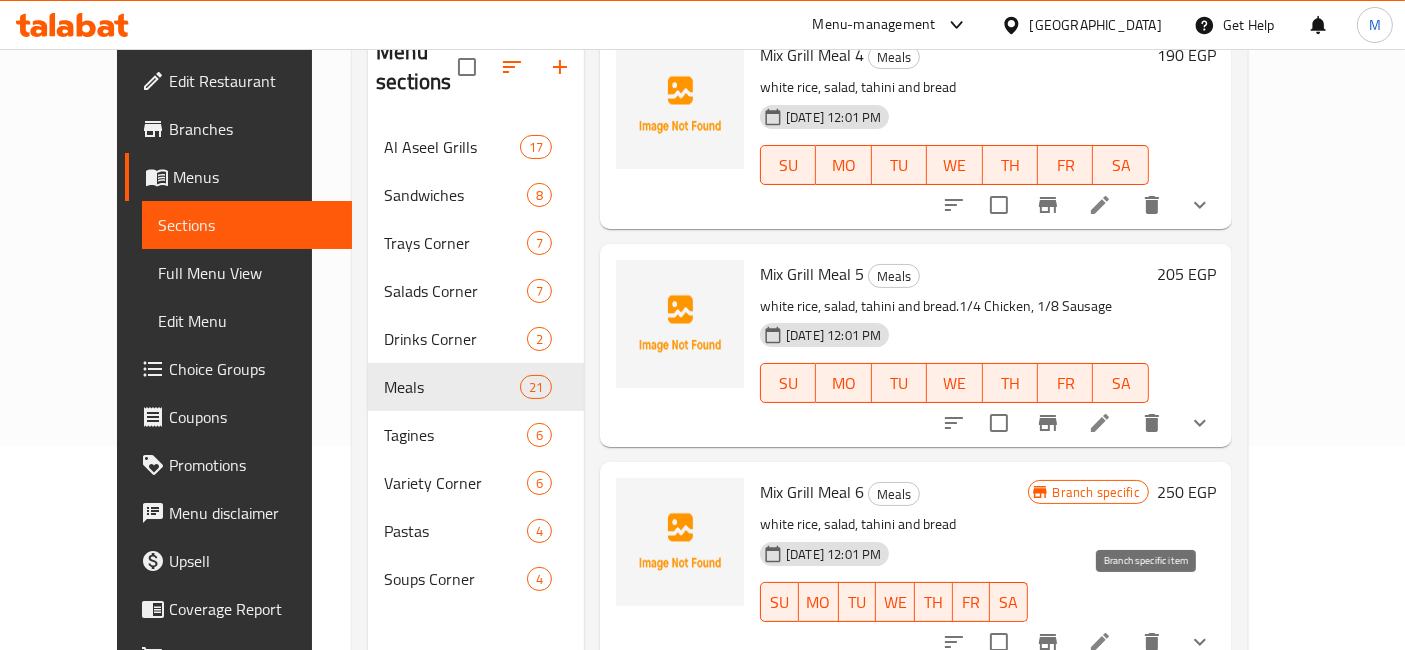 click 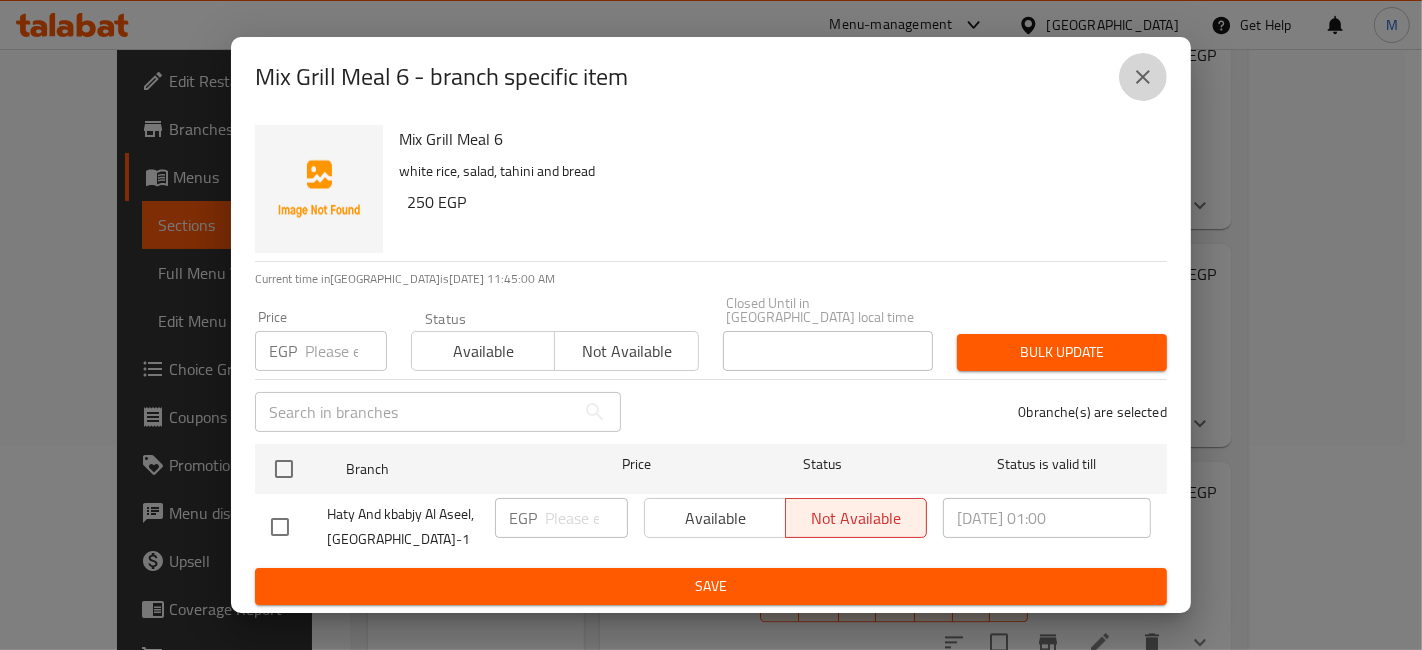 click 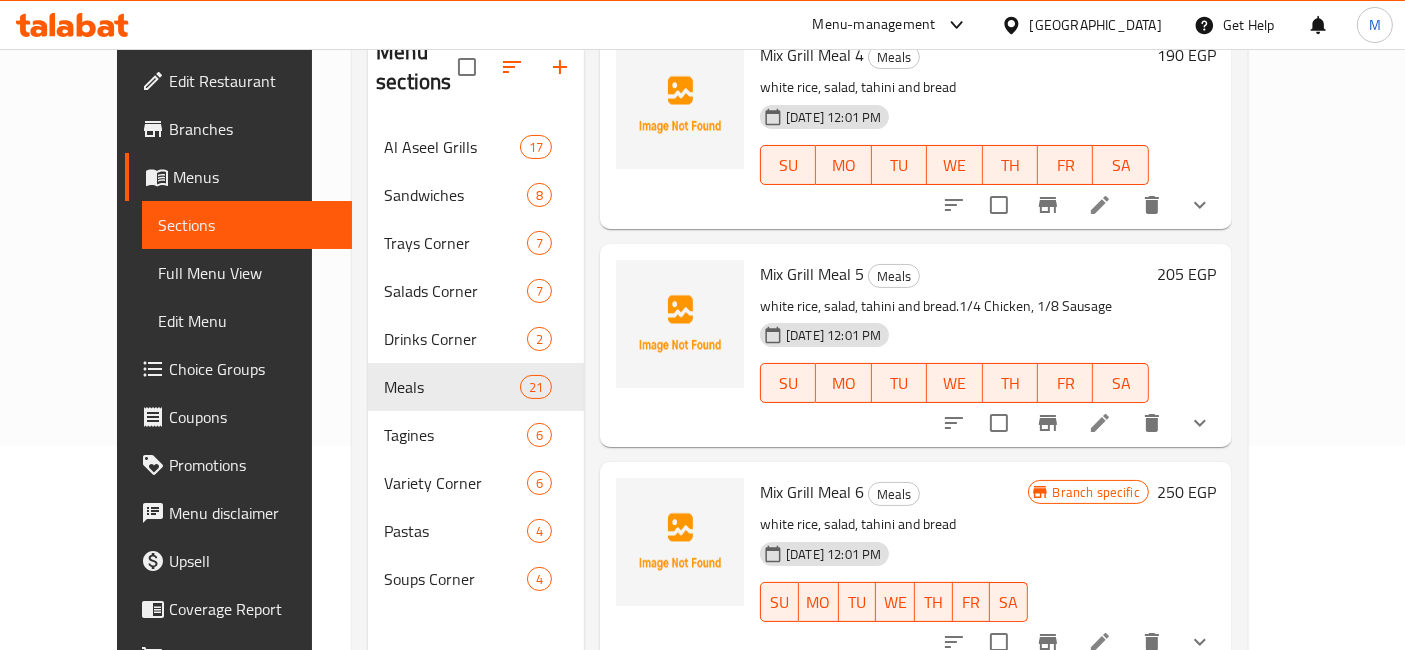 scroll, scrollTop: 3666, scrollLeft: 0, axis: vertical 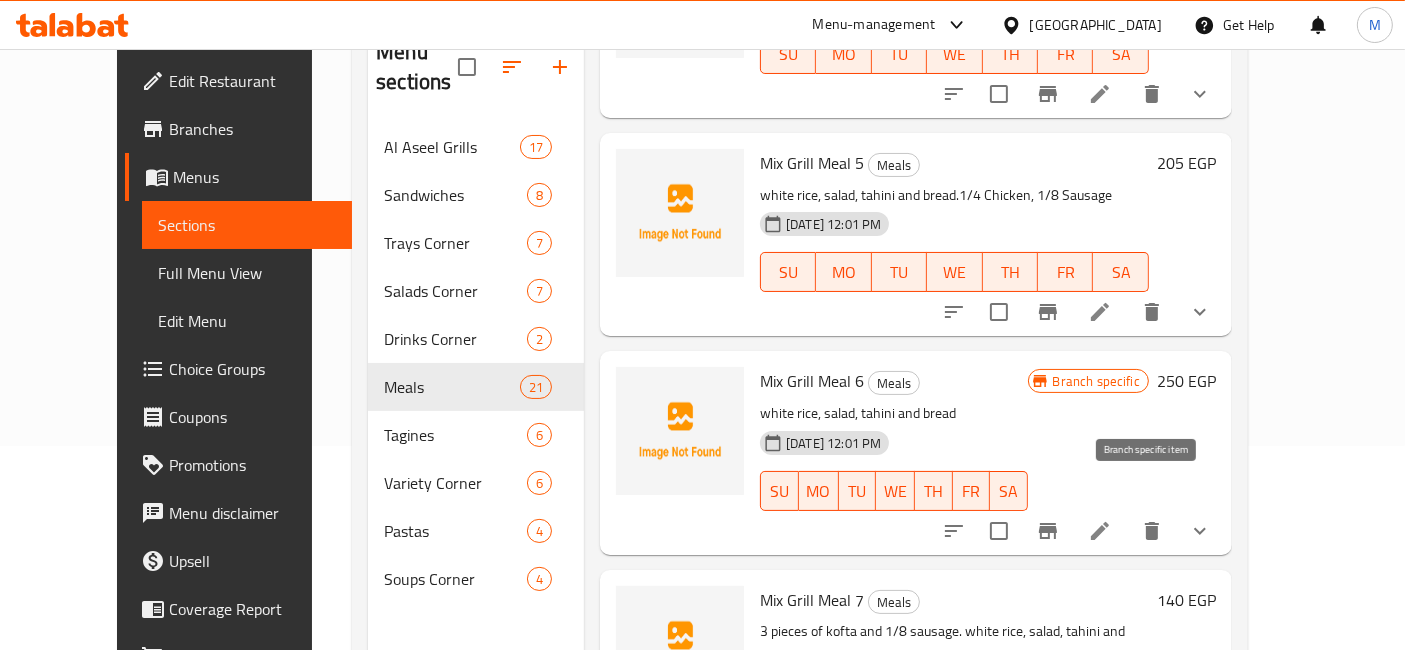 click 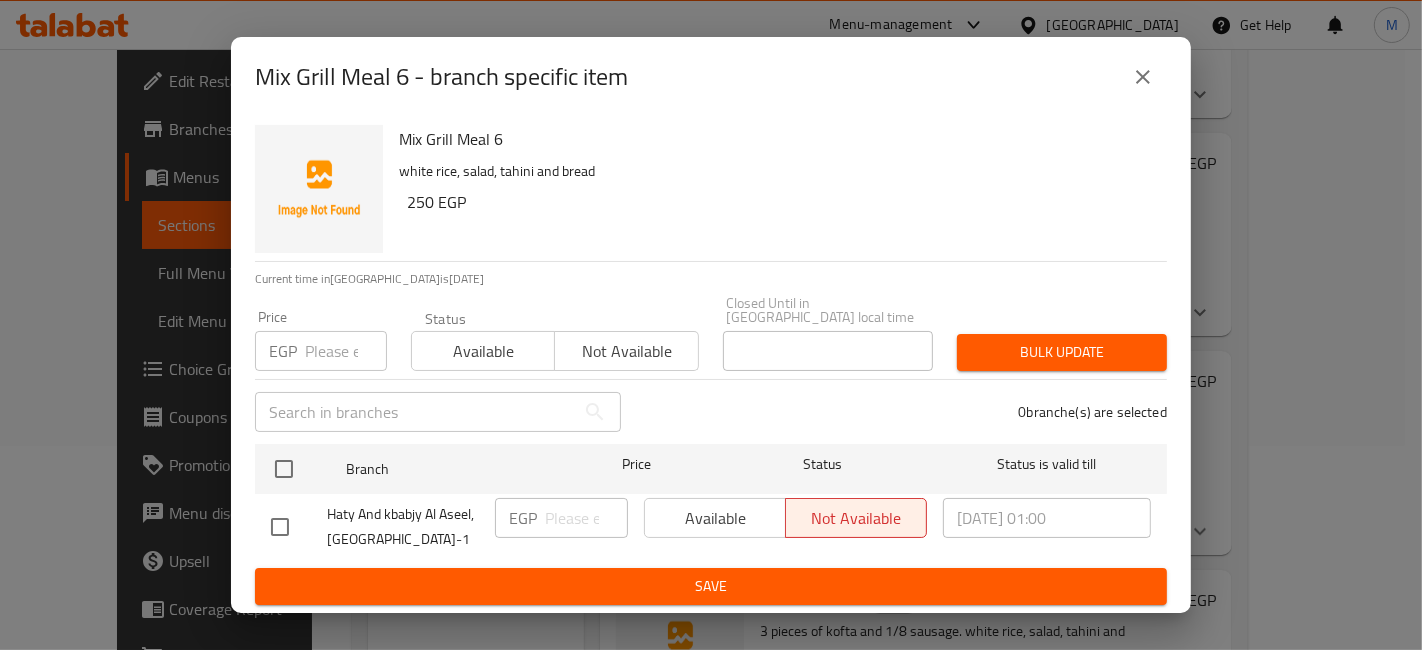 type 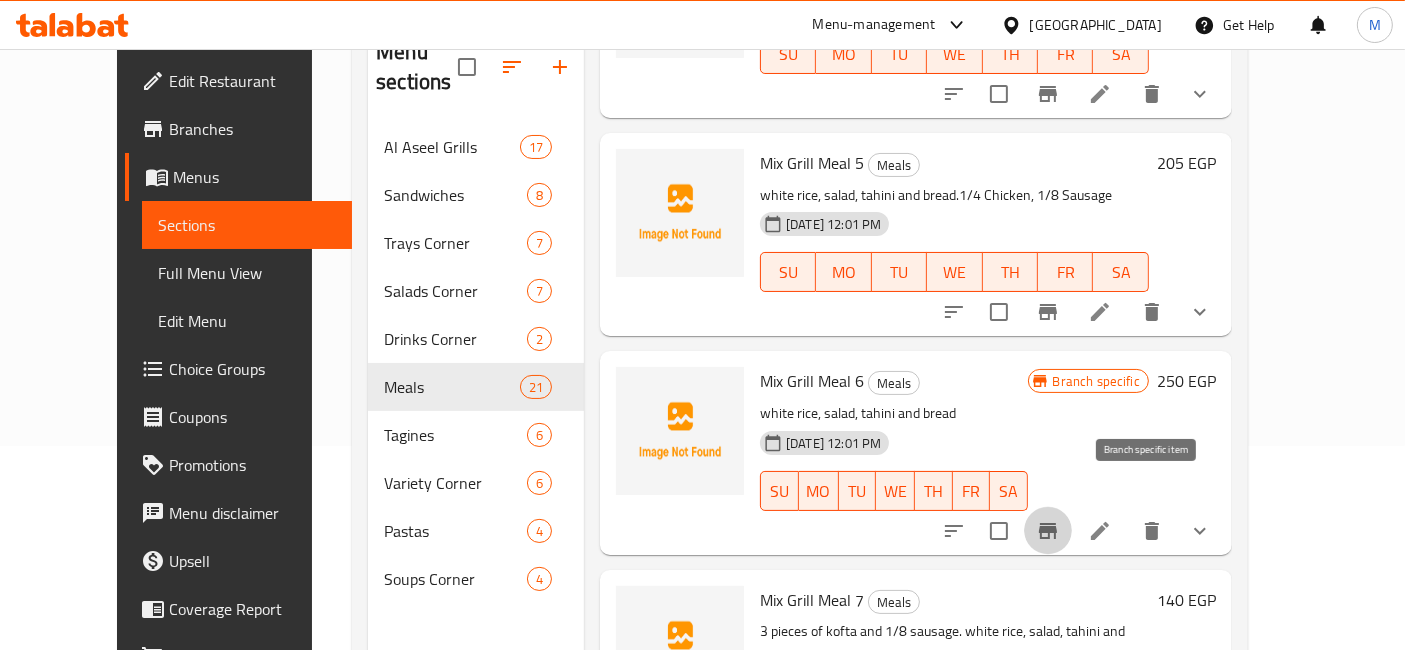 click on "250   EGP" at bounding box center (1186, 381) 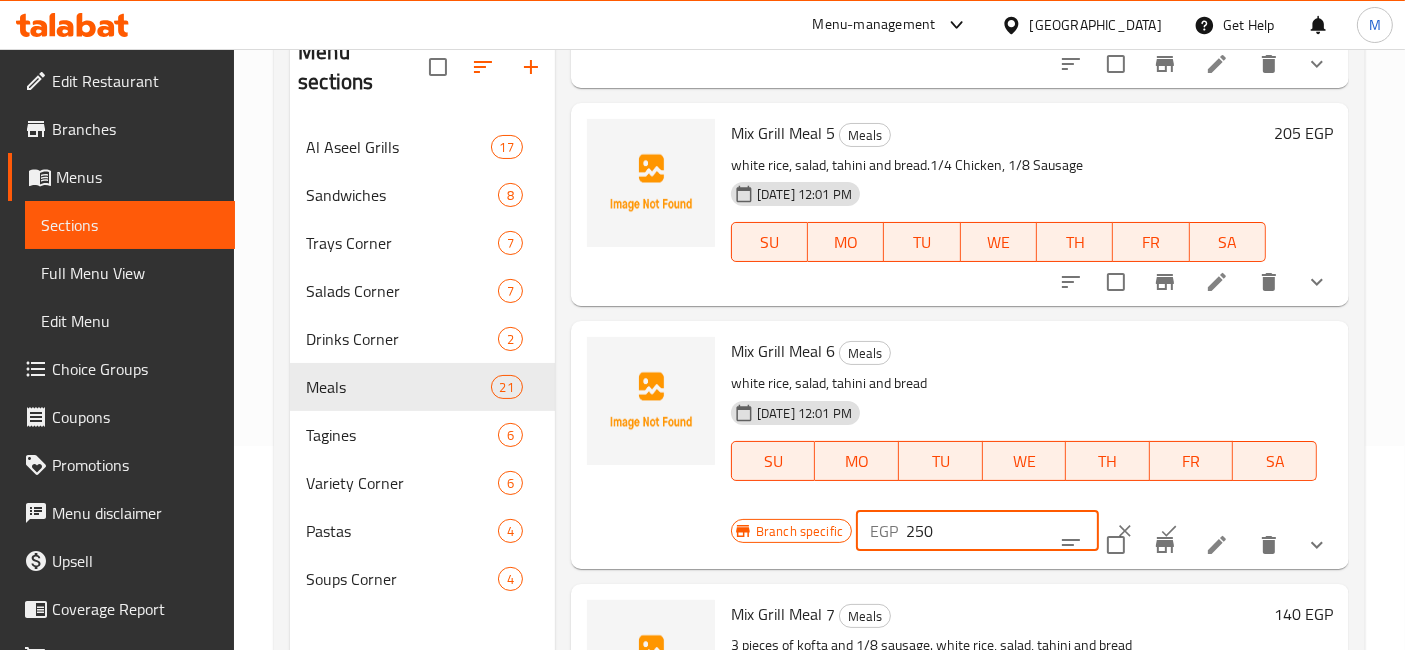 click on "250" at bounding box center [1002, 531] 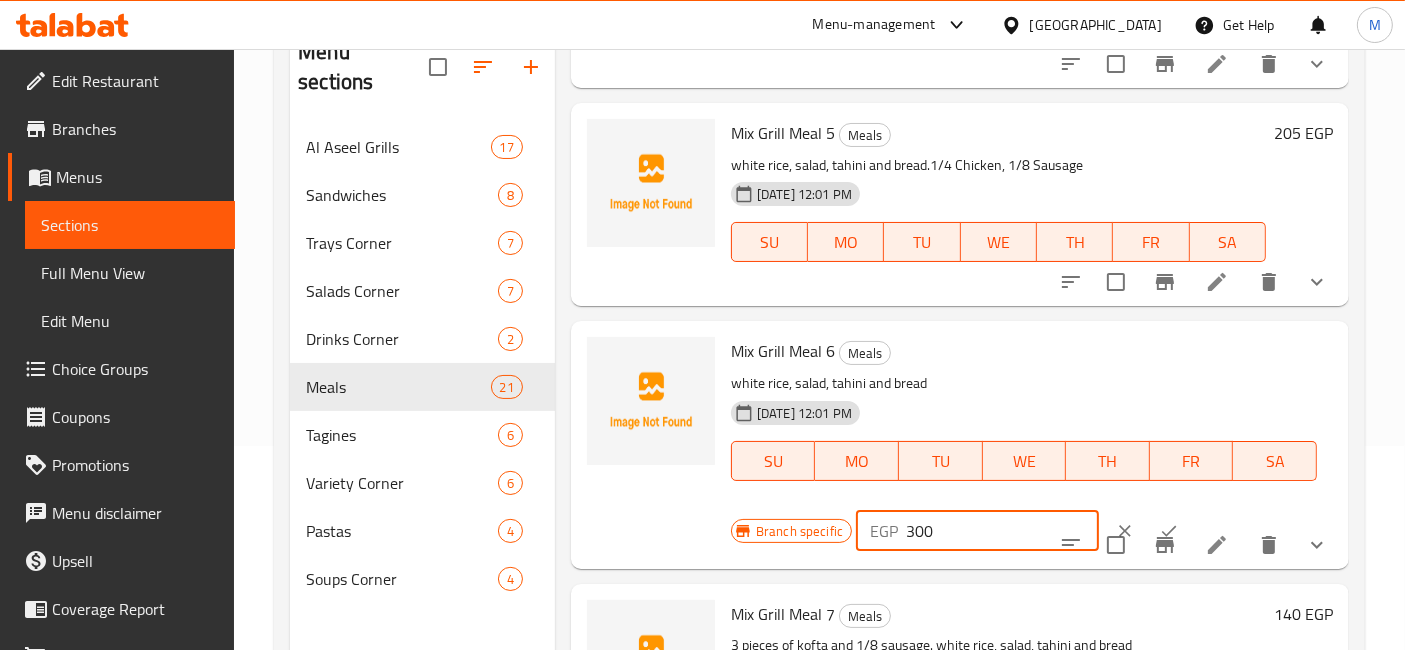 type on "300" 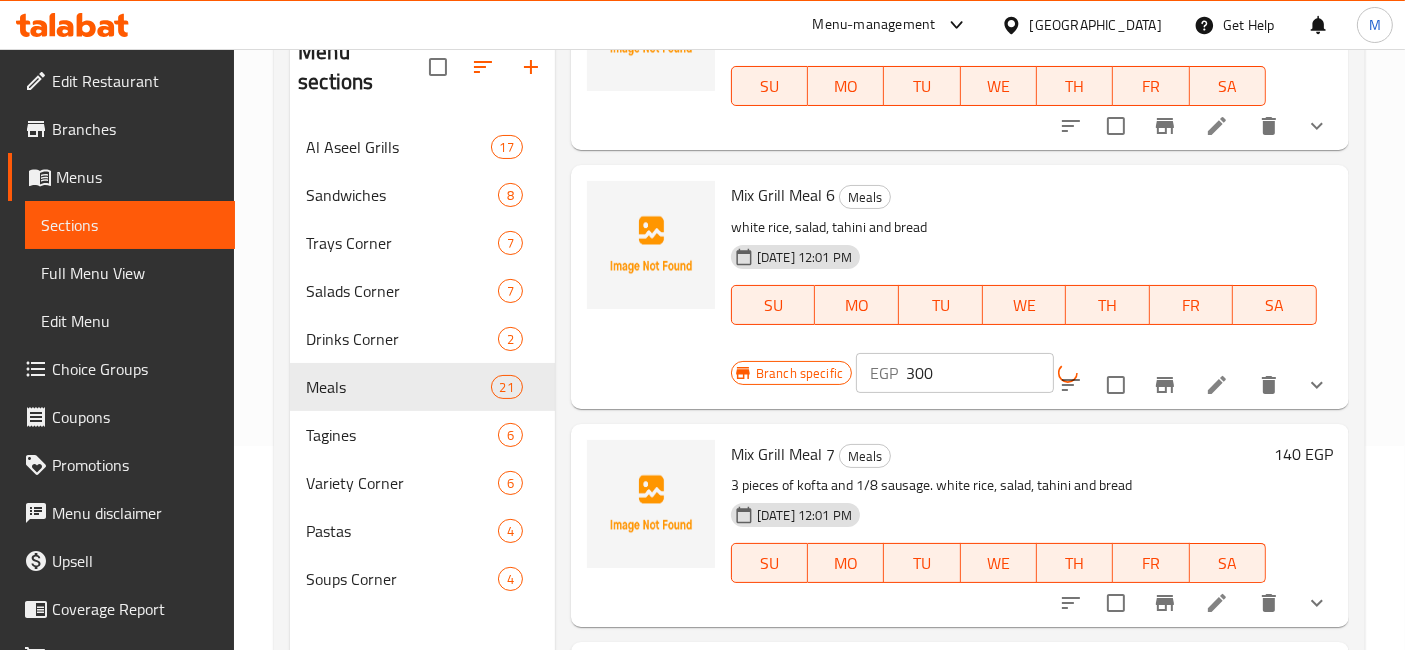 scroll, scrollTop: 3888, scrollLeft: 0, axis: vertical 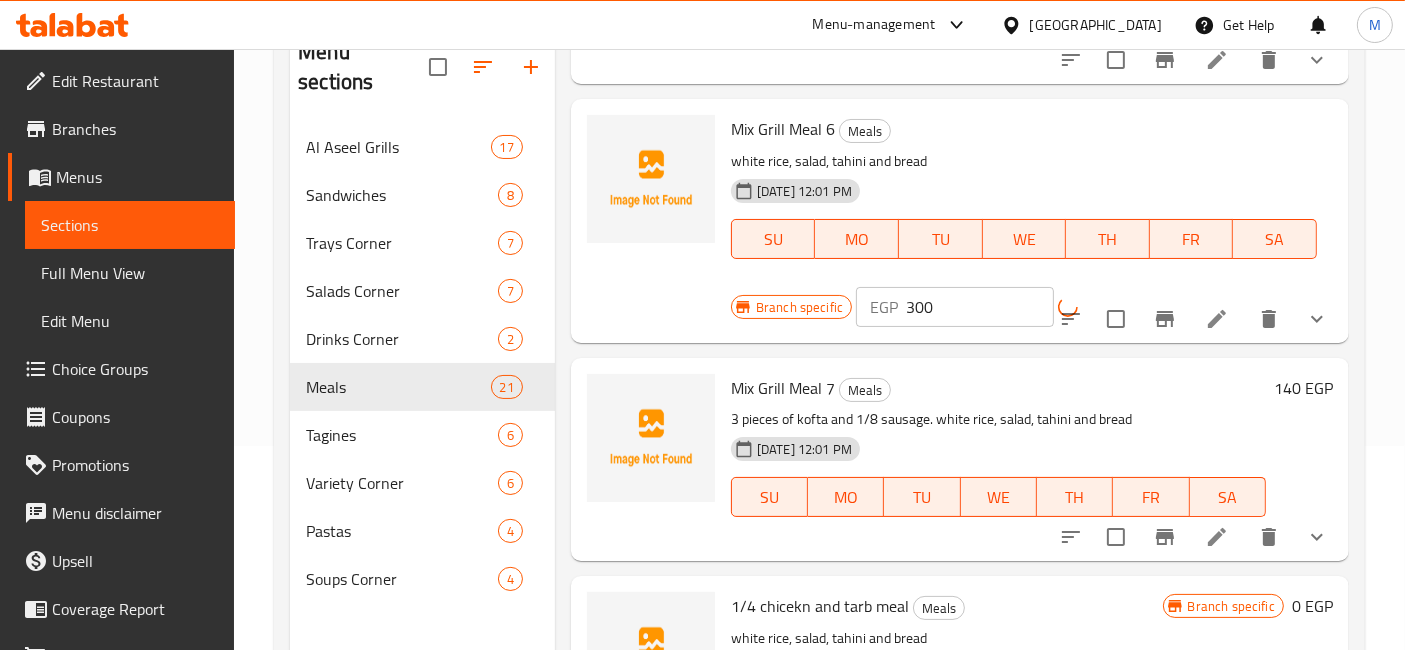 click on "140   EGP" at bounding box center (1303, 388) 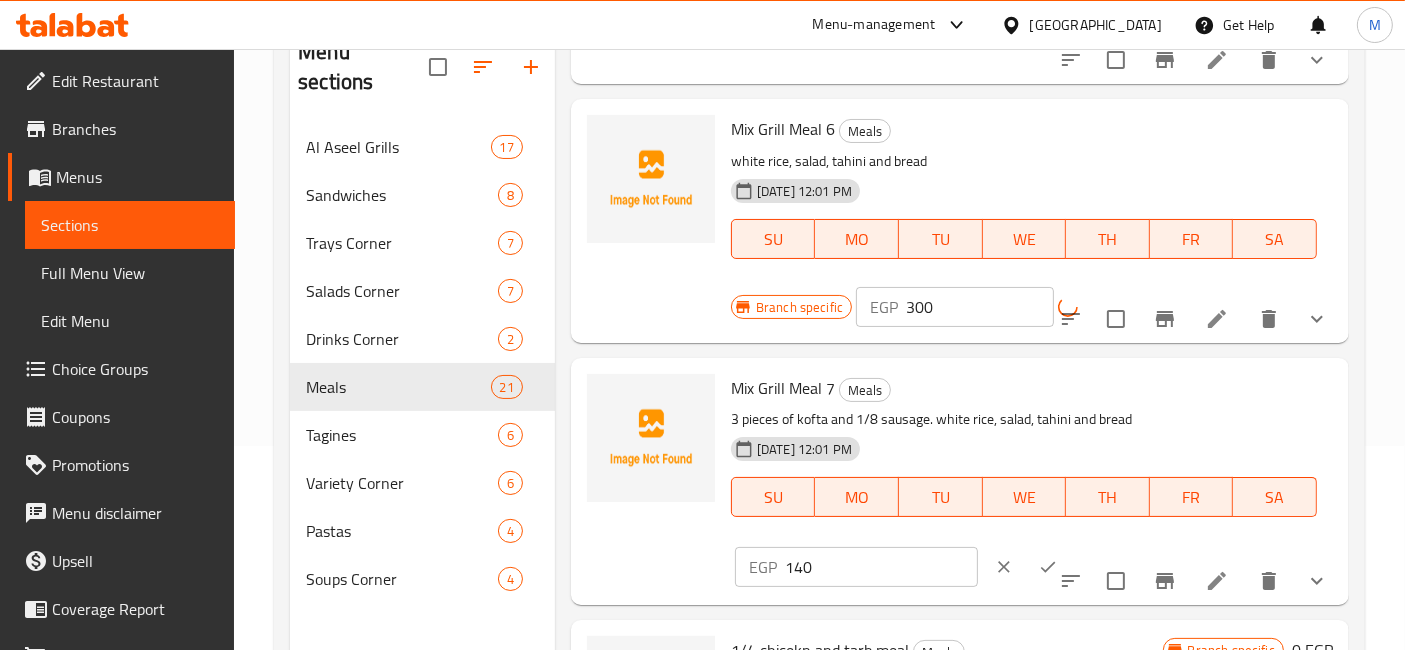 click on "140" at bounding box center [881, 567] 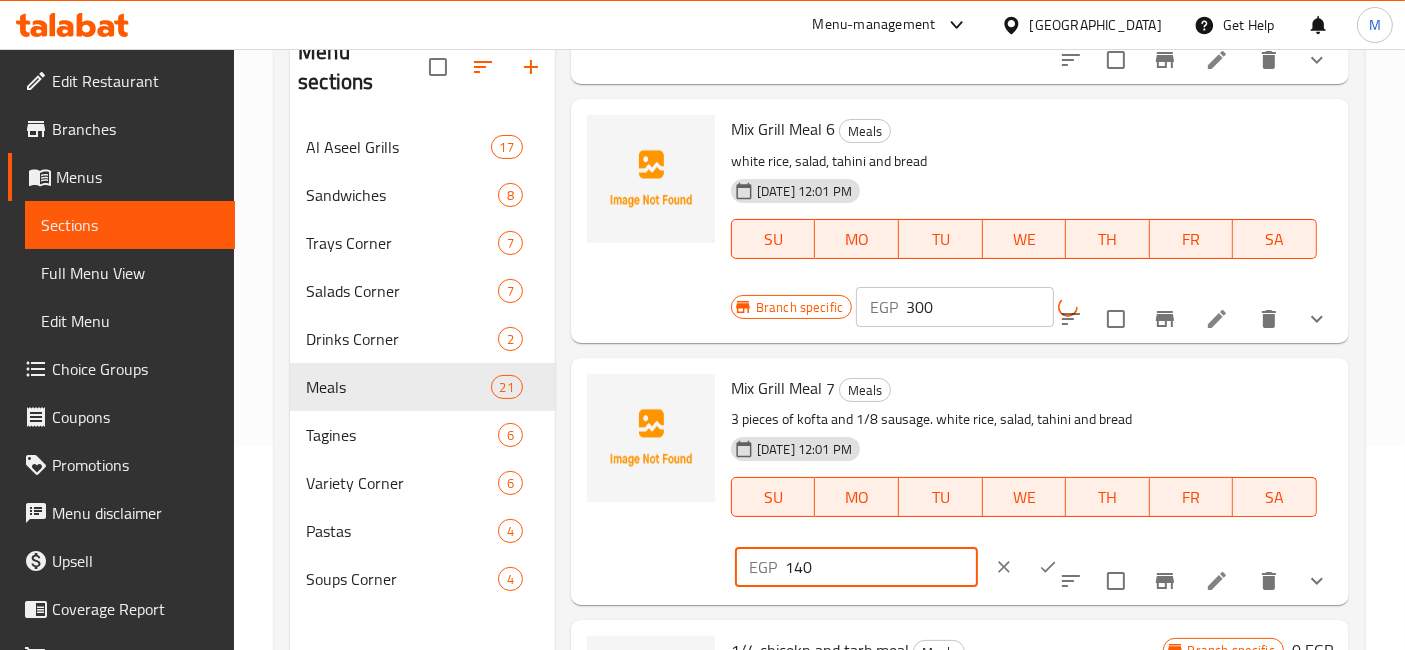 click on "140" at bounding box center (881, 567) 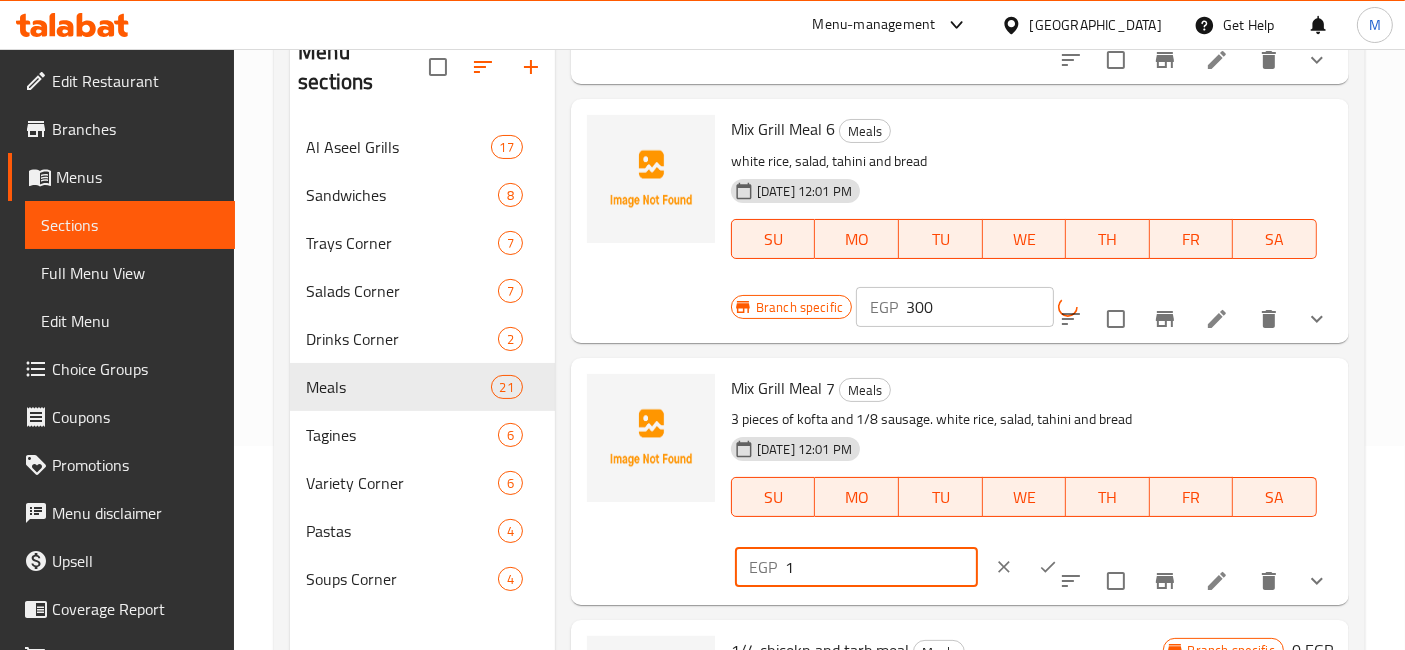 type on "1" 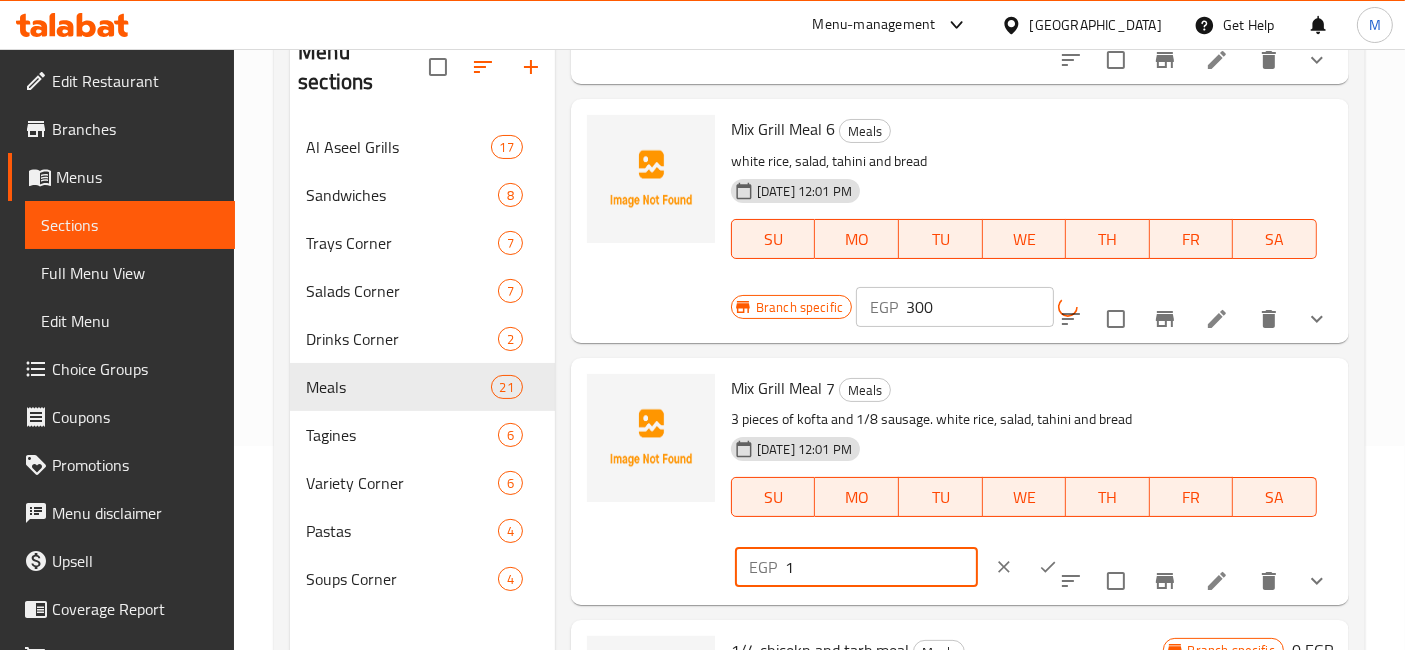 click at bounding box center [1004, 567] 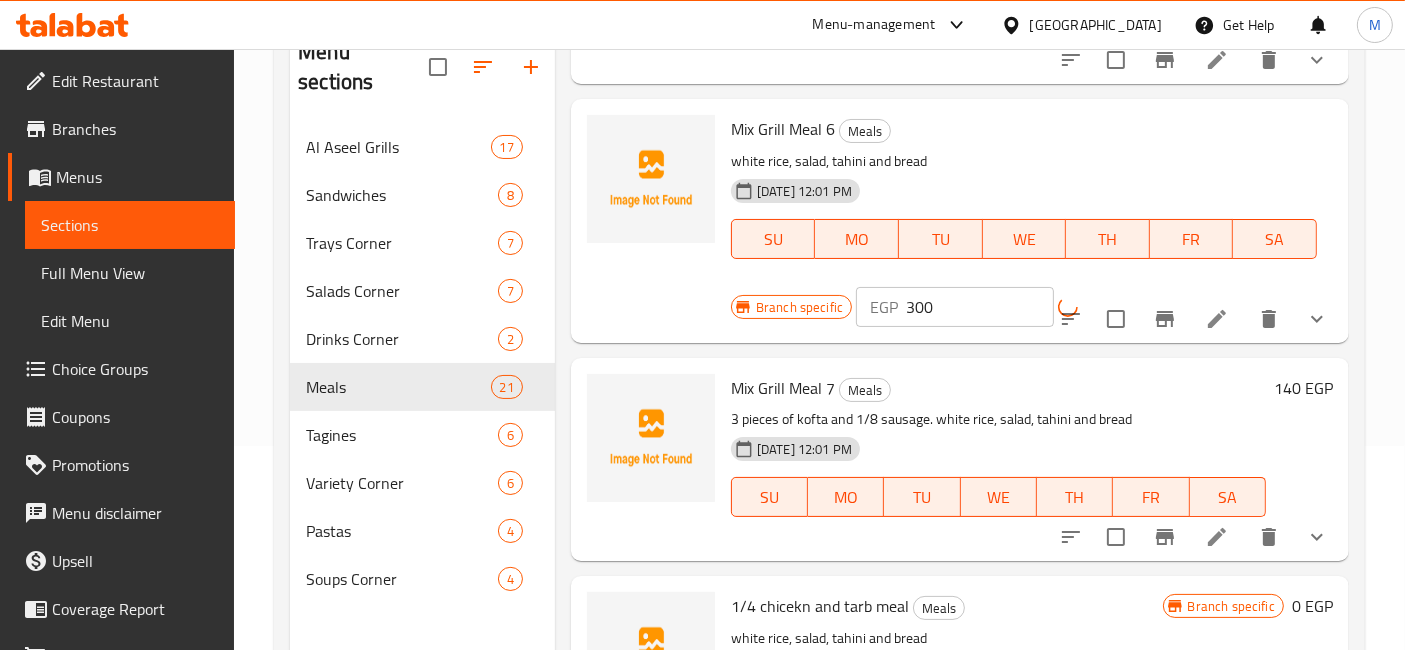 click on "140   EGP" at bounding box center [1303, 388] 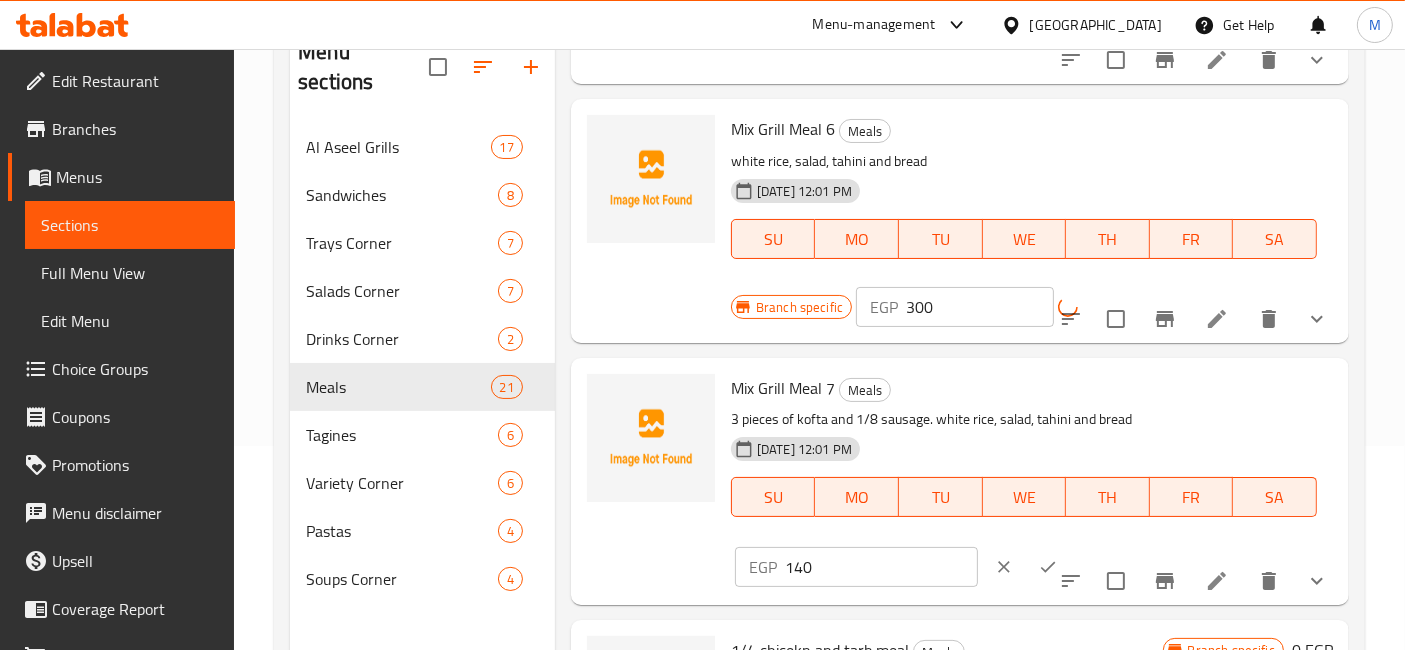 click on "140" at bounding box center [881, 567] 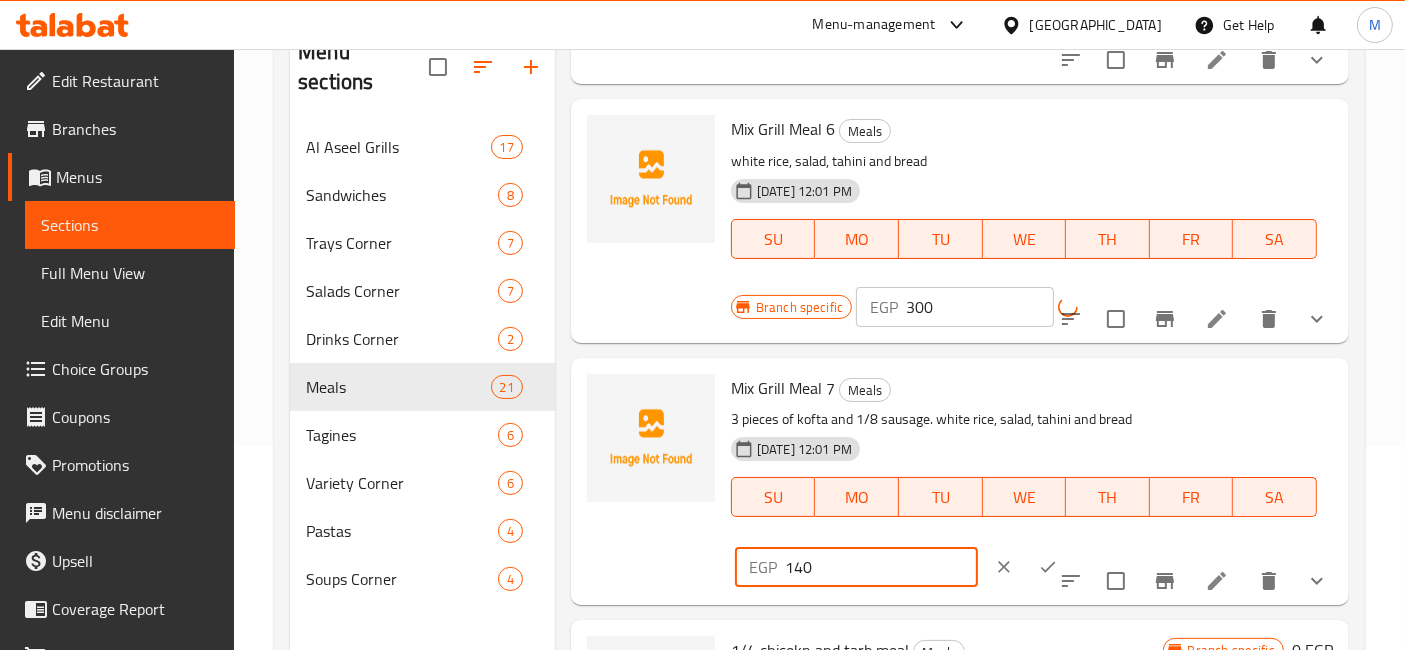 click on "140" at bounding box center [881, 567] 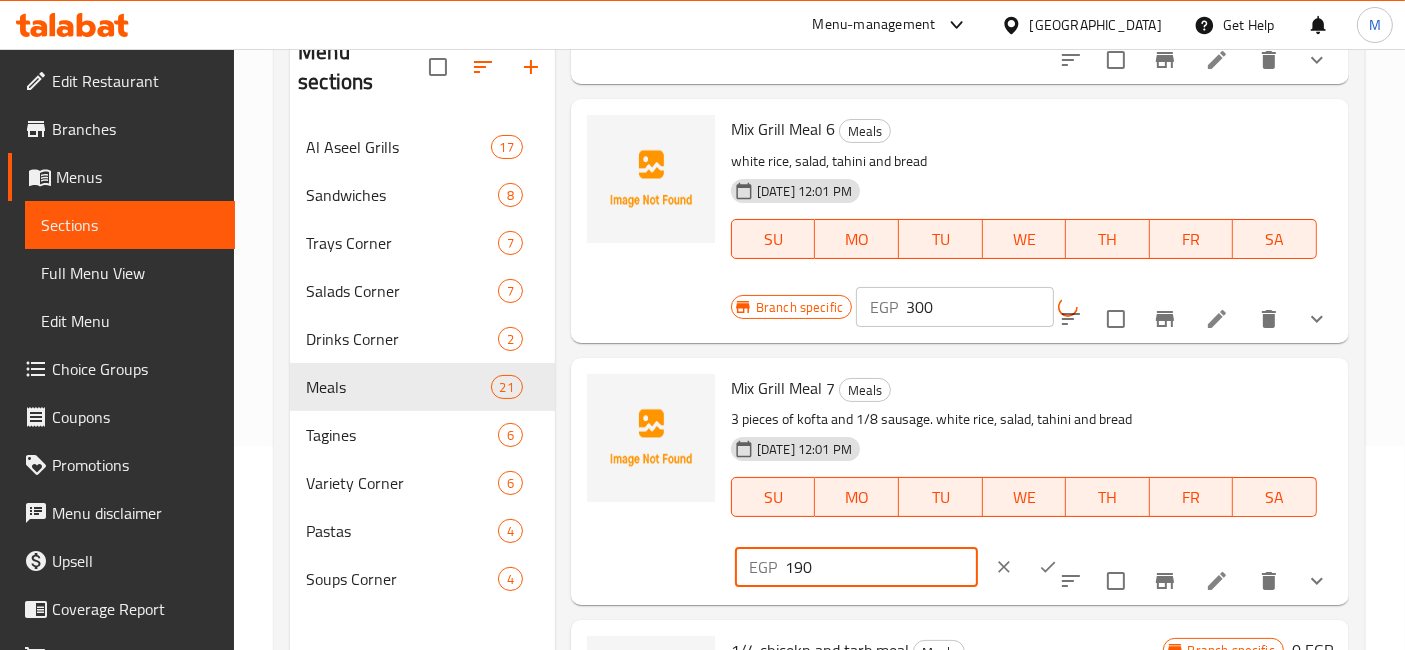 type on "190" 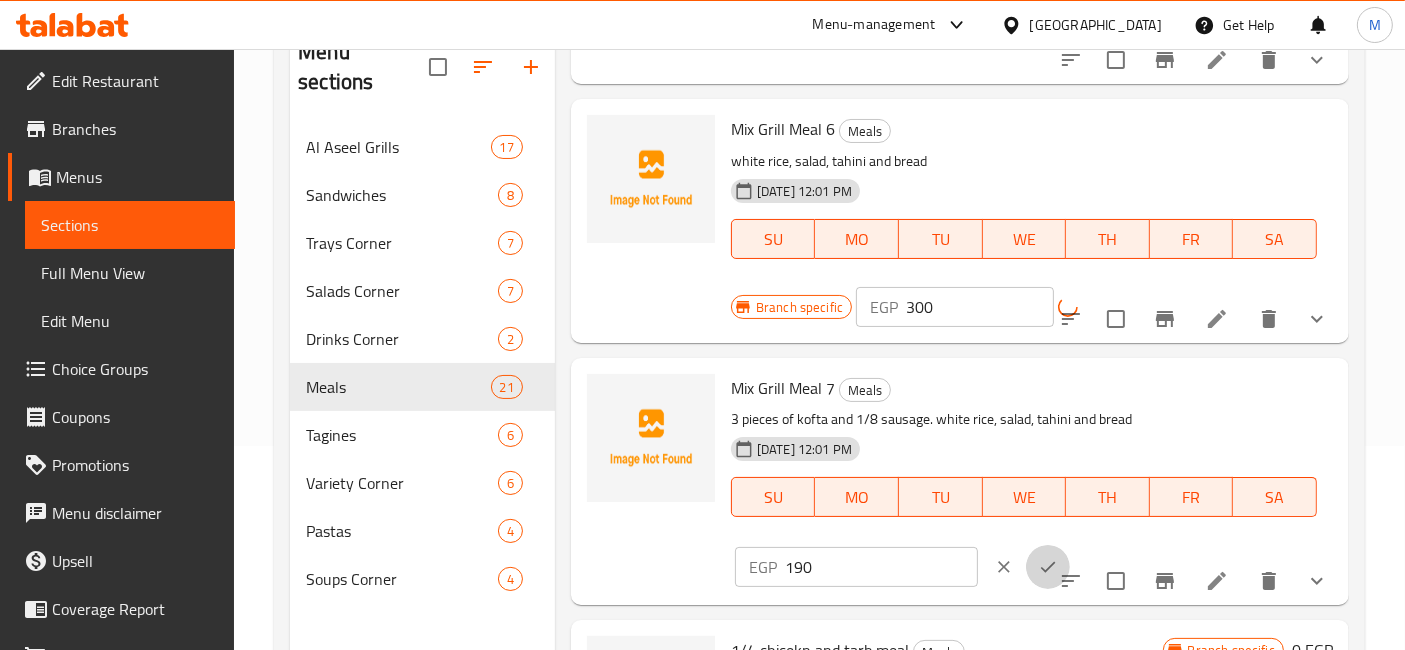 click at bounding box center [1048, 567] 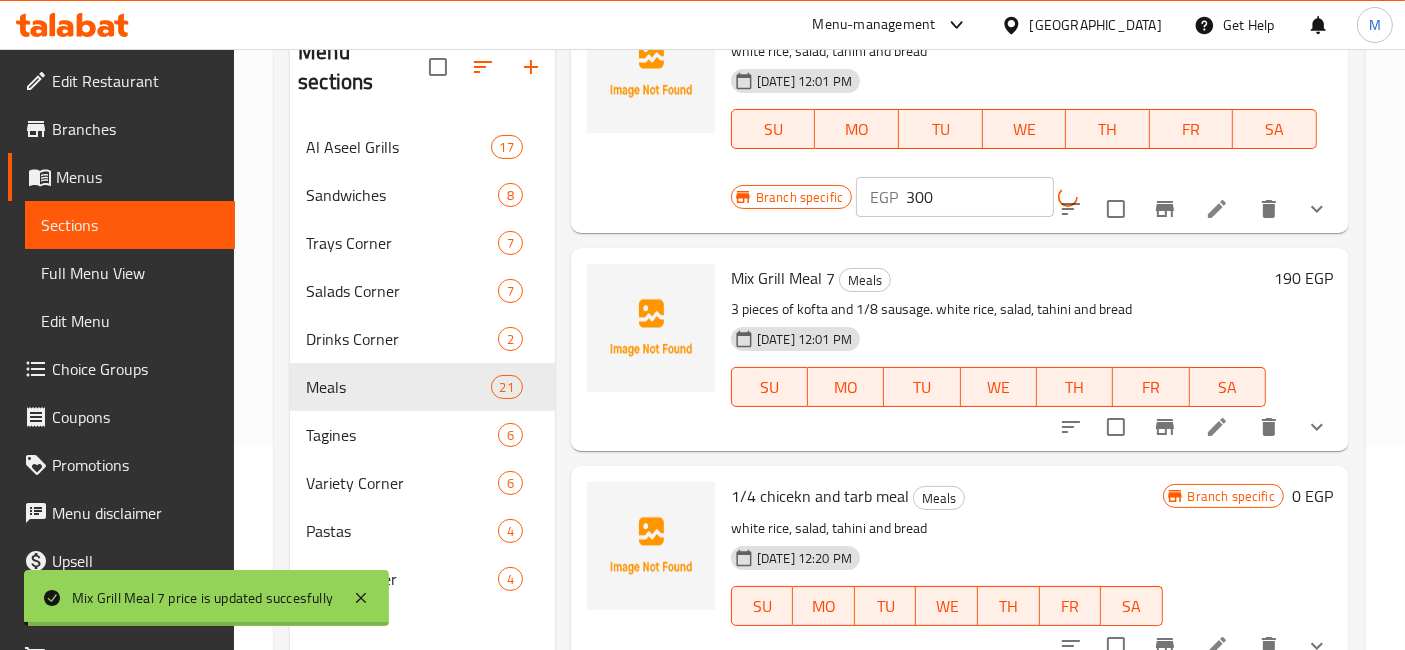 scroll, scrollTop: 3996, scrollLeft: 0, axis: vertical 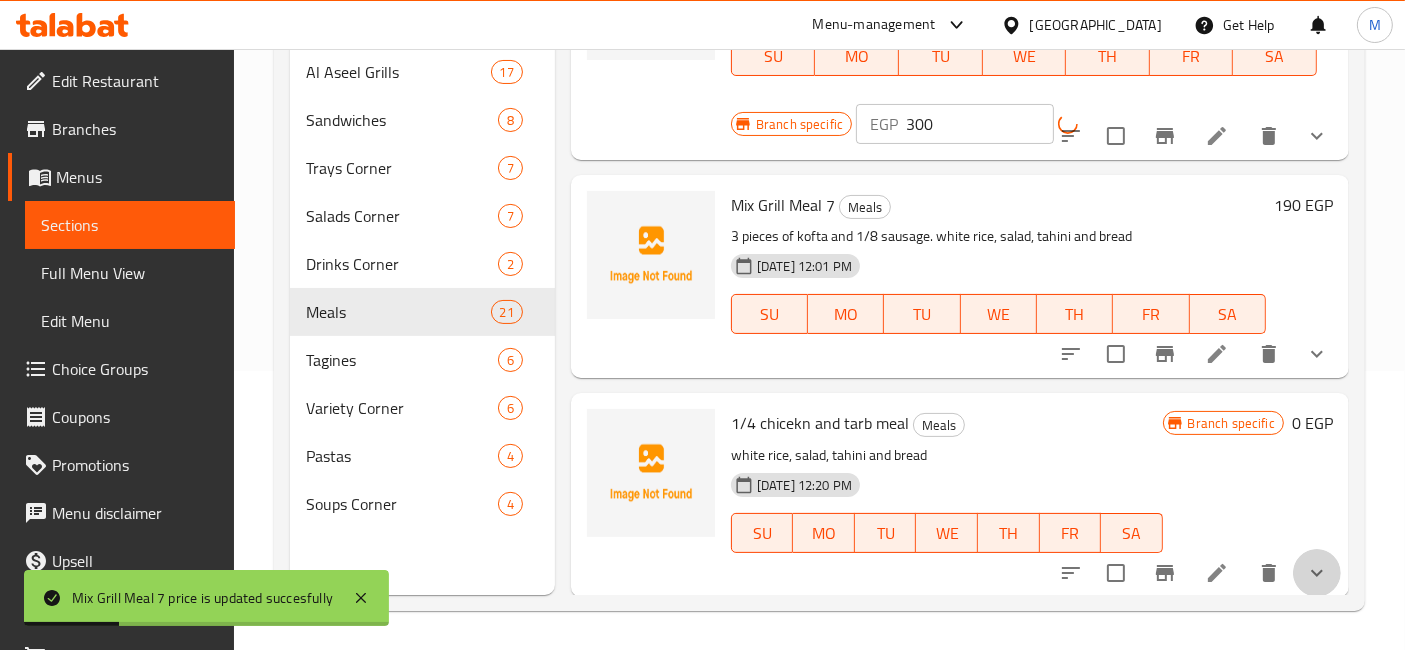 click at bounding box center (1317, 573) 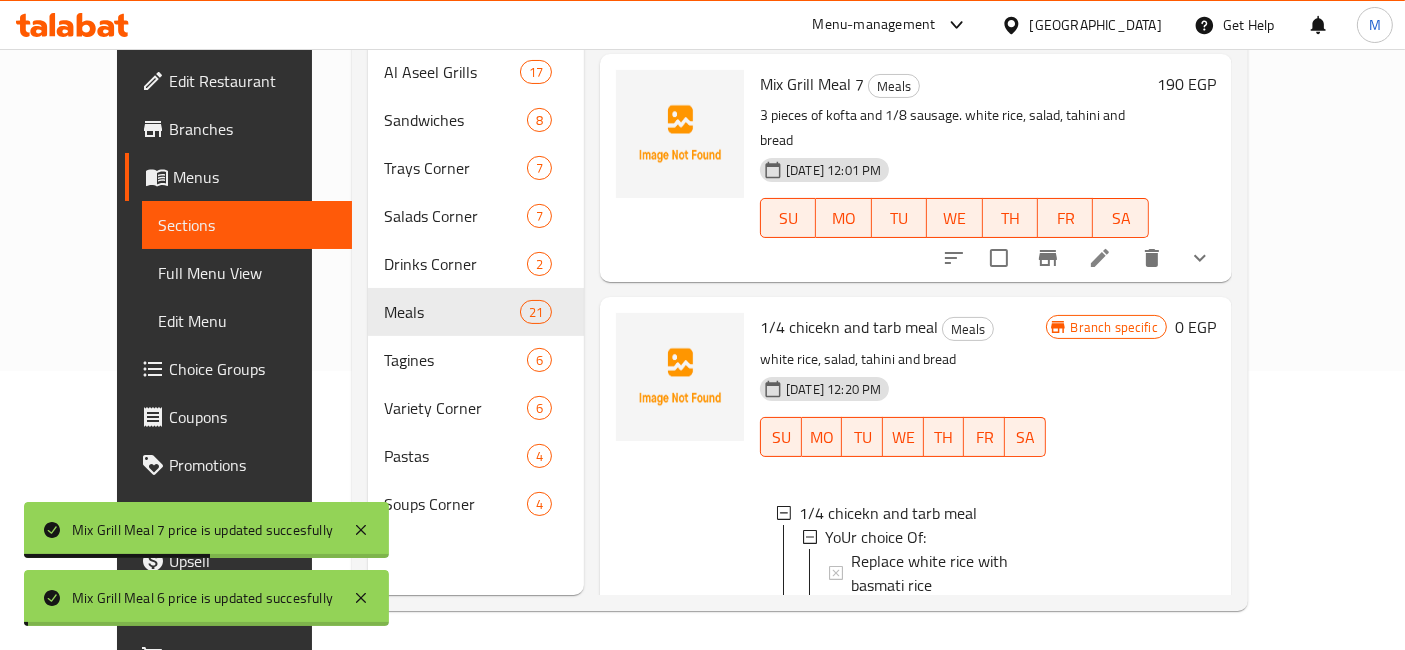 scroll, scrollTop: 4100, scrollLeft: 0, axis: vertical 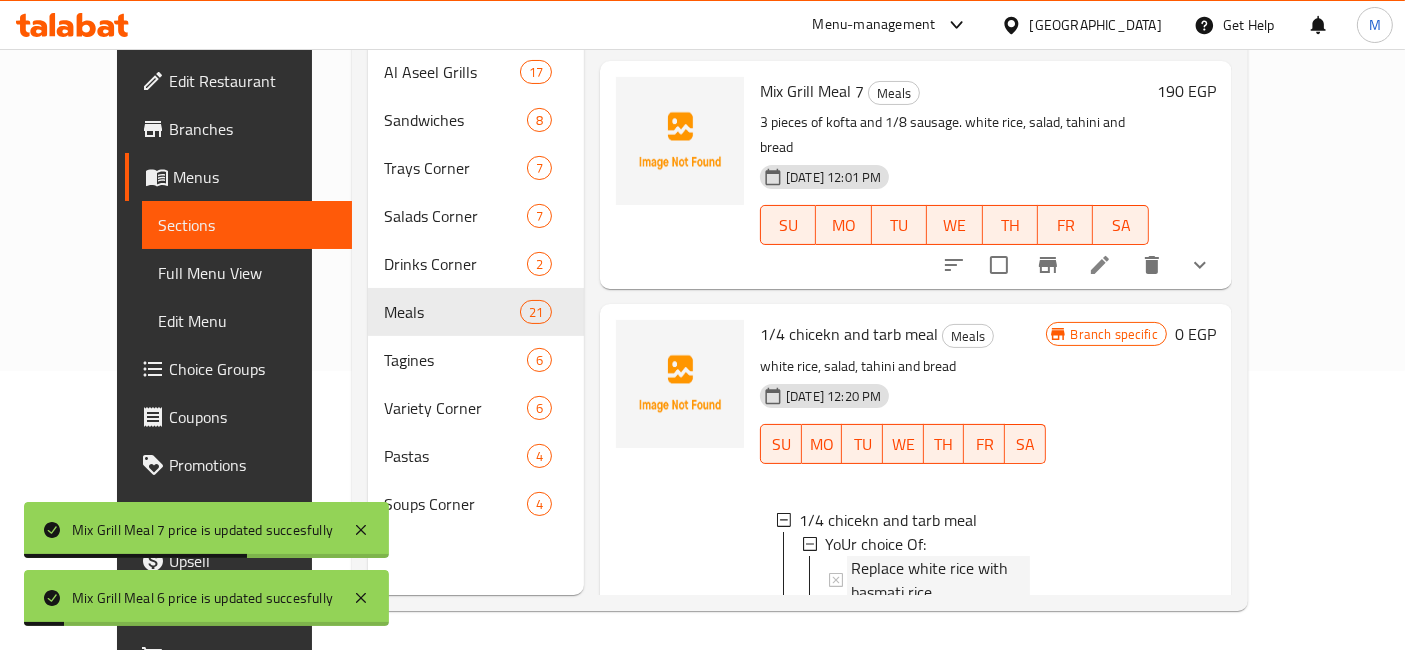 click on "Replace white rice with basmati rice" at bounding box center (940, 580) 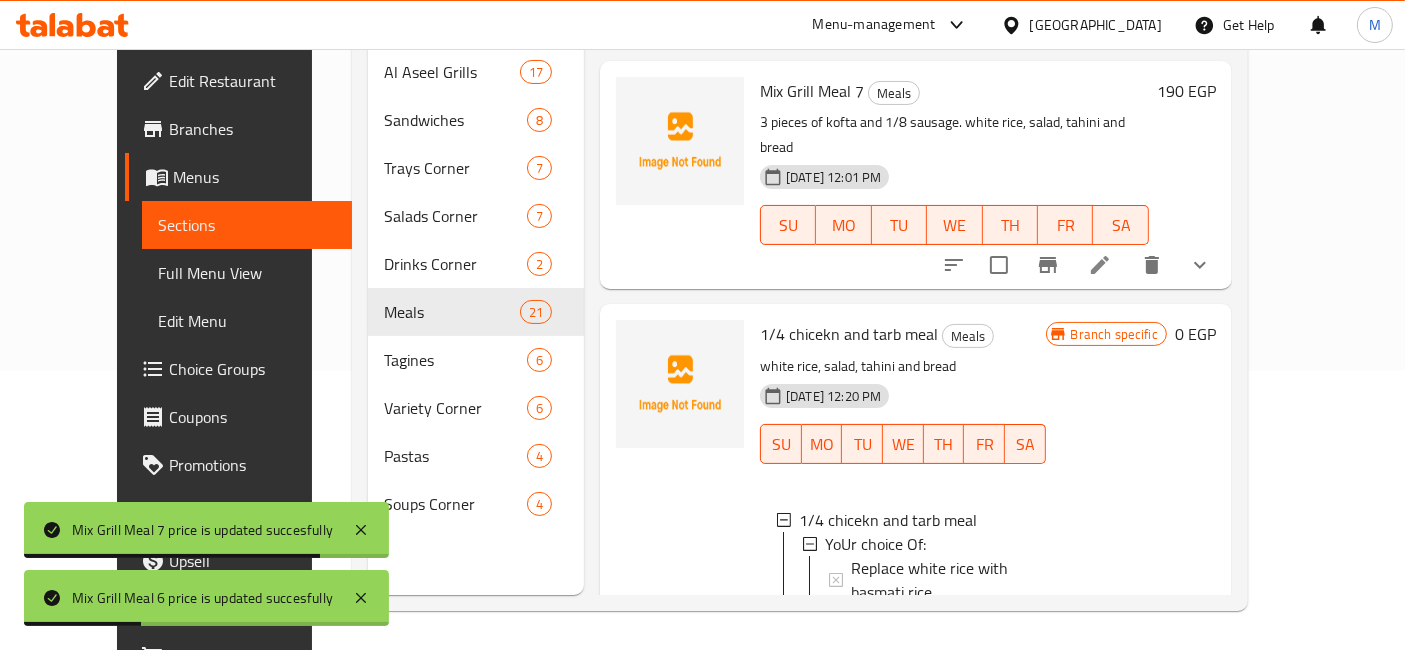 type 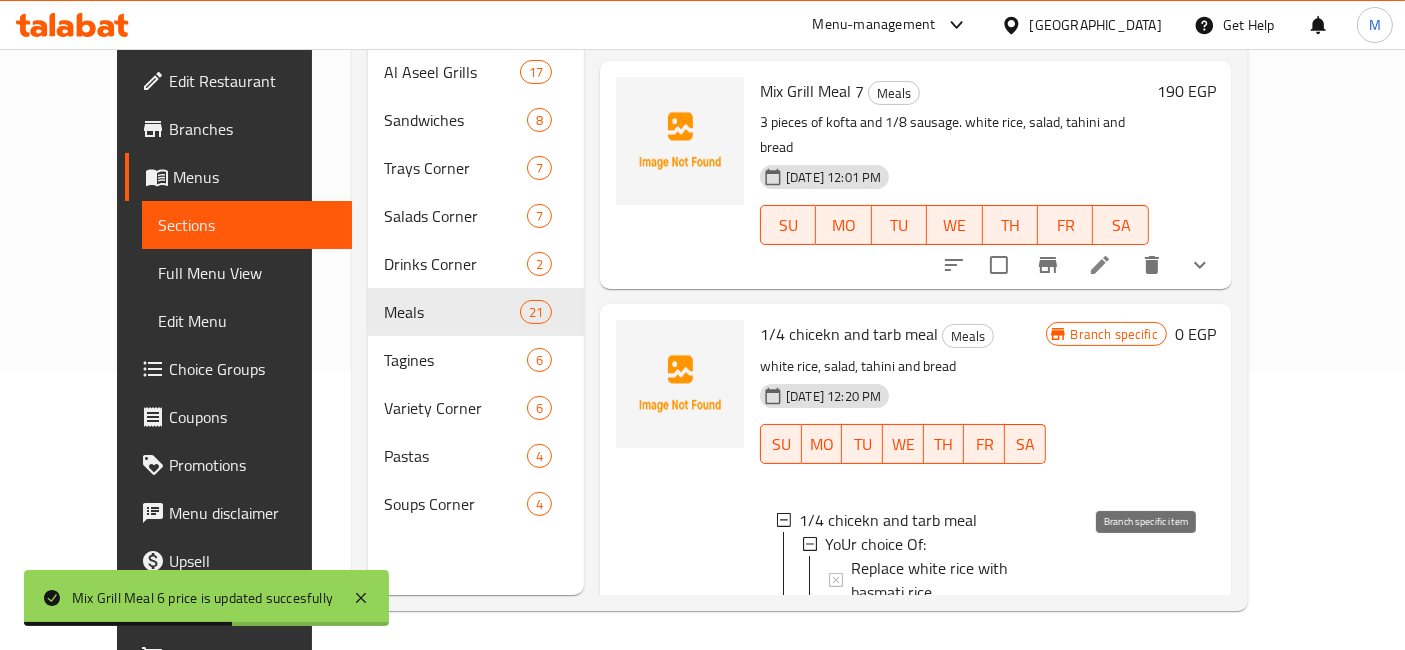 click 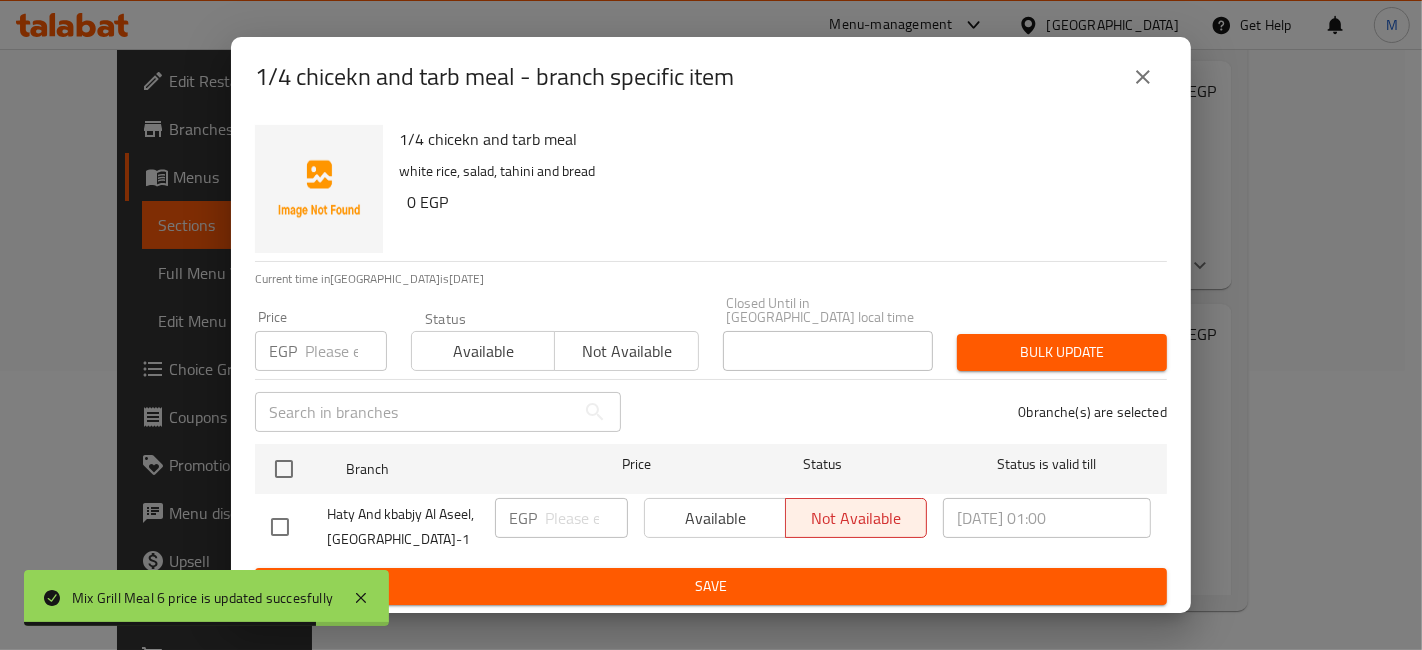type 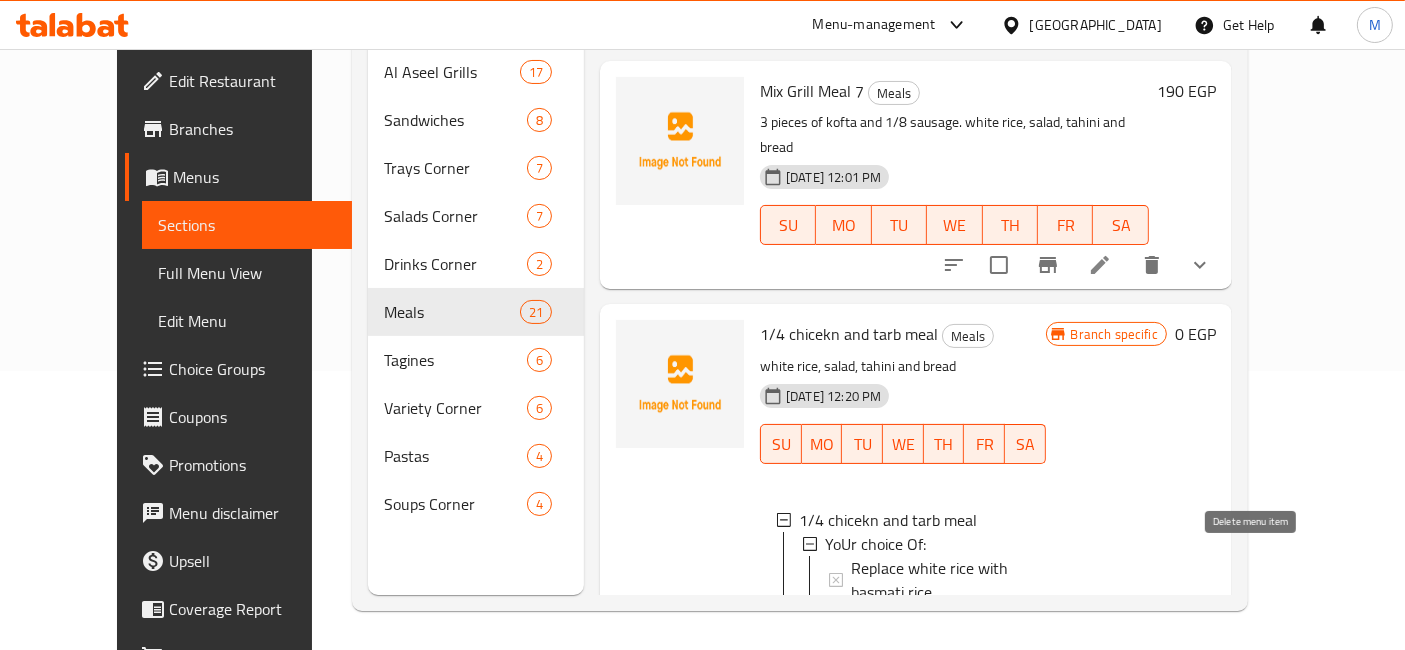 click at bounding box center (1152, 636) 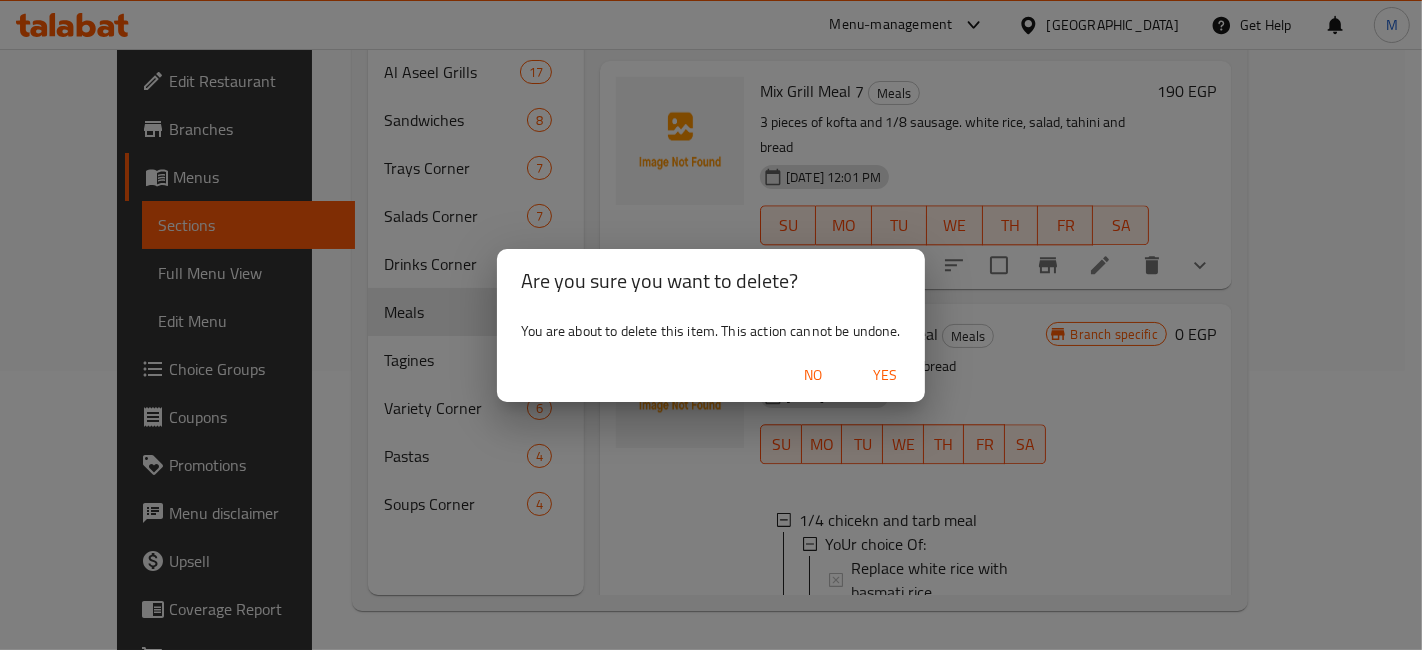 click on "Yes" at bounding box center (885, 375) 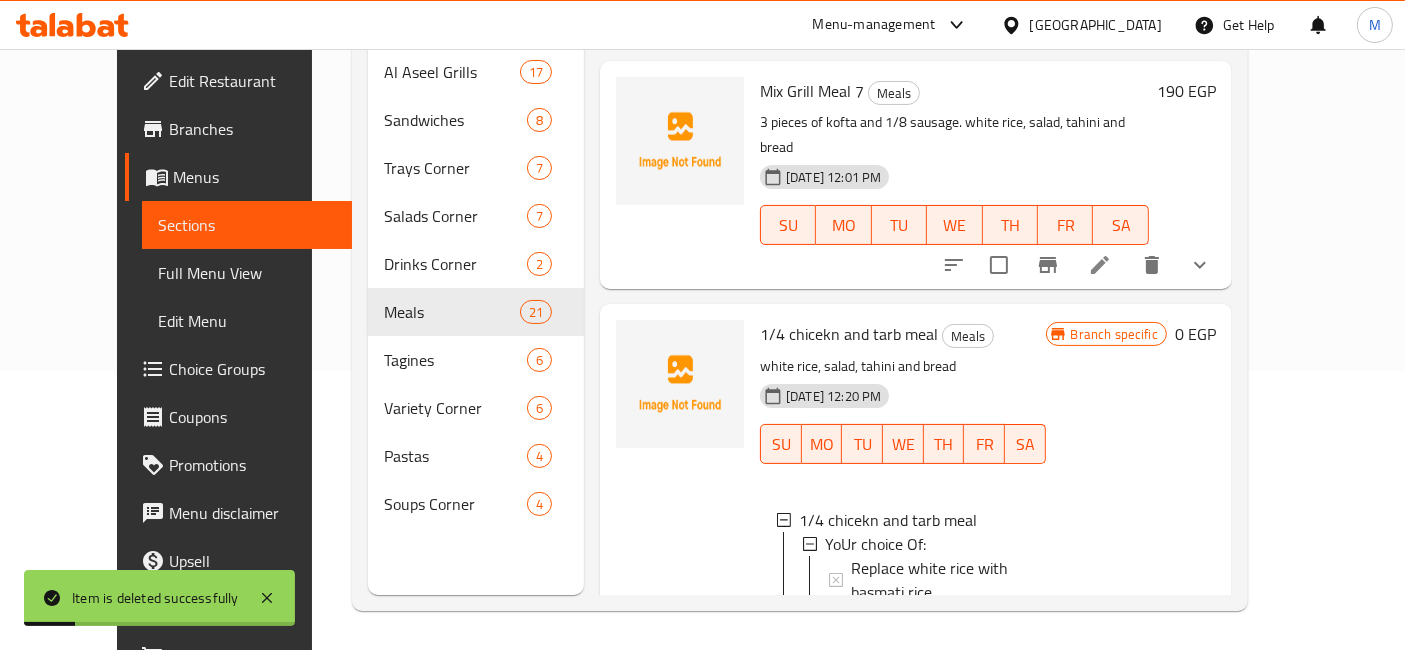 click 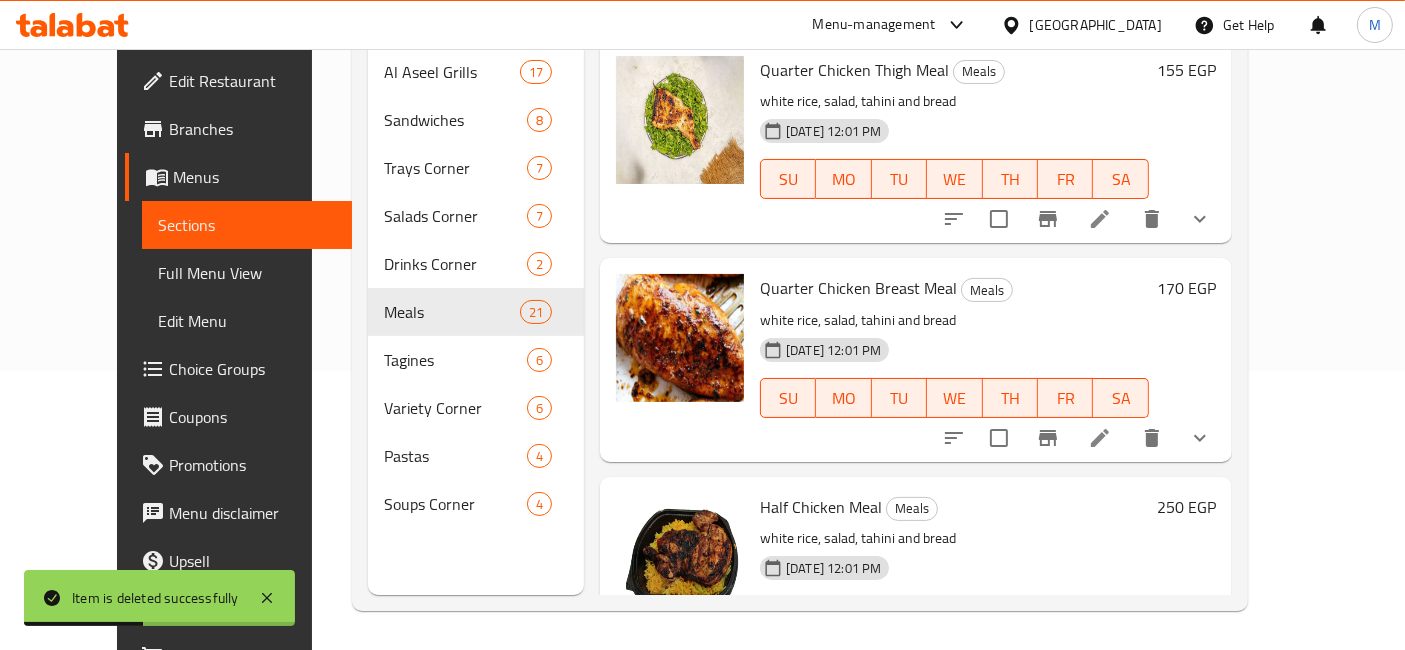 scroll, scrollTop: 279, scrollLeft: 0, axis: vertical 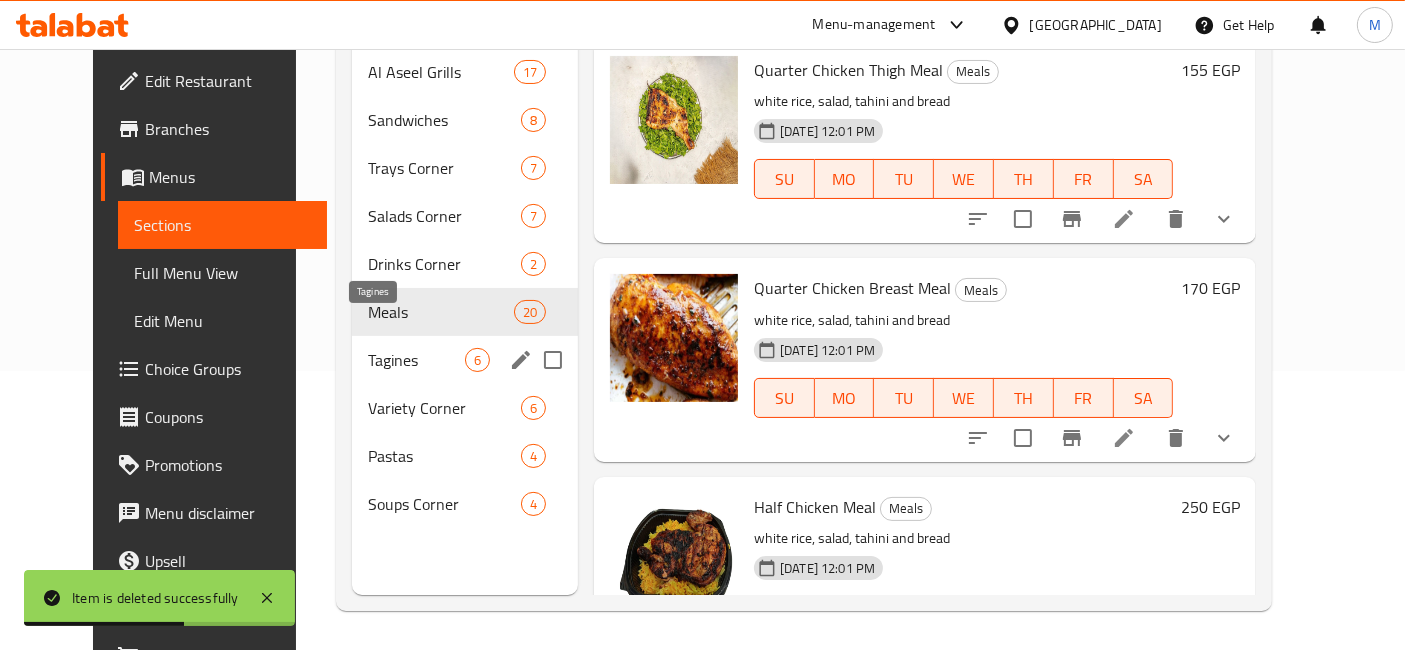 click on "Tagines" at bounding box center [416, 360] 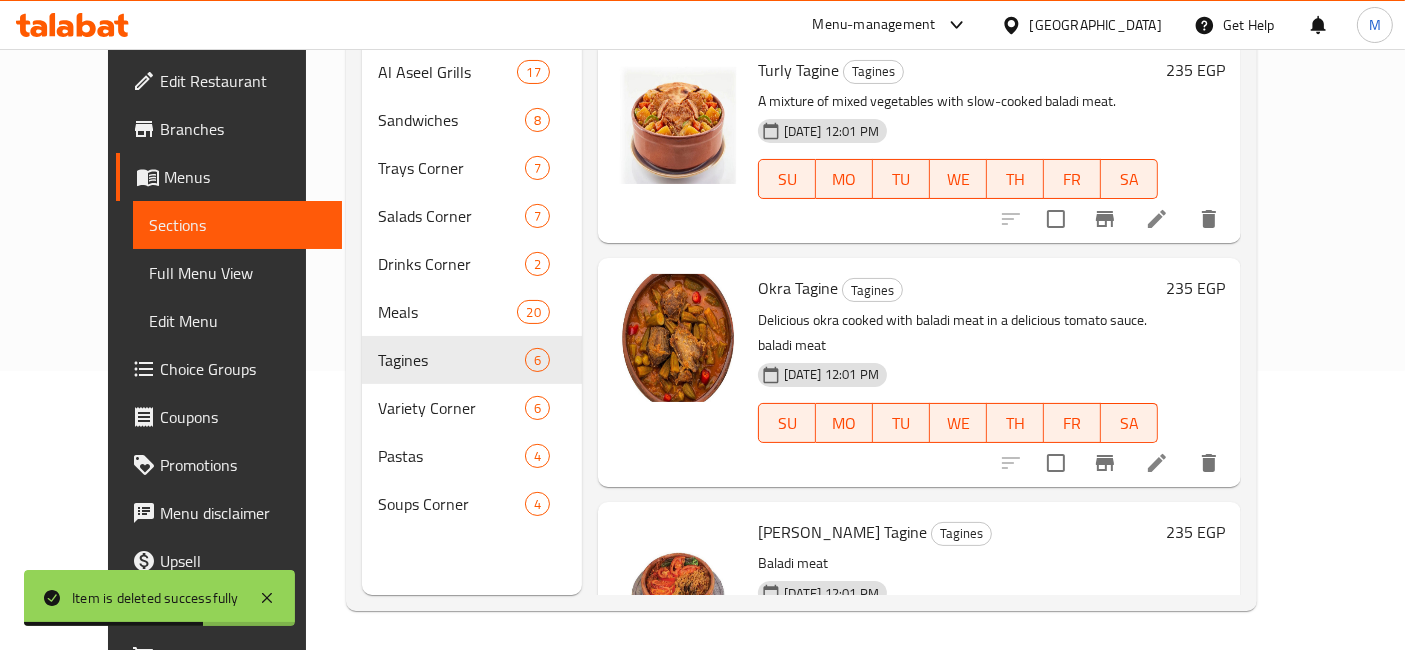 scroll, scrollTop: 0, scrollLeft: 0, axis: both 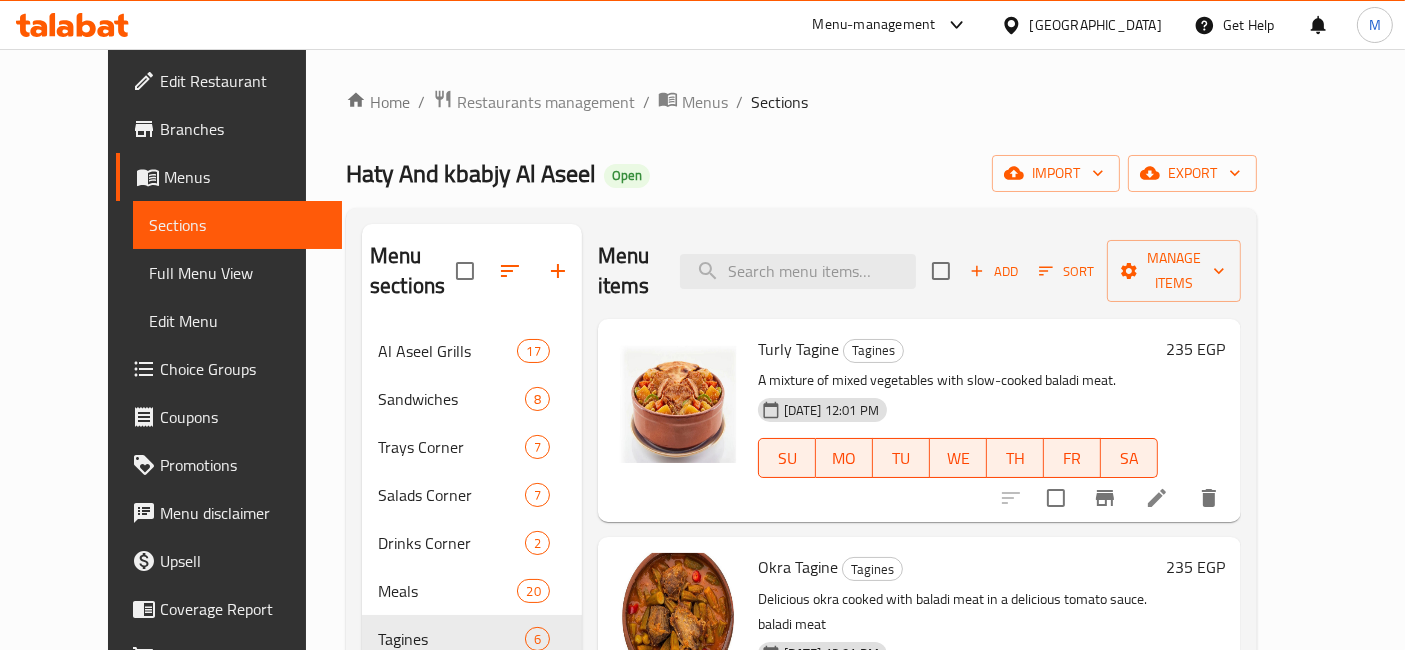 click on "235   EGP" at bounding box center (1195, 349) 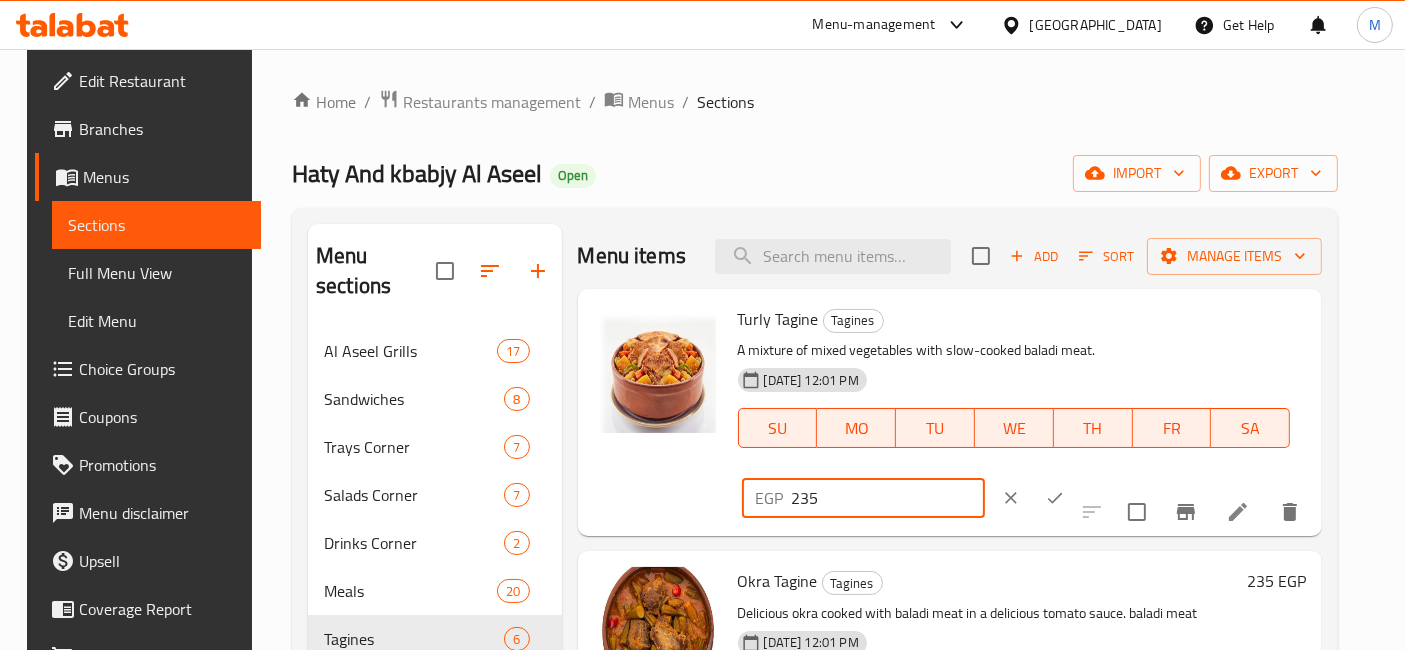 click on "235" at bounding box center (888, 498) 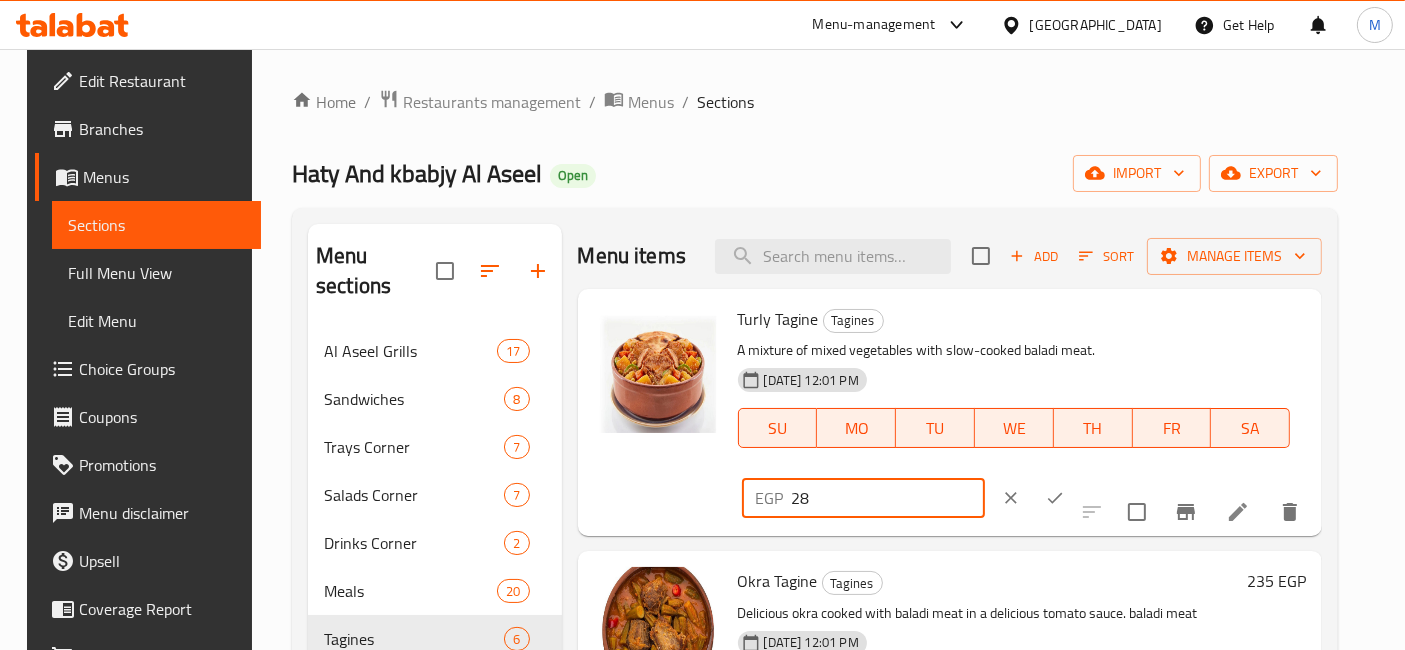 type on "2" 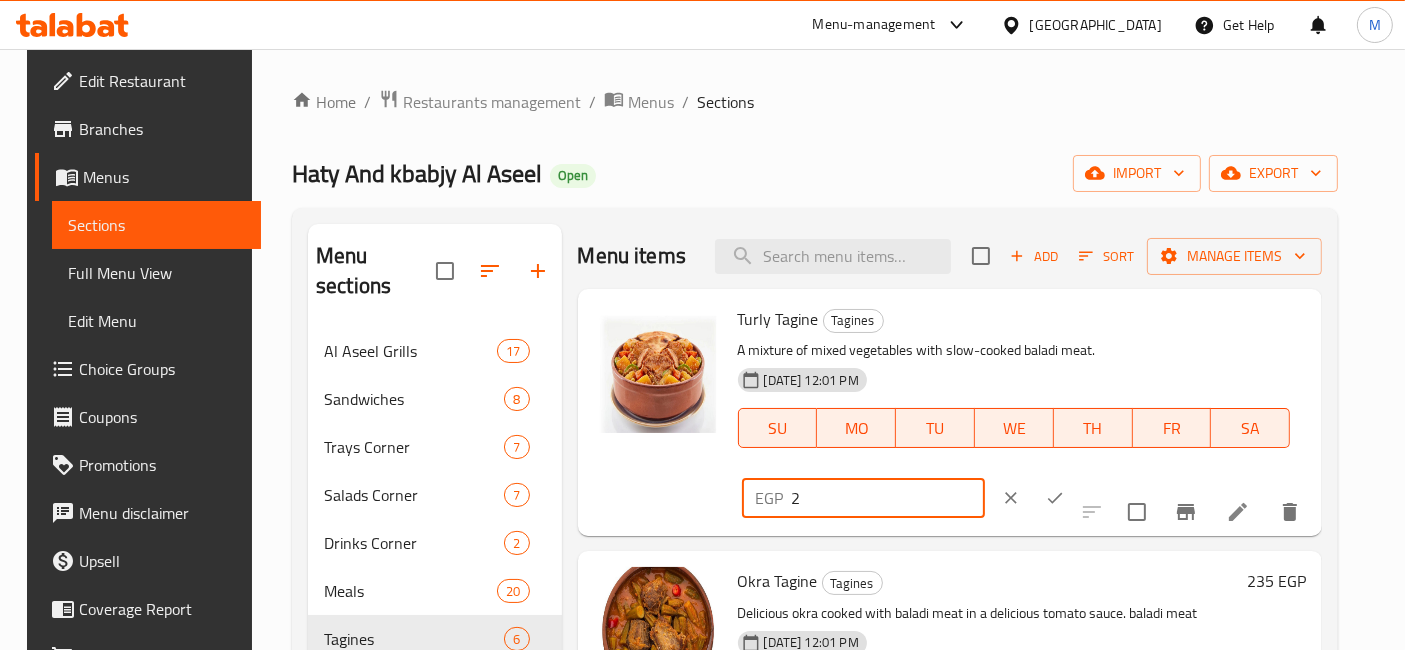 type 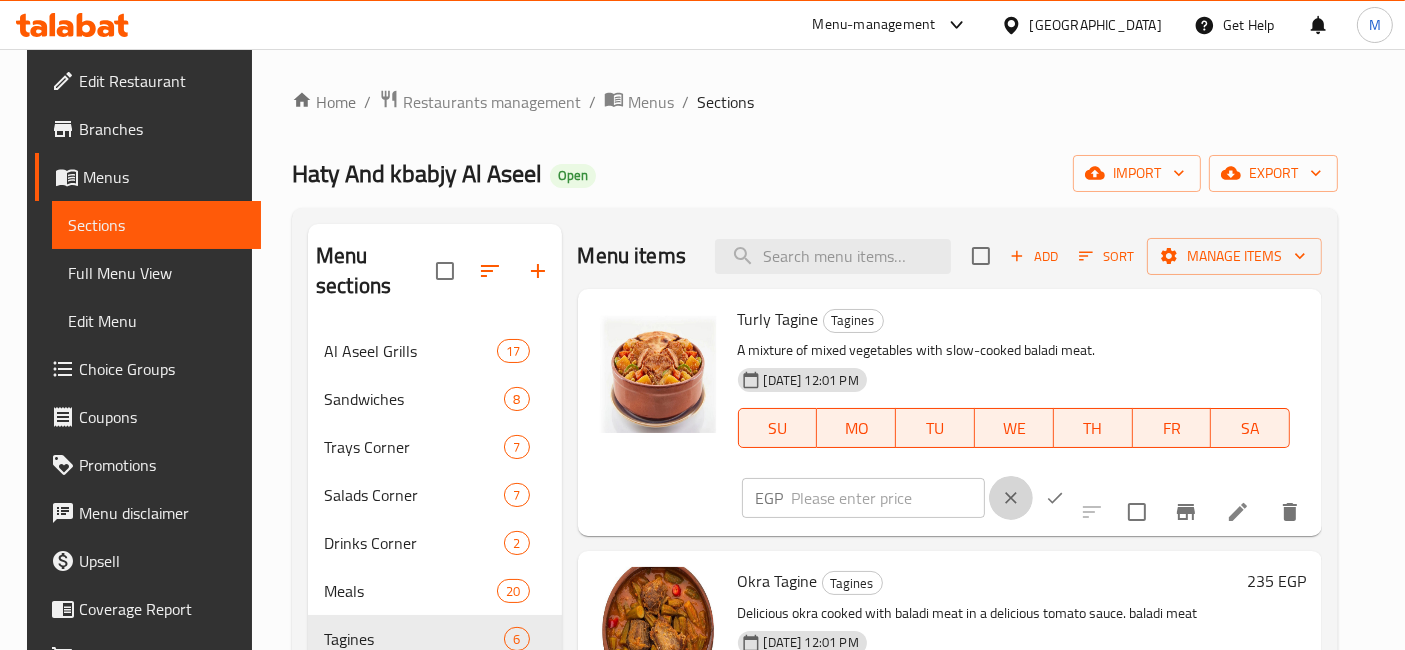 click at bounding box center [1011, 498] 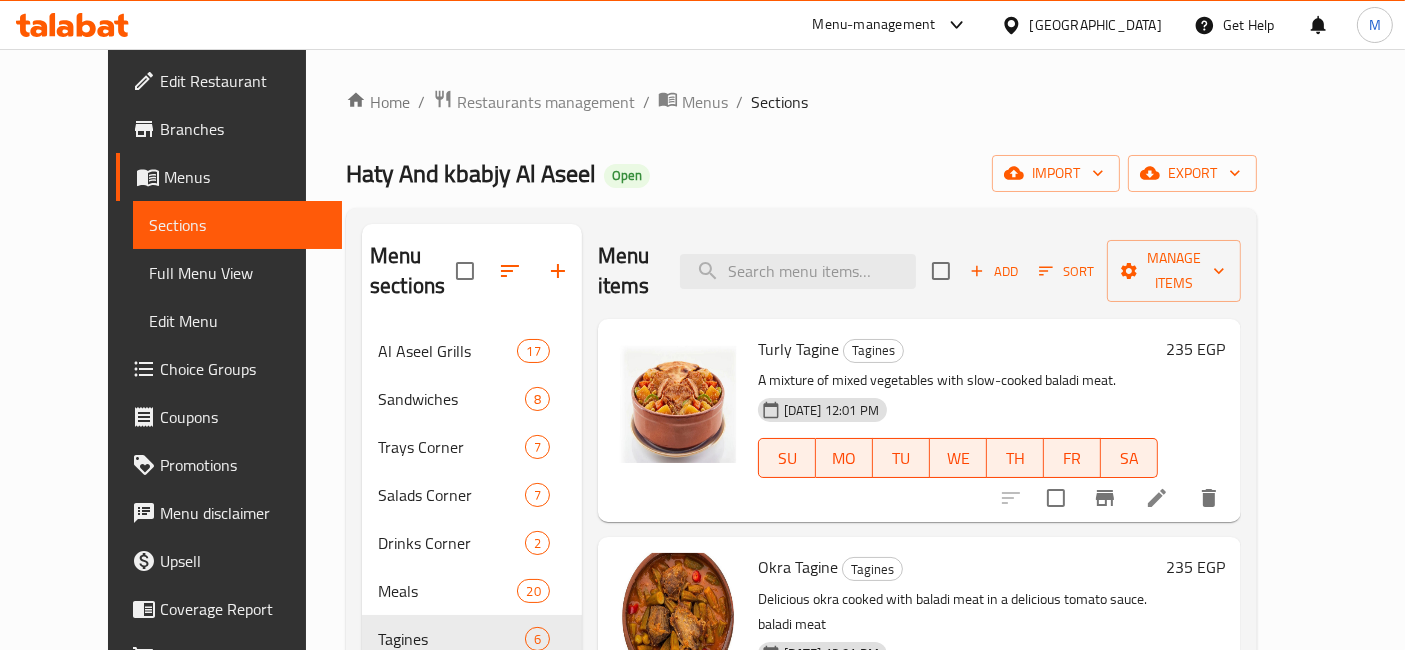 click on "235   EGP" at bounding box center (1195, 349) 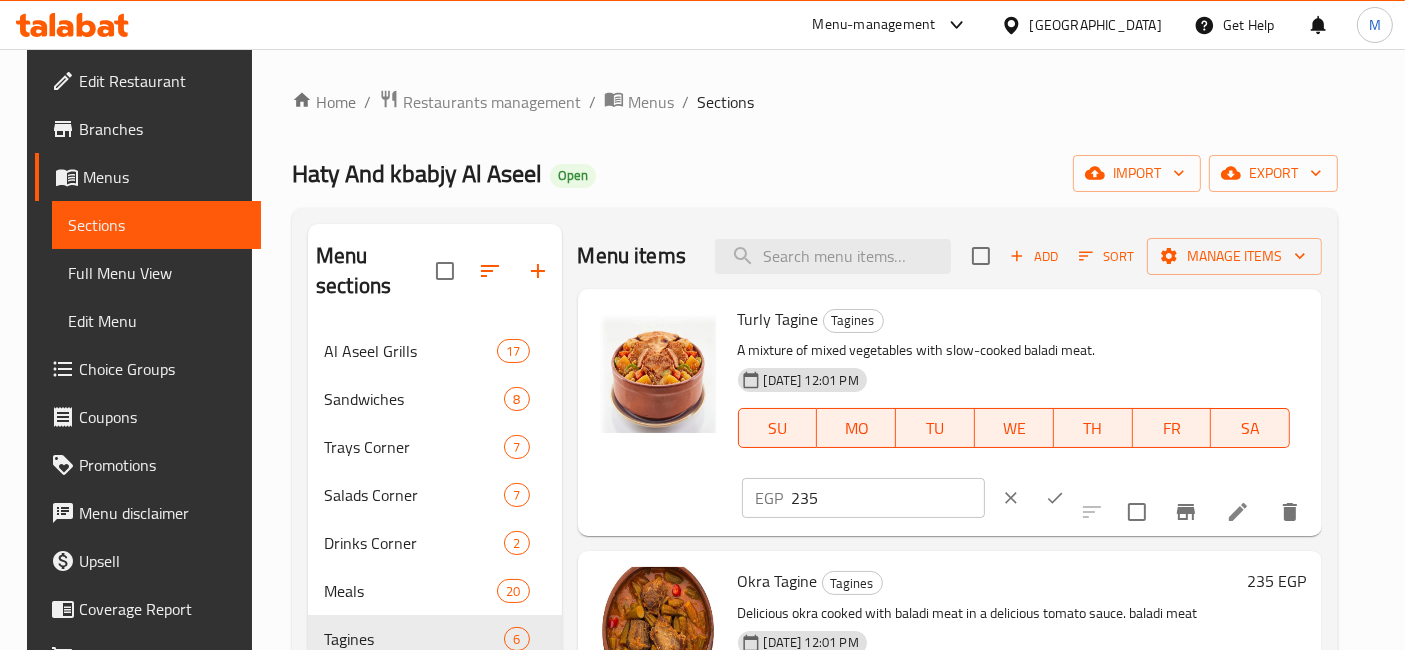 click on "235" at bounding box center [888, 498] 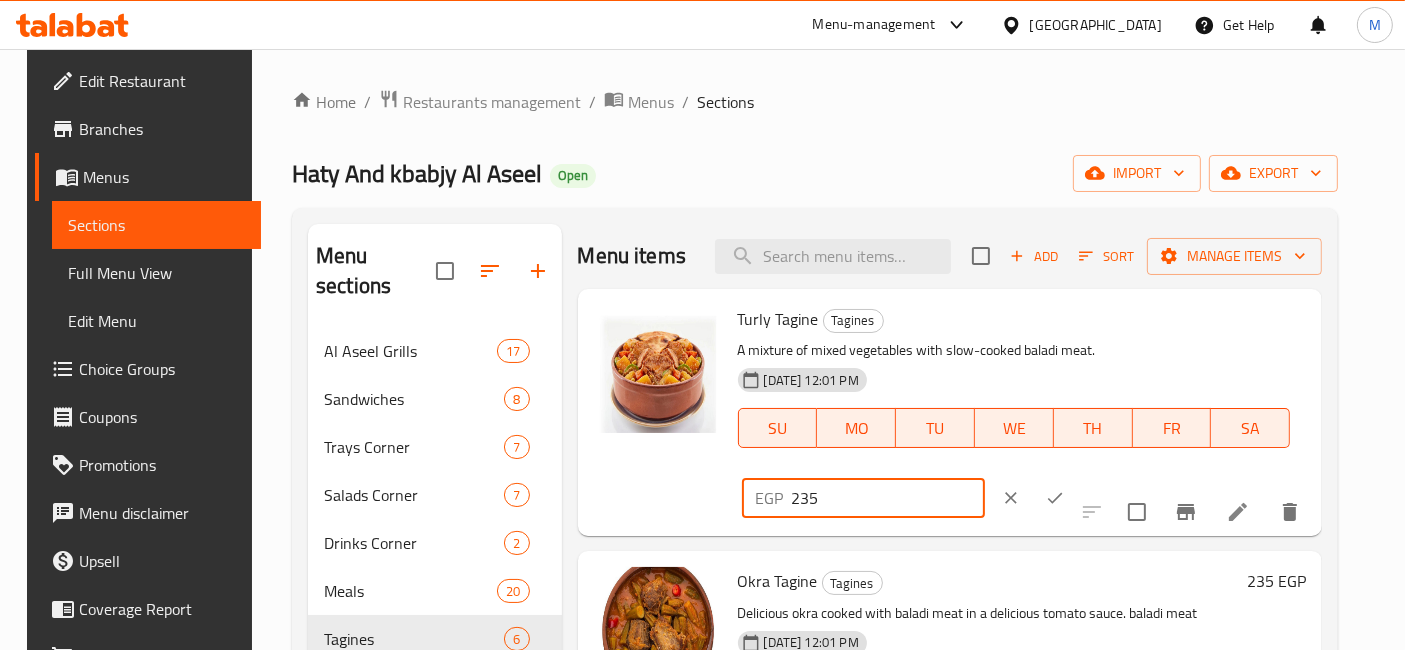 click on "235" at bounding box center (888, 498) 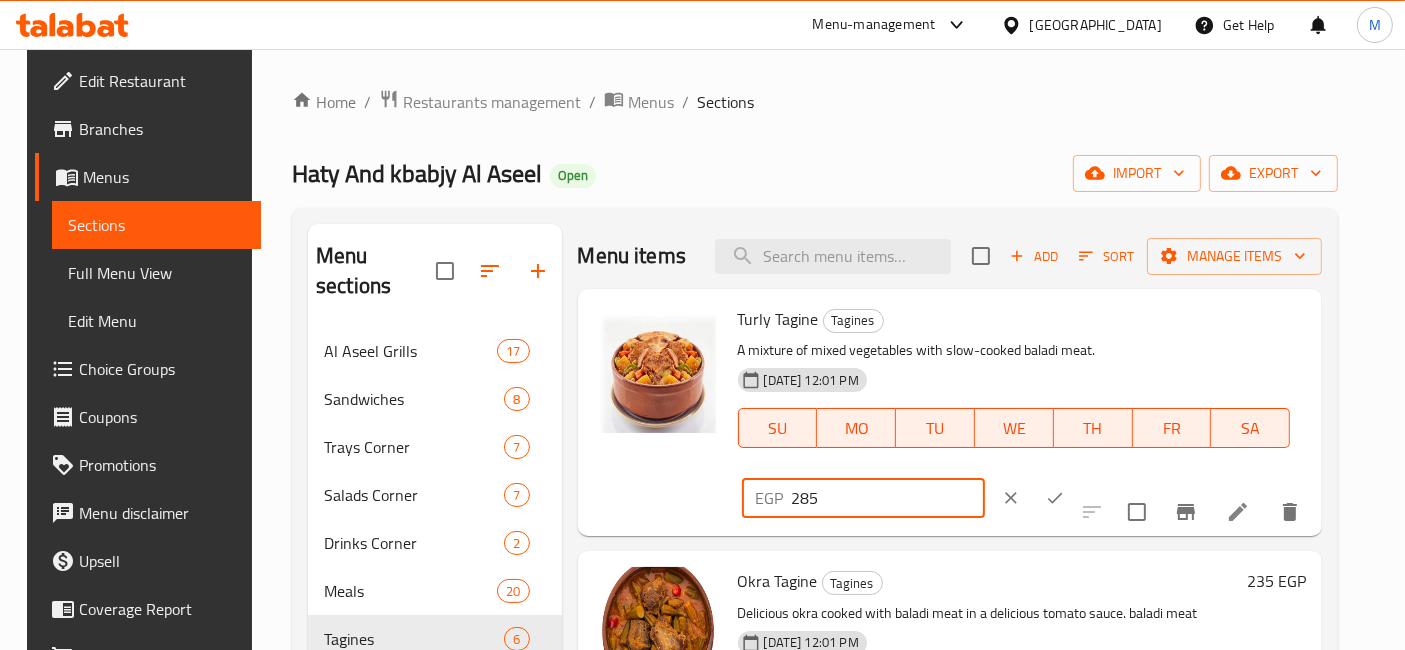 type on "285" 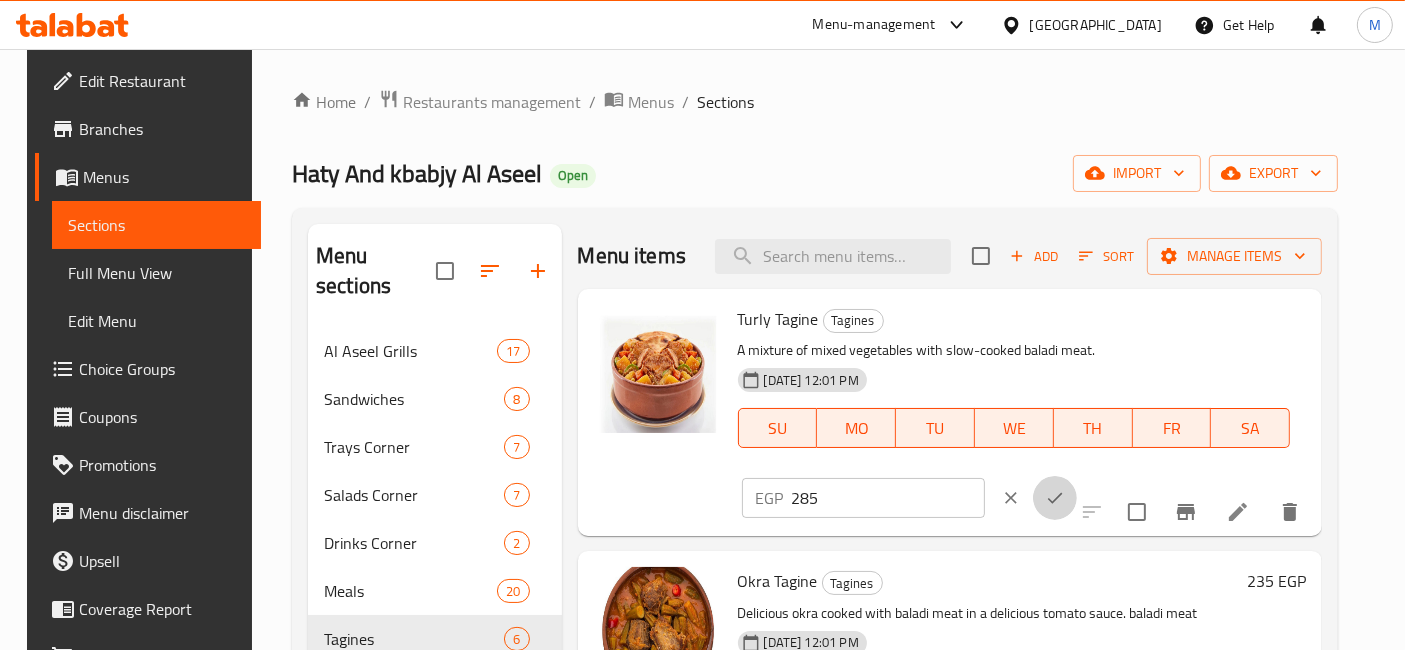 click 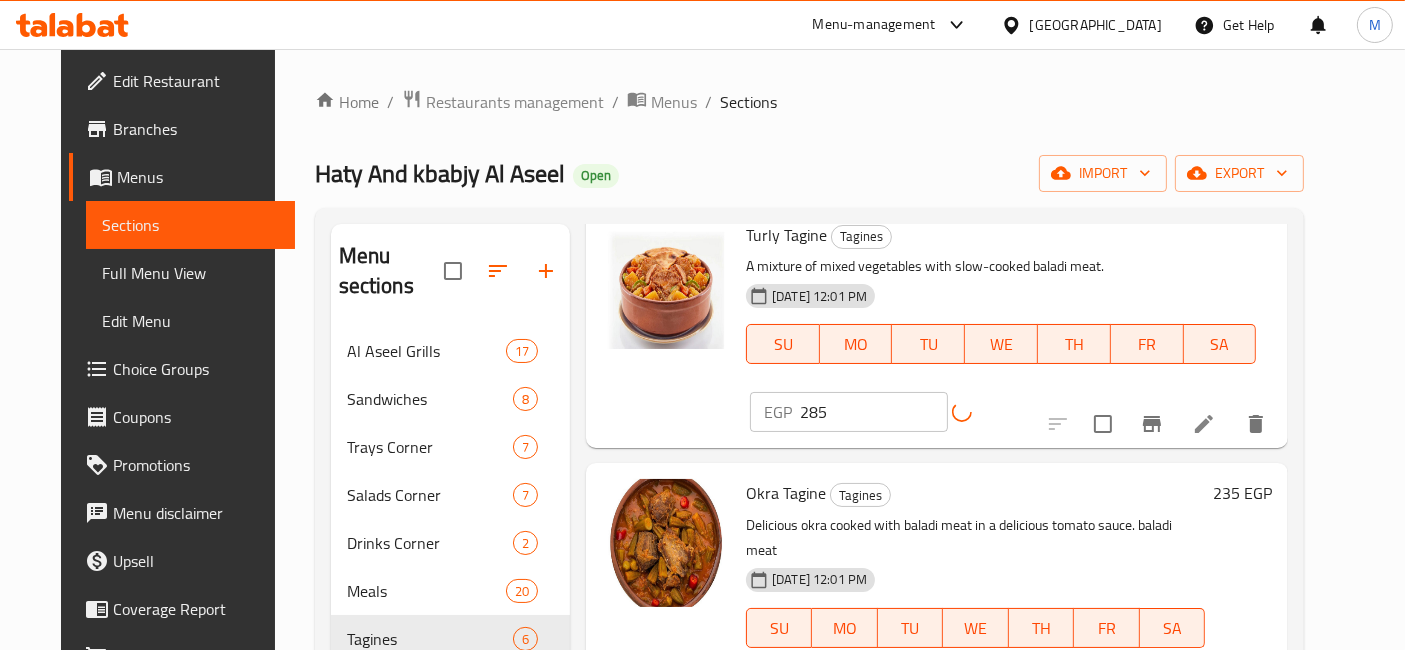 scroll, scrollTop: 222, scrollLeft: 0, axis: vertical 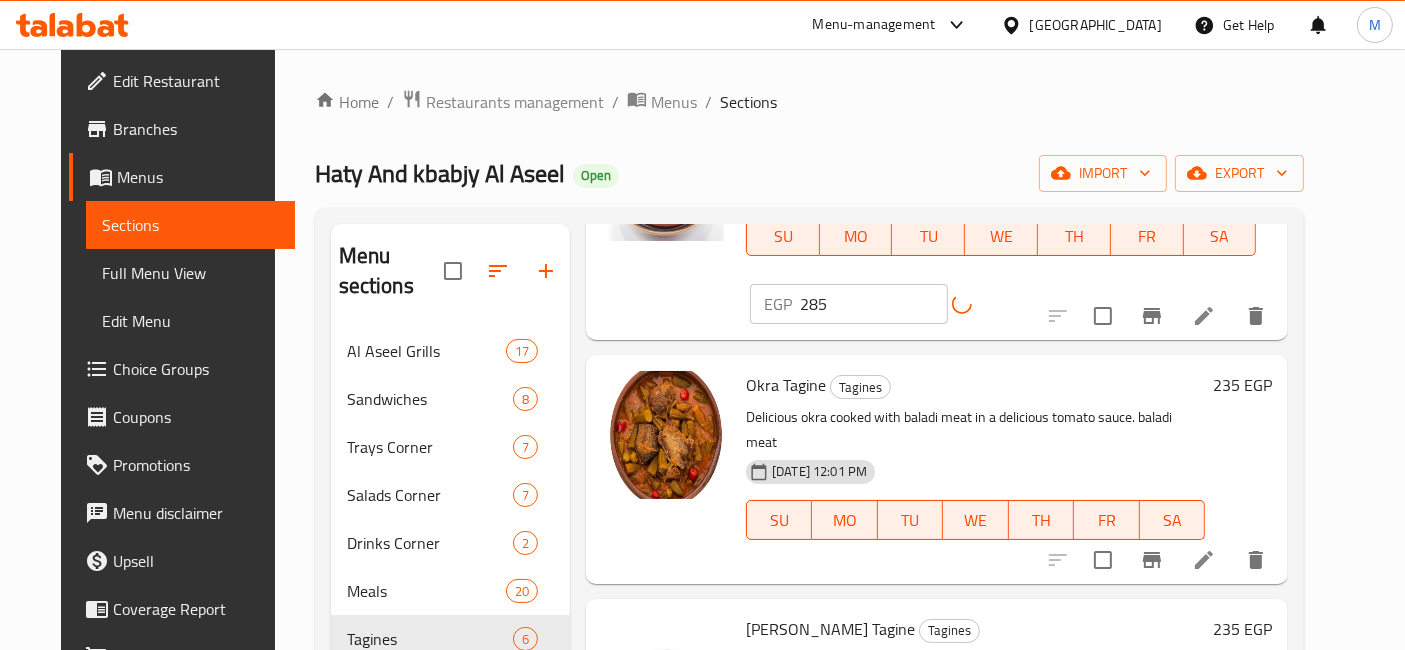 click on "235   EGP" at bounding box center [1242, 385] 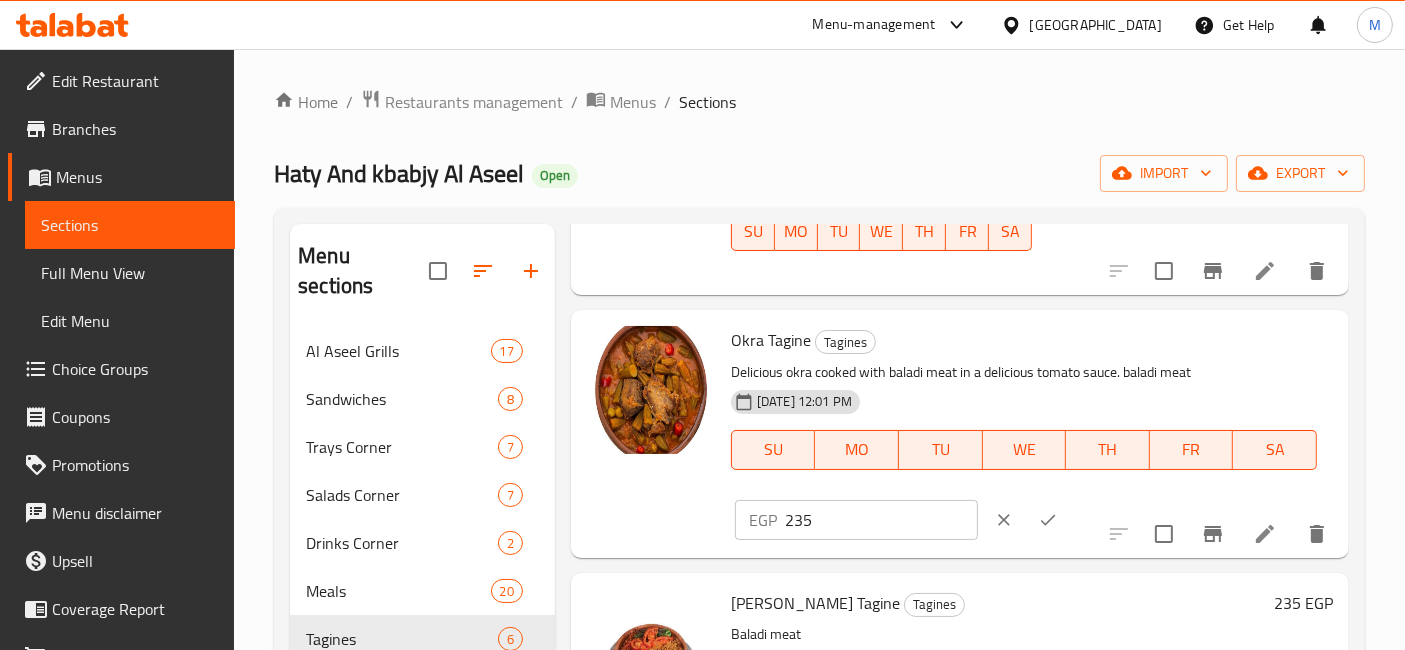 click on "EGP 235 ​" at bounding box center [915, 520] 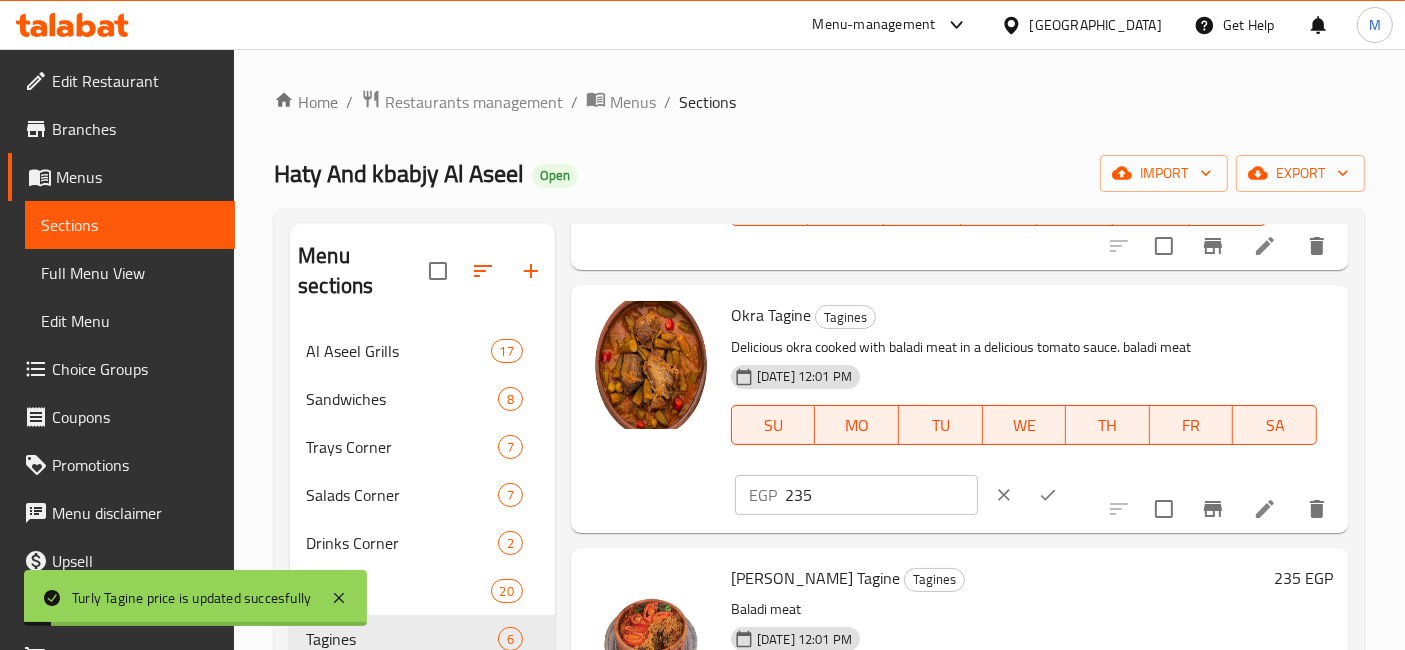 click on "235" at bounding box center [881, 495] 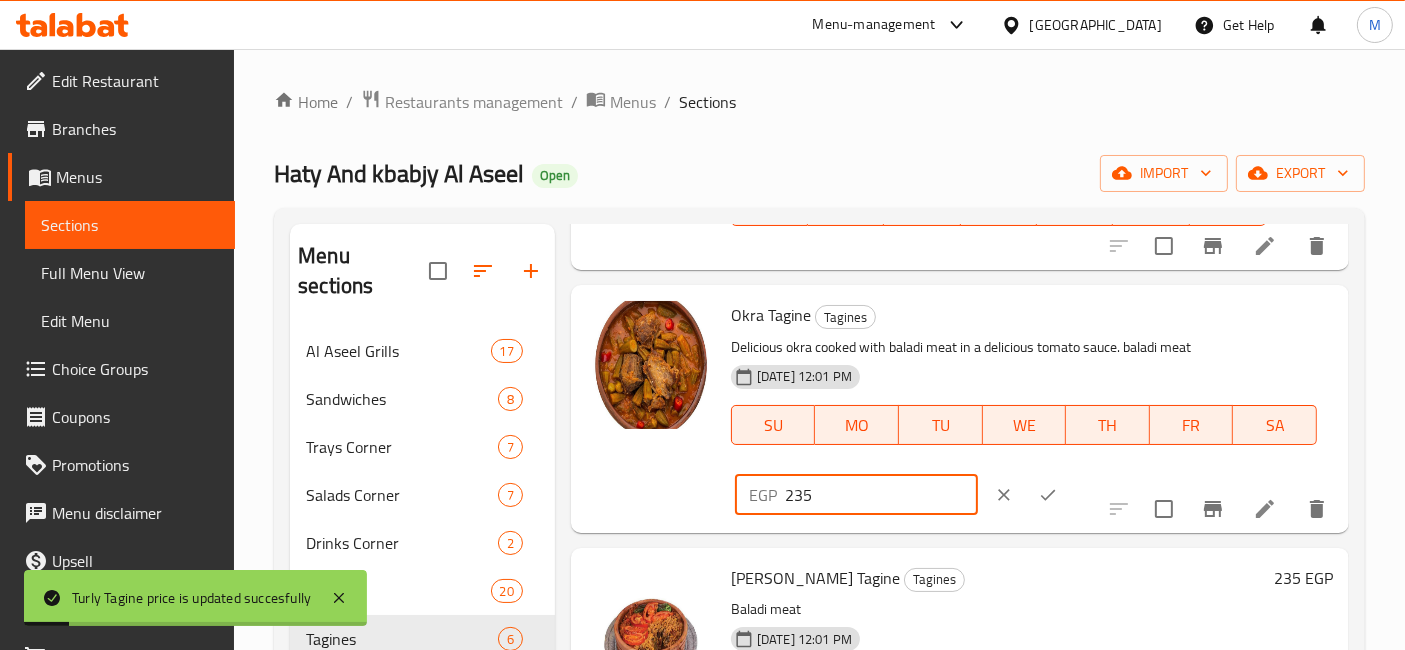 click on "235" at bounding box center [881, 495] 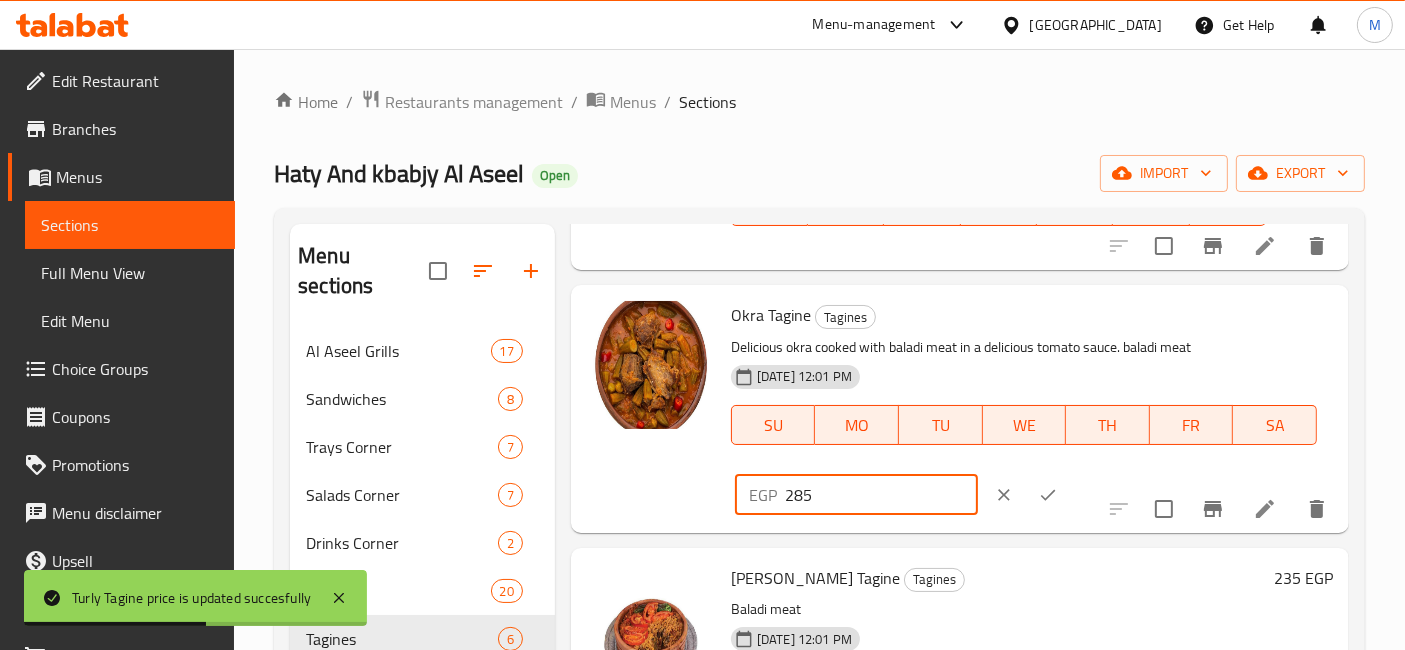 type on "285" 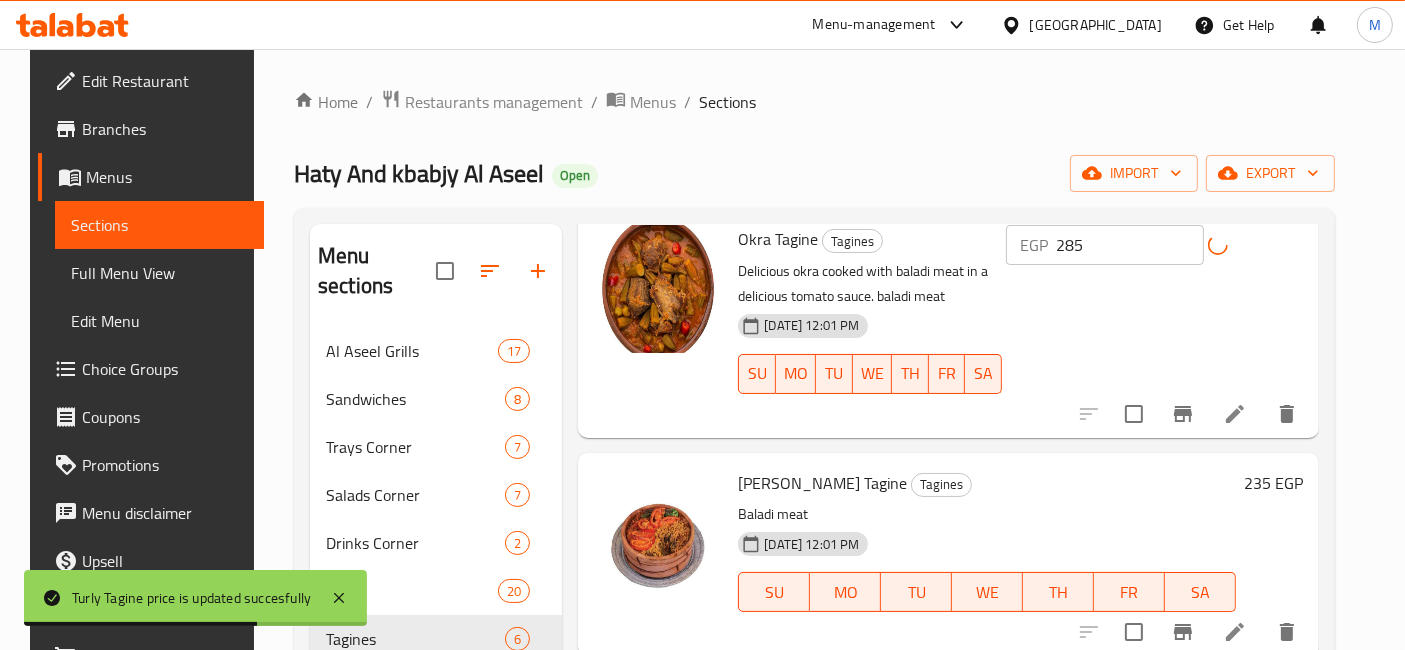 scroll, scrollTop: 333, scrollLeft: 0, axis: vertical 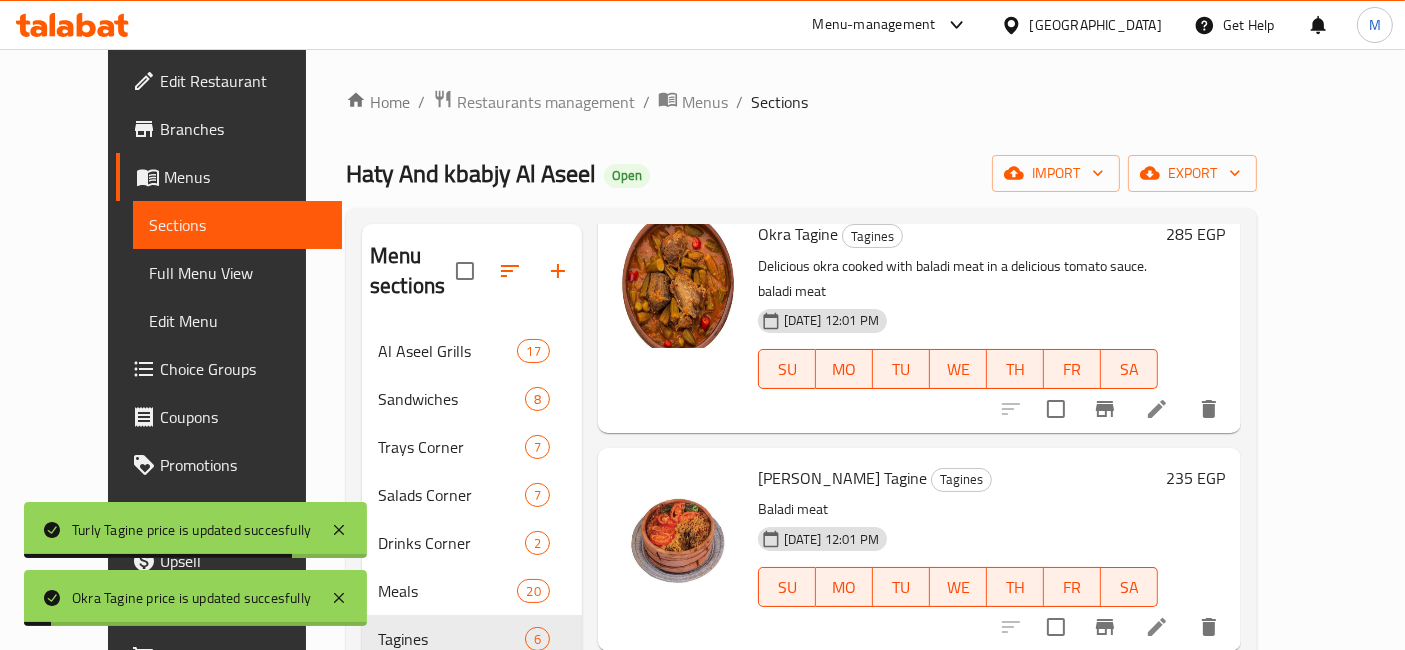click on "235   EGP" at bounding box center (1195, 478) 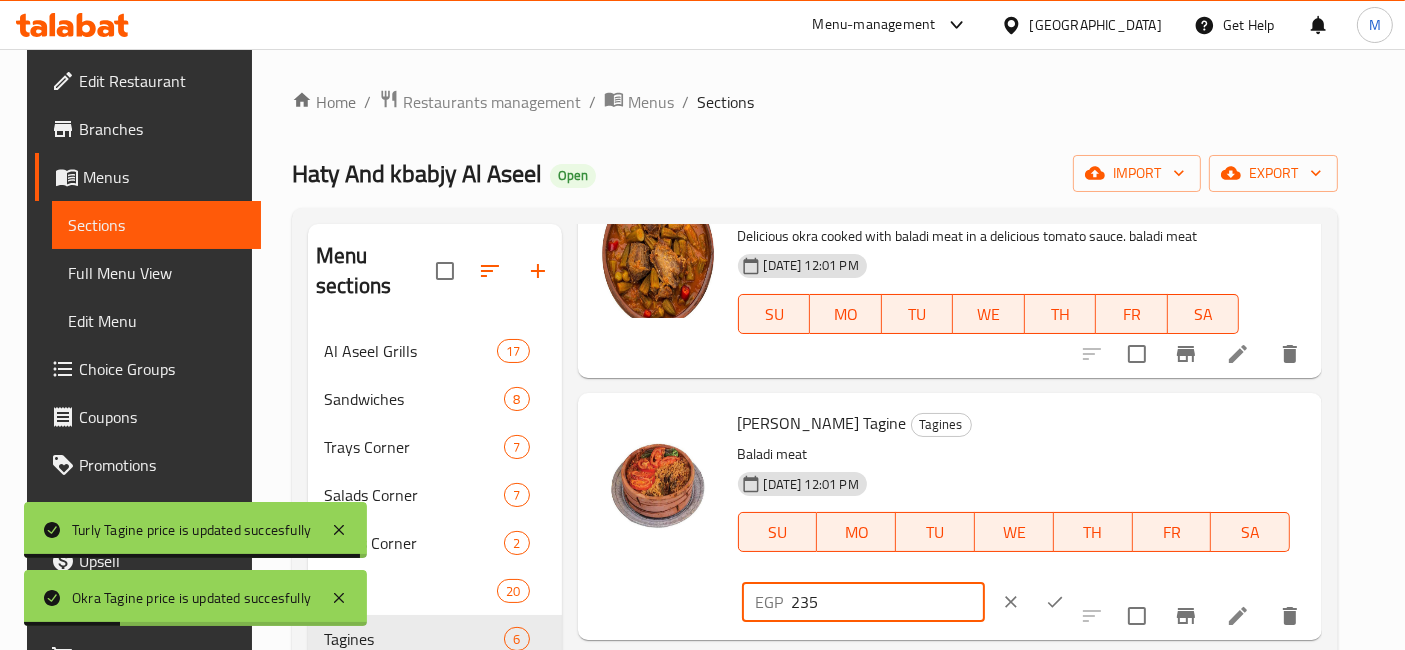 click on "235" at bounding box center (888, 602) 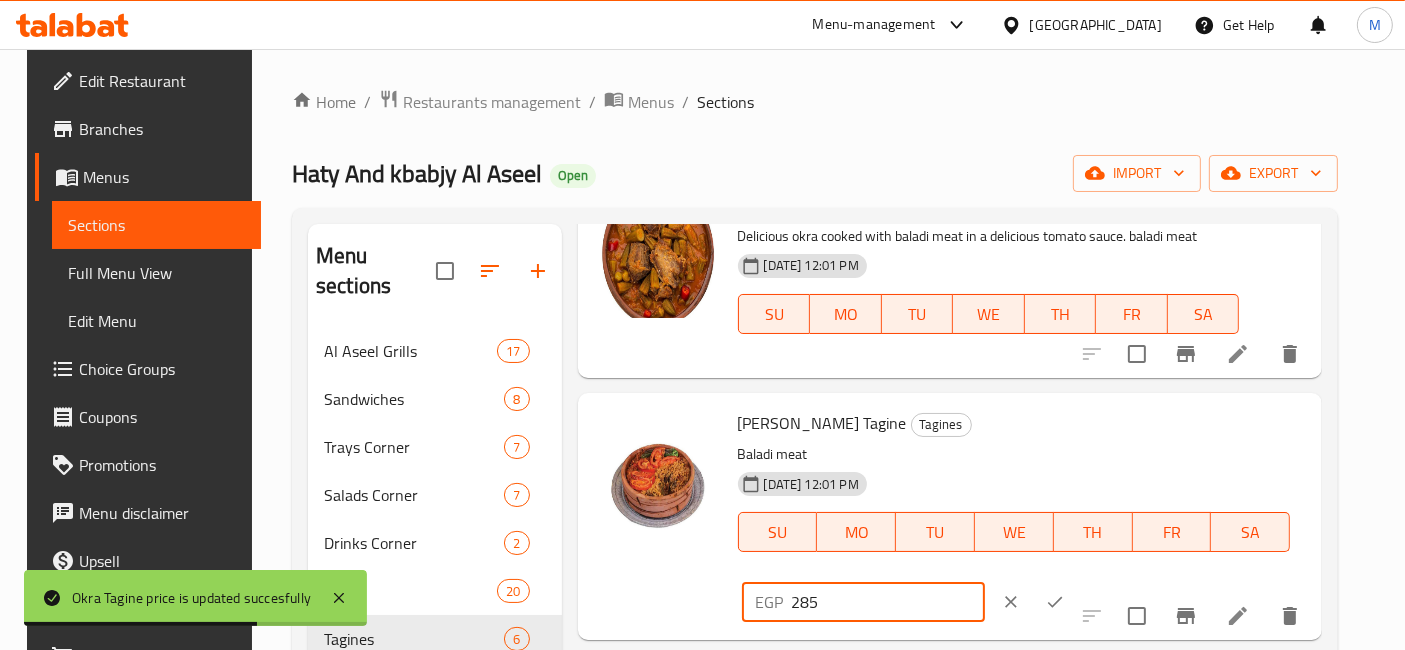 type on "285" 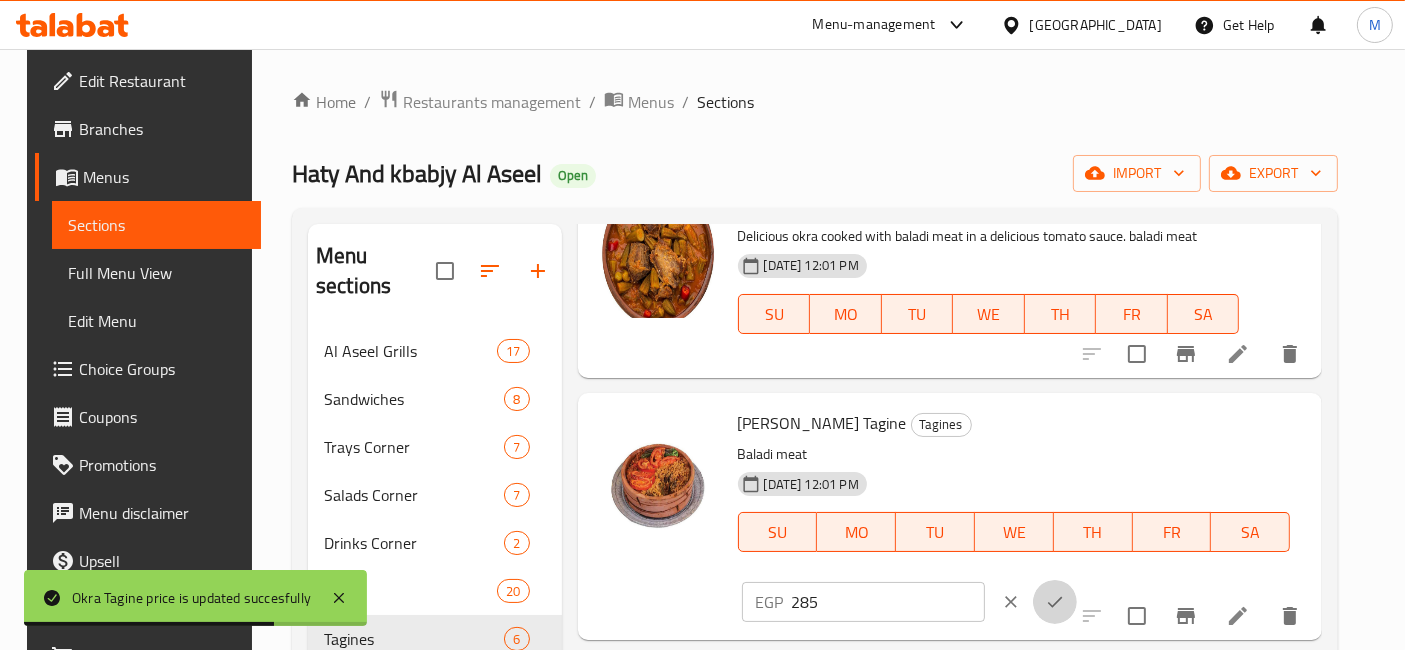 click 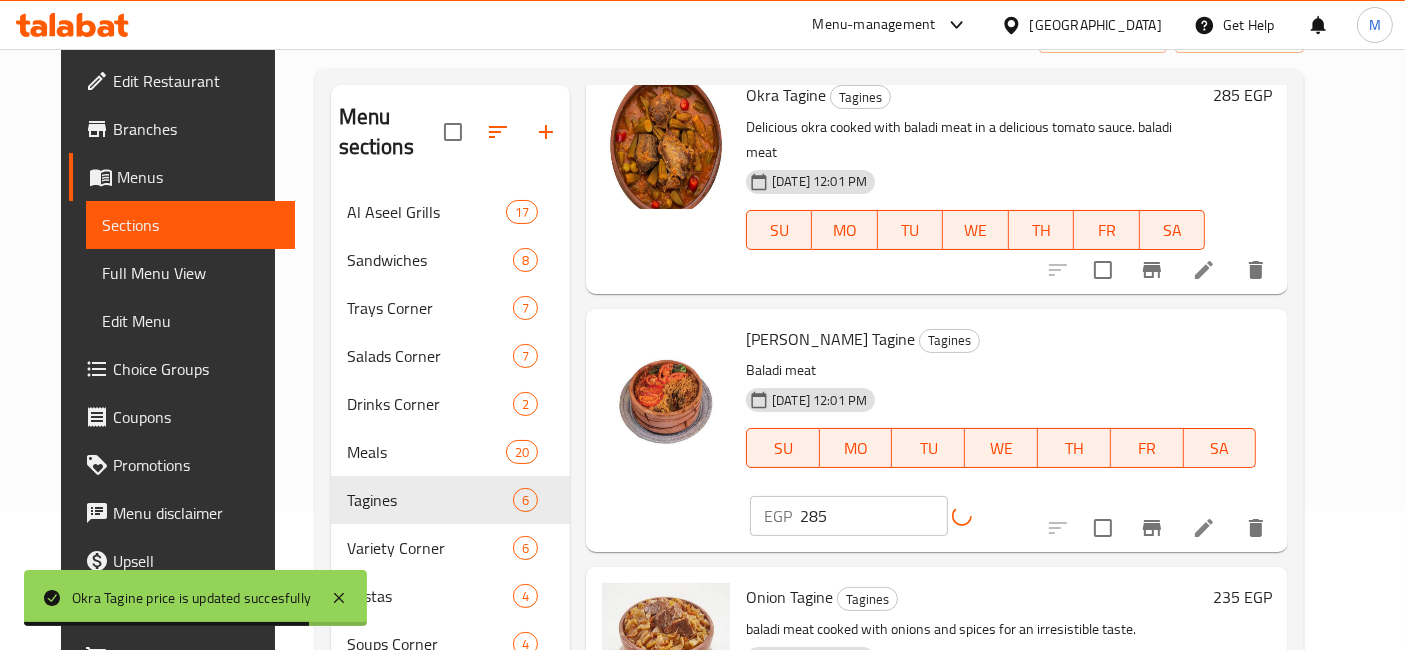 scroll, scrollTop: 144, scrollLeft: 0, axis: vertical 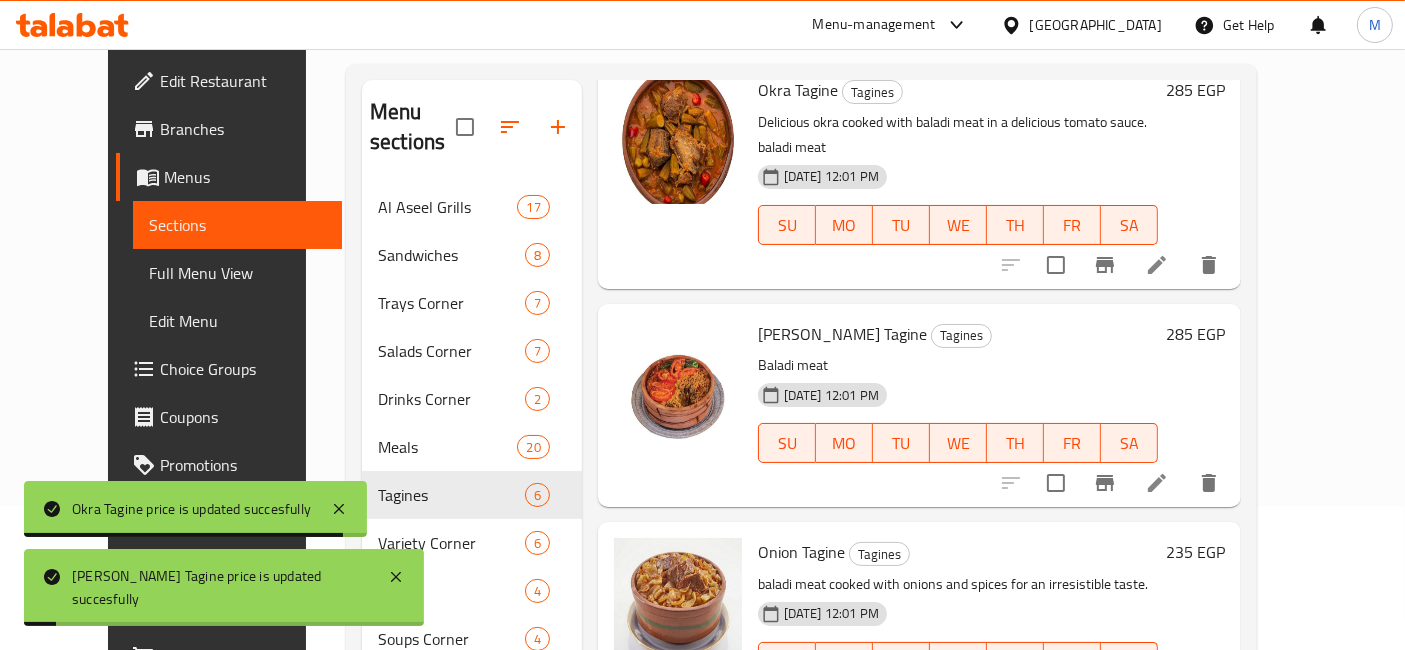 click on "235   EGP" at bounding box center (1195, 552) 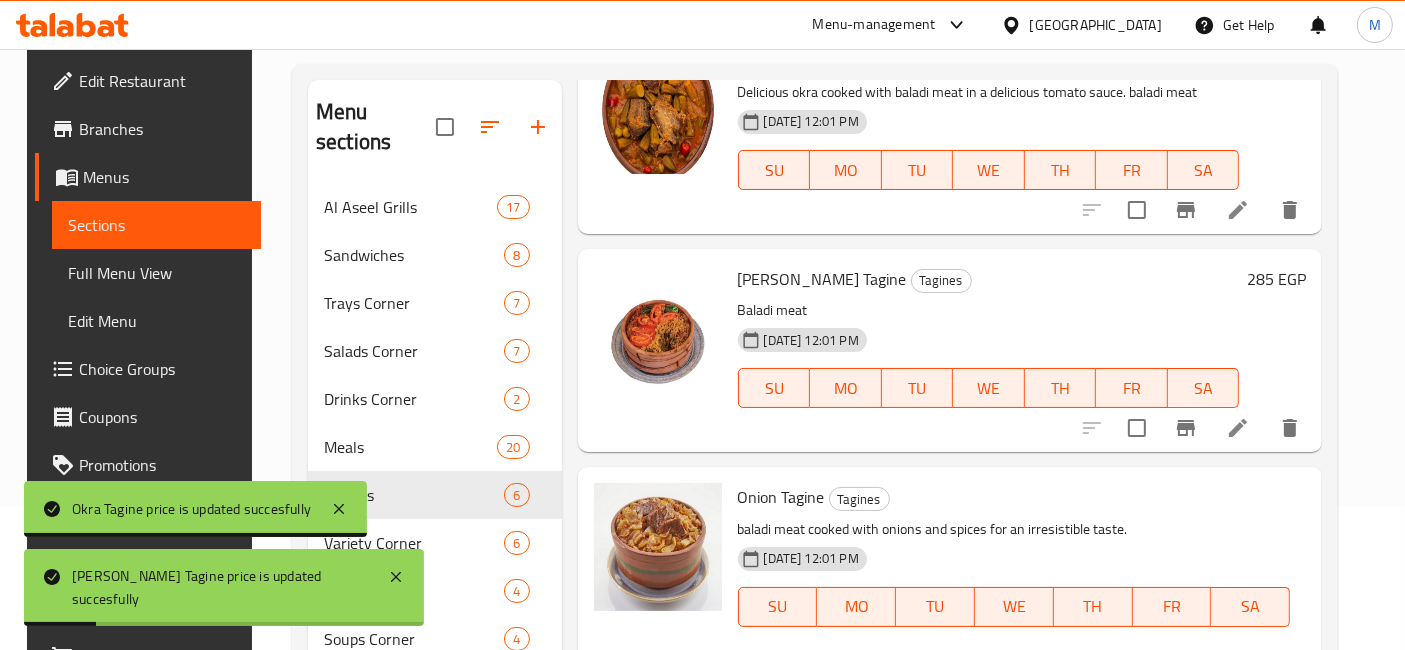click on "235" at bounding box center [888, 677] 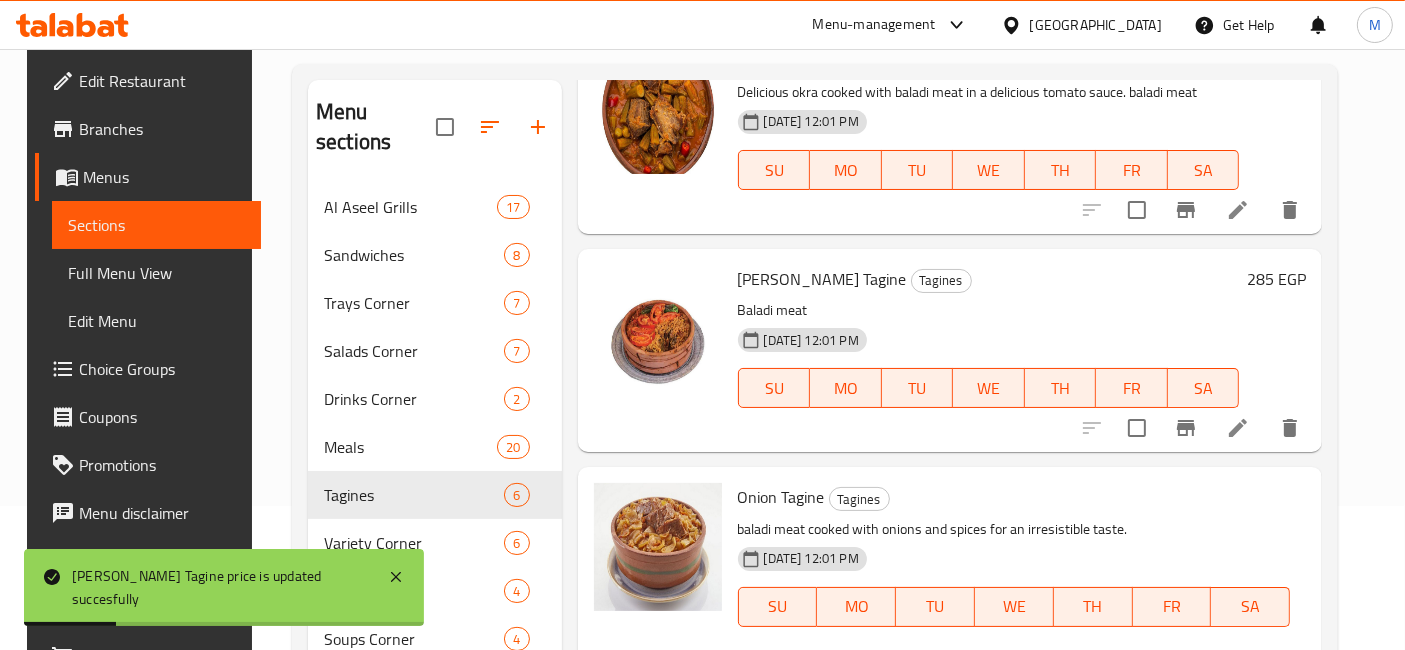 click on "235" at bounding box center (888, 677) 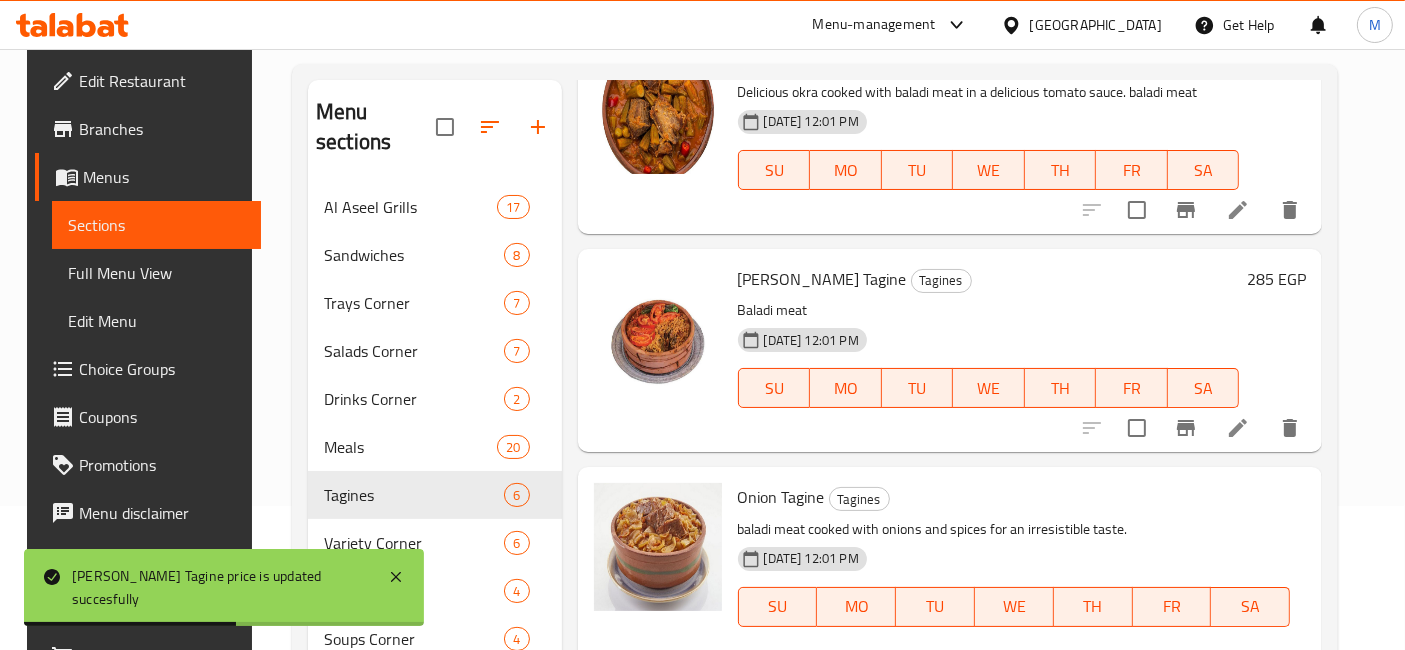 type on "285" 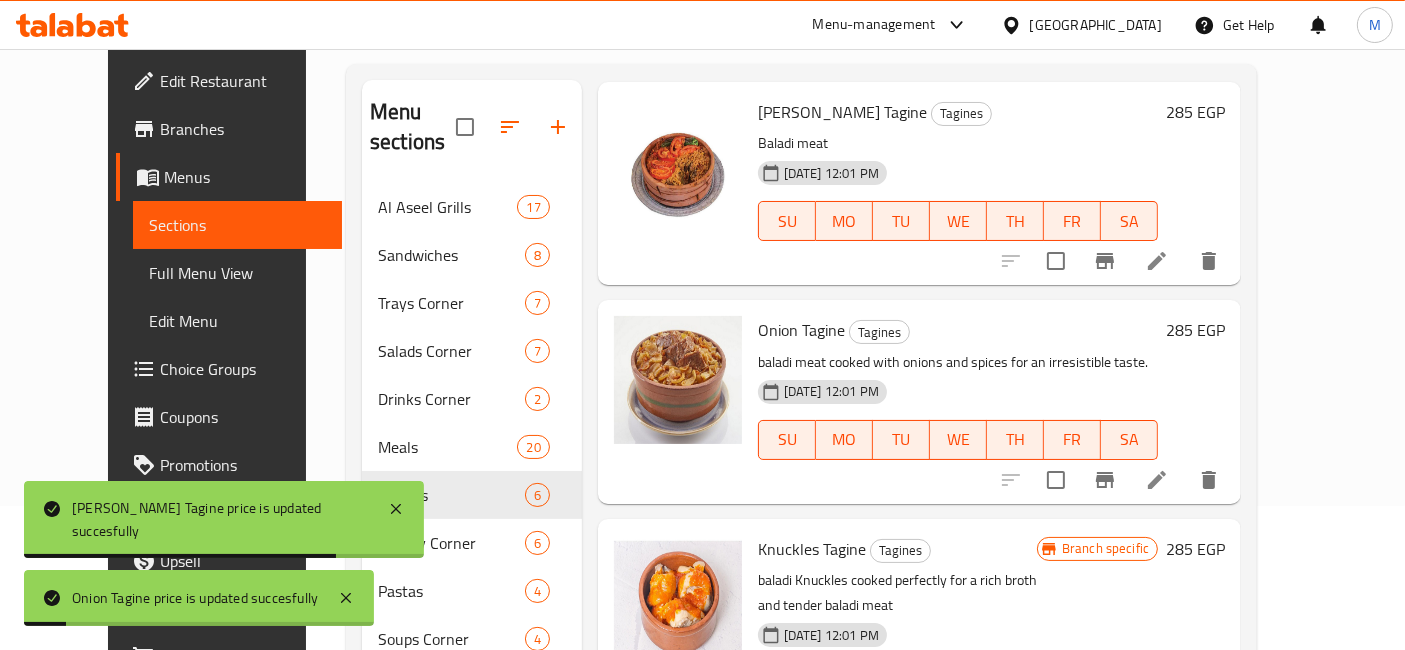 scroll, scrollTop: 666, scrollLeft: 0, axis: vertical 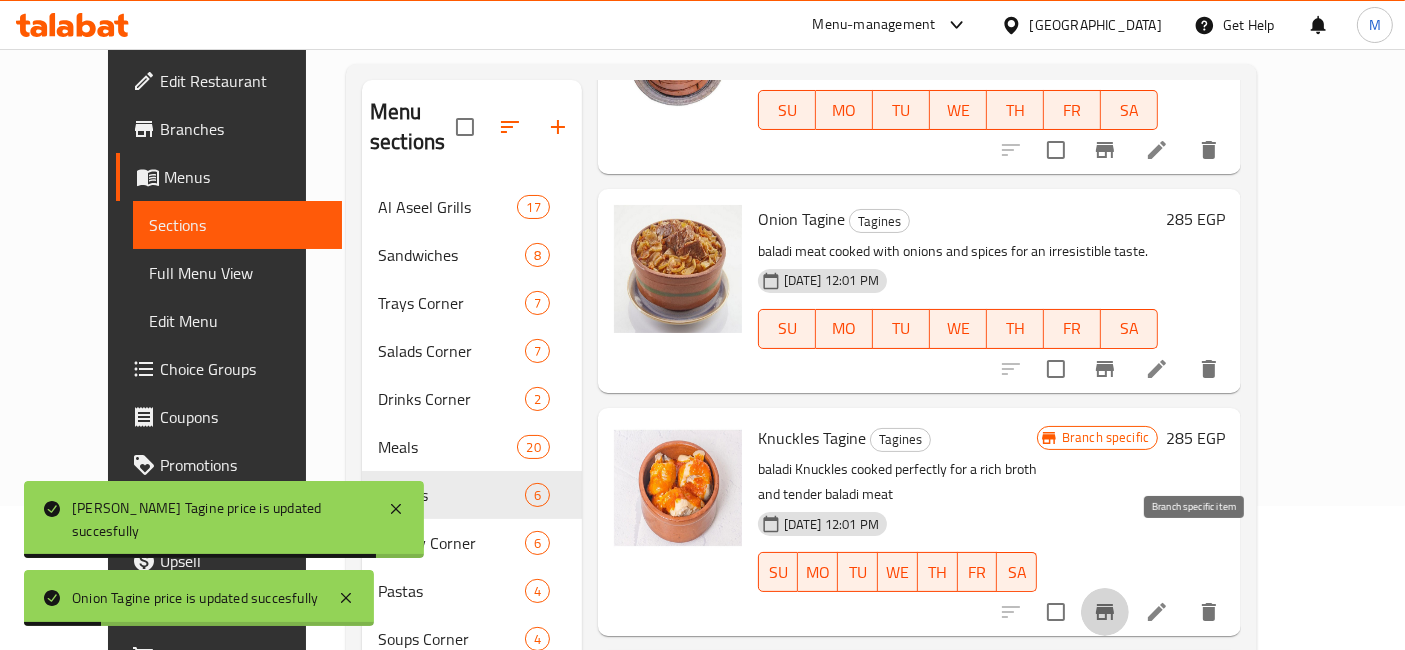 click at bounding box center [1105, 612] 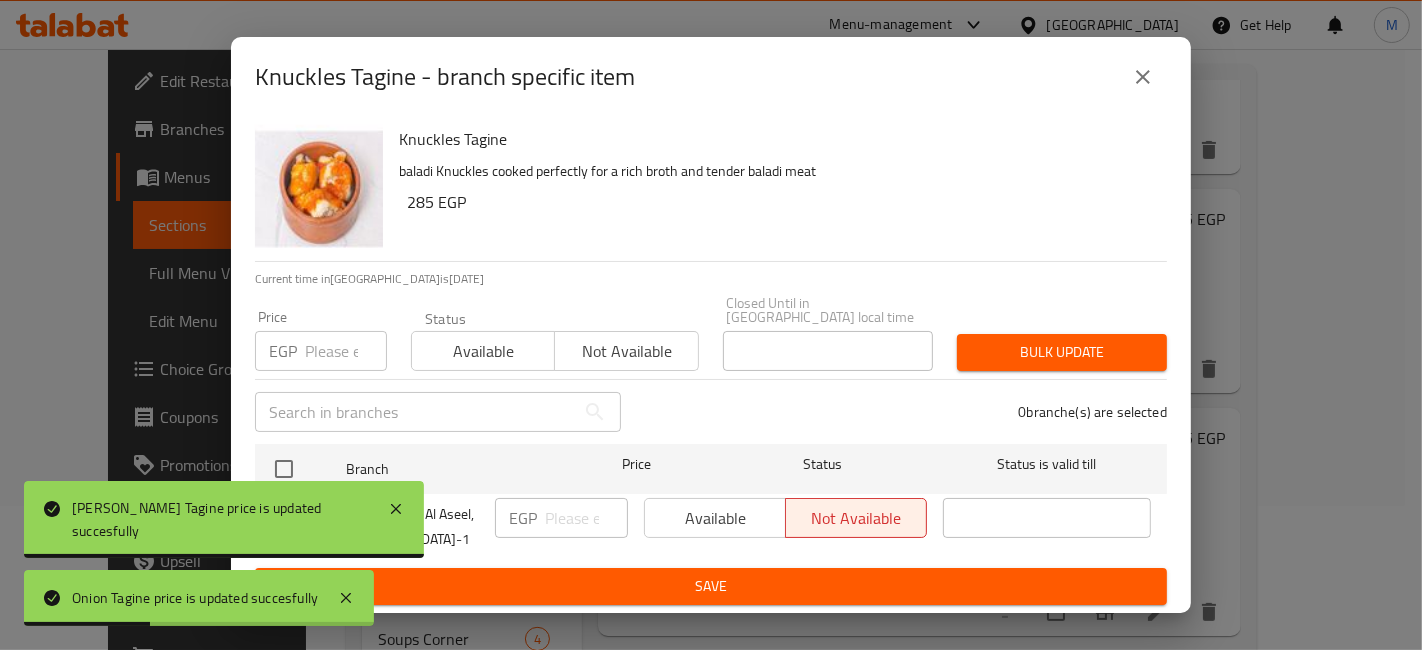 type 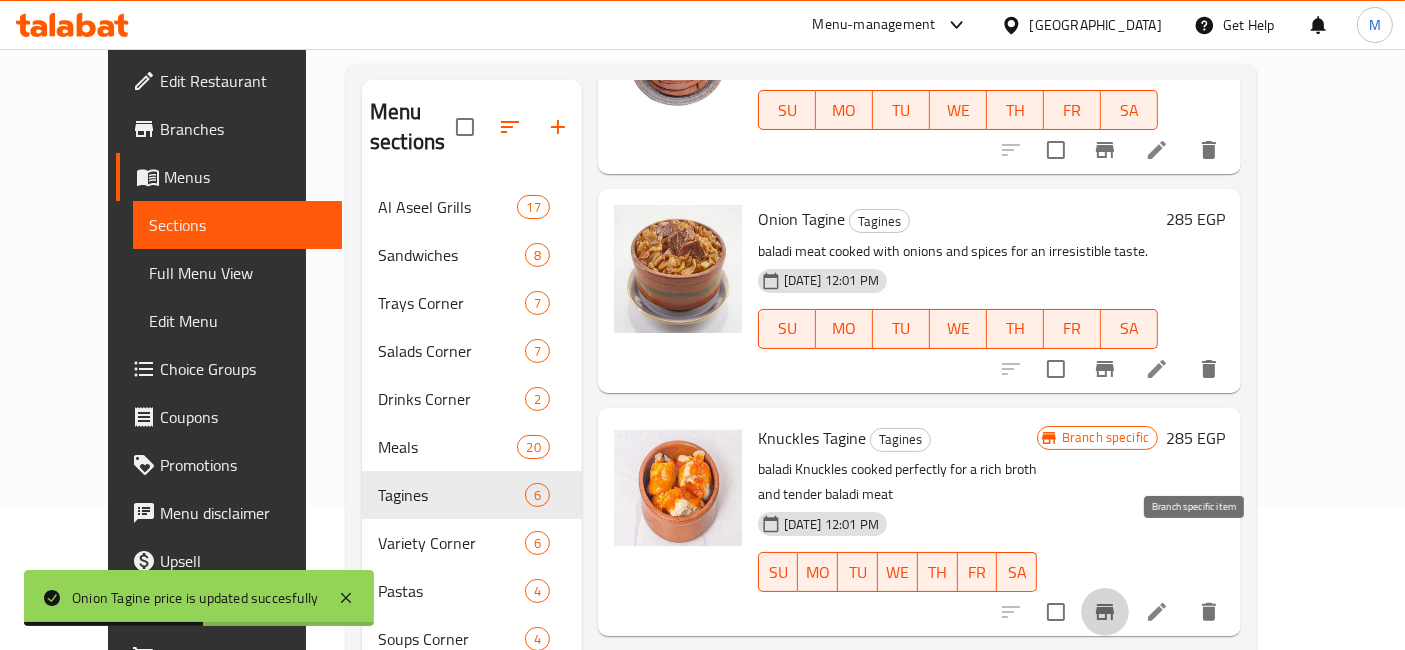 click on "285   EGP" at bounding box center (1195, 438) 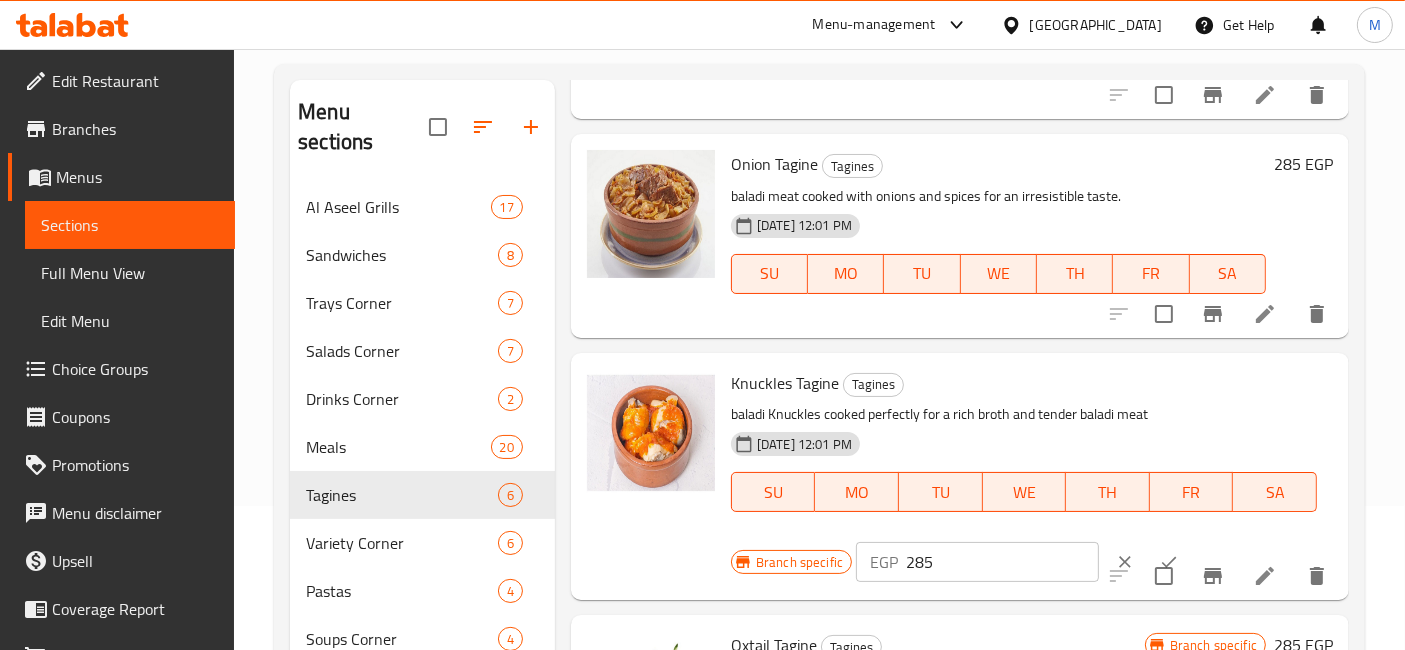 drag, startPoint x: 1226, startPoint y: 423, endPoint x: 1181, endPoint y: 447, distance: 51 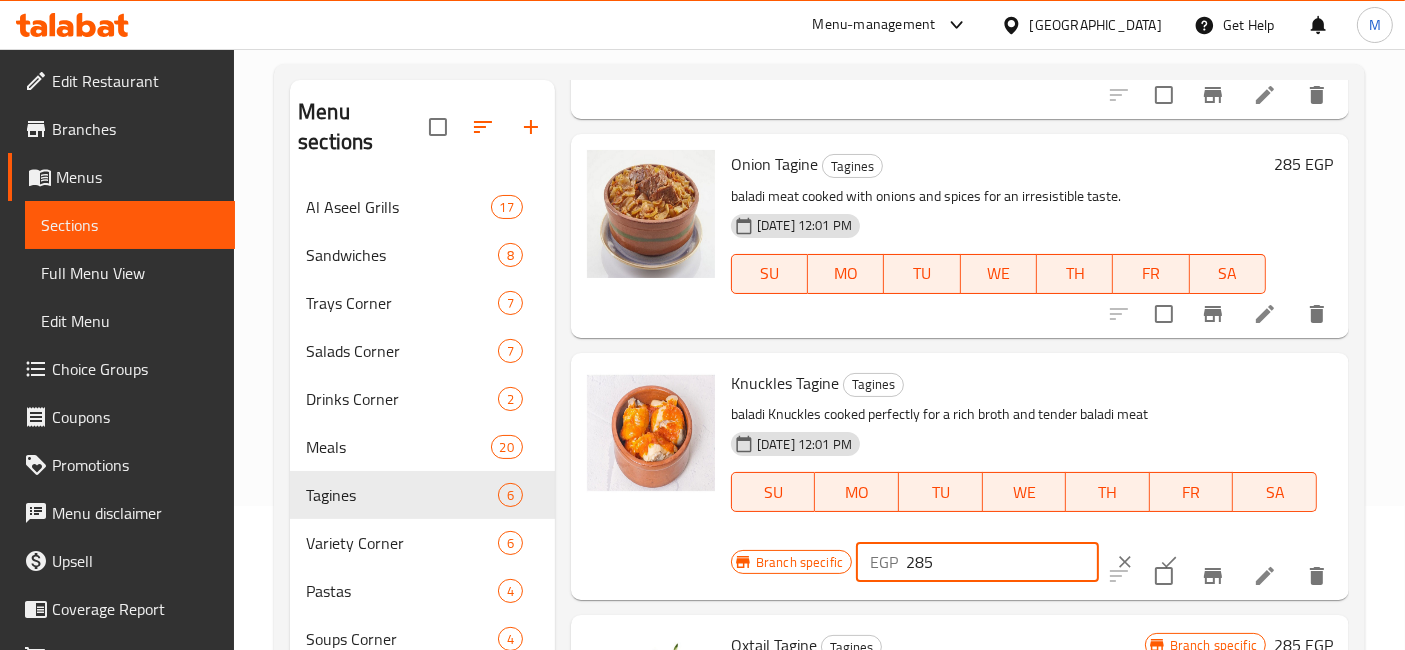 click on "285" at bounding box center (1002, 562) 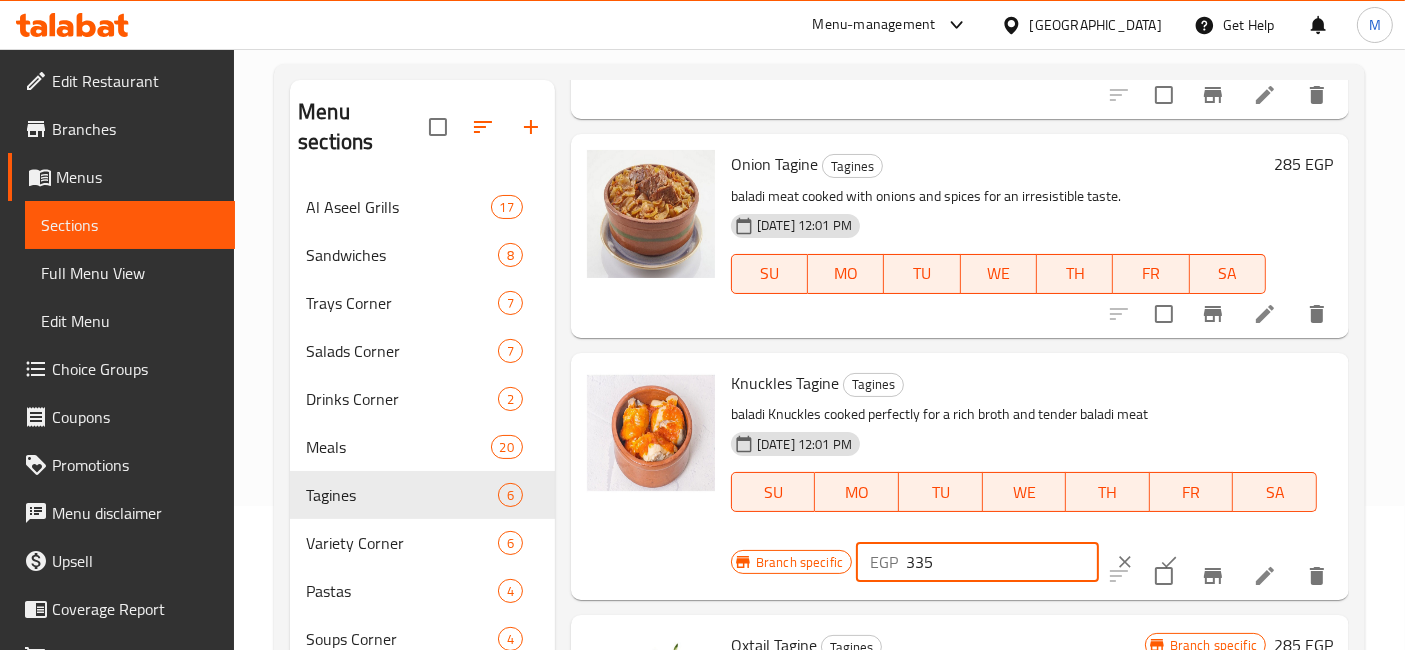 type on "335" 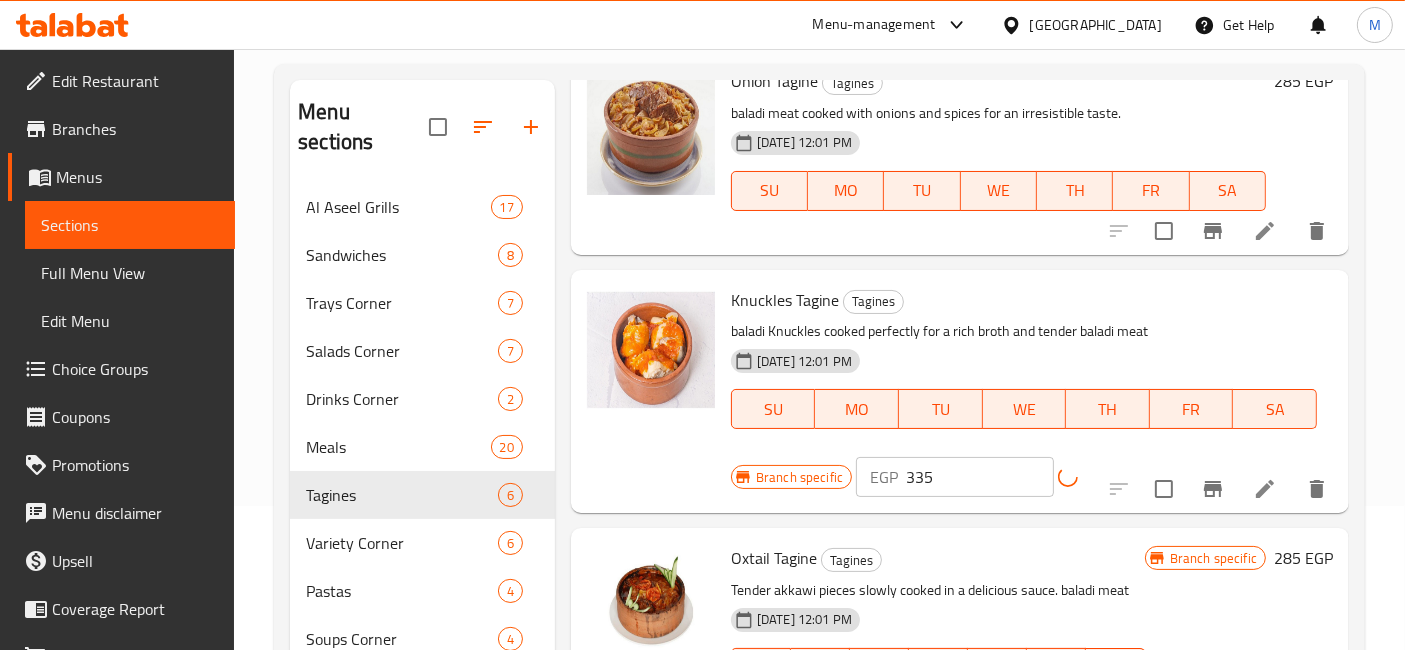 scroll, scrollTop: 734, scrollLeft: 0, axis: vertical 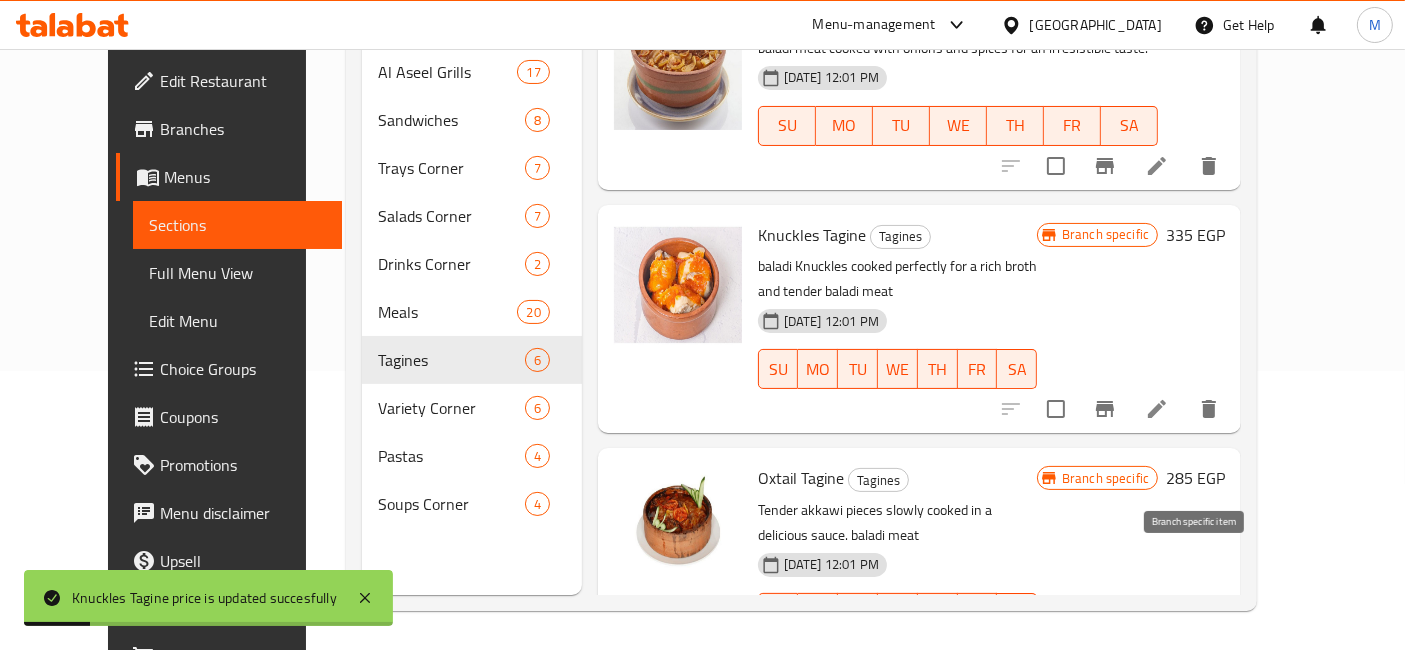click at bounding box center [1105, 653] 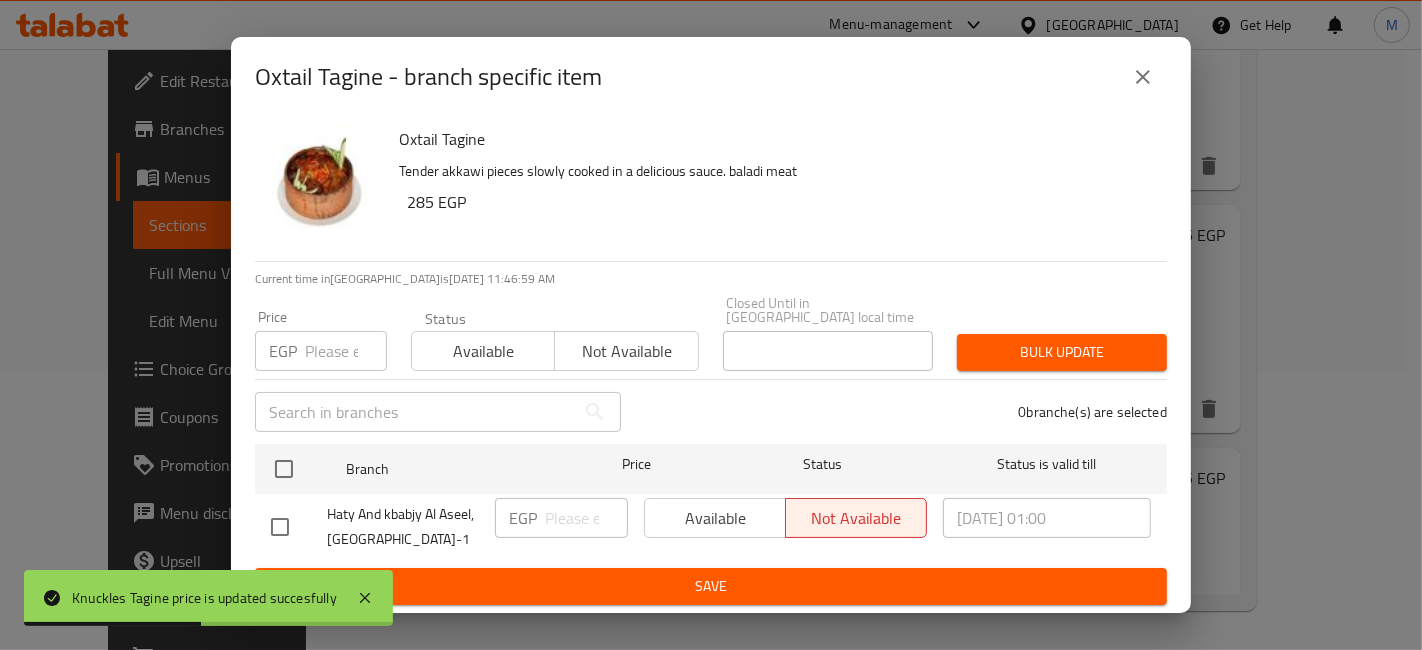 type 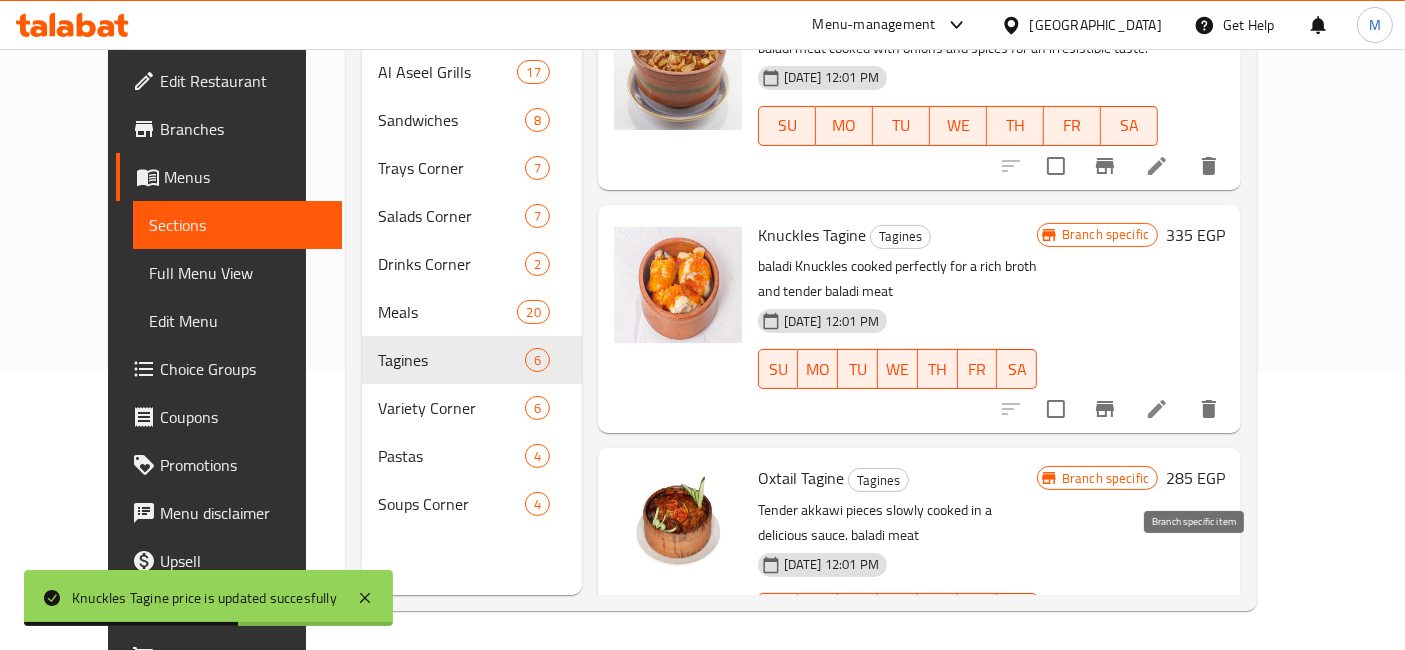 click on "285   EGP" at bounding box center [1195, 478] 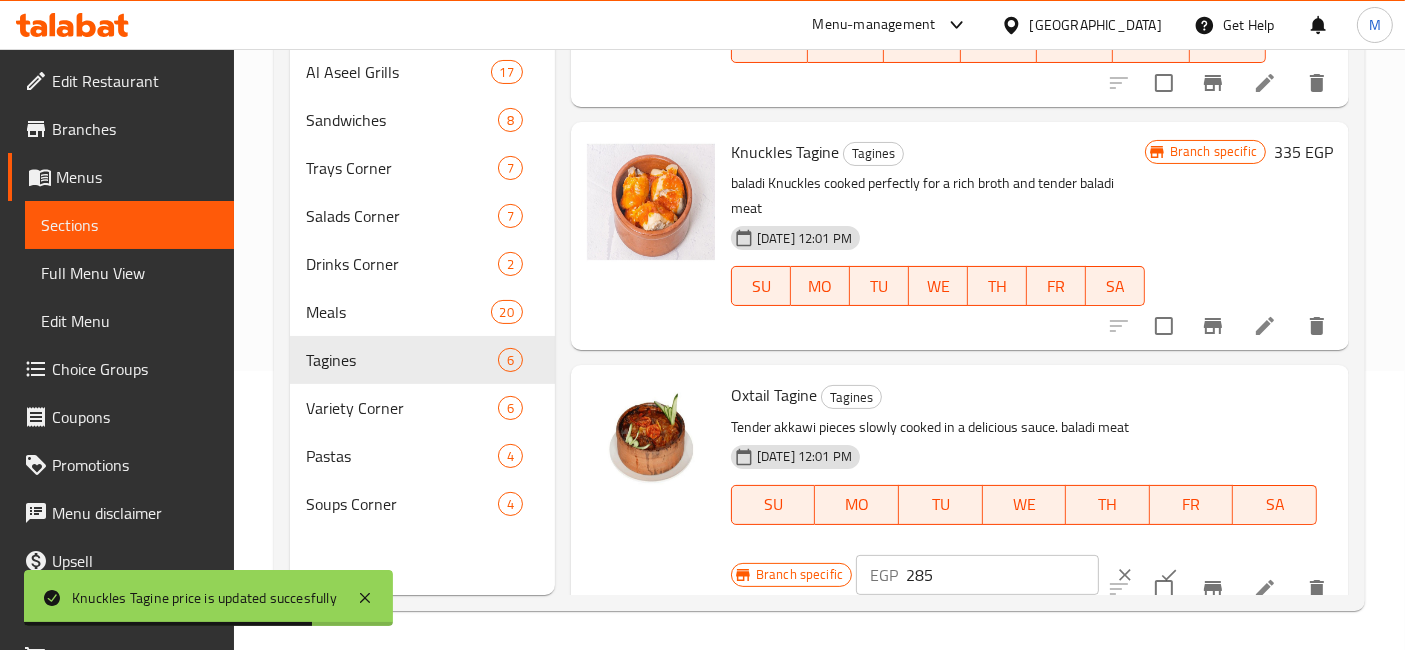 scroll, scrollTop: 778, scrollLeft: 0, axis: vertical 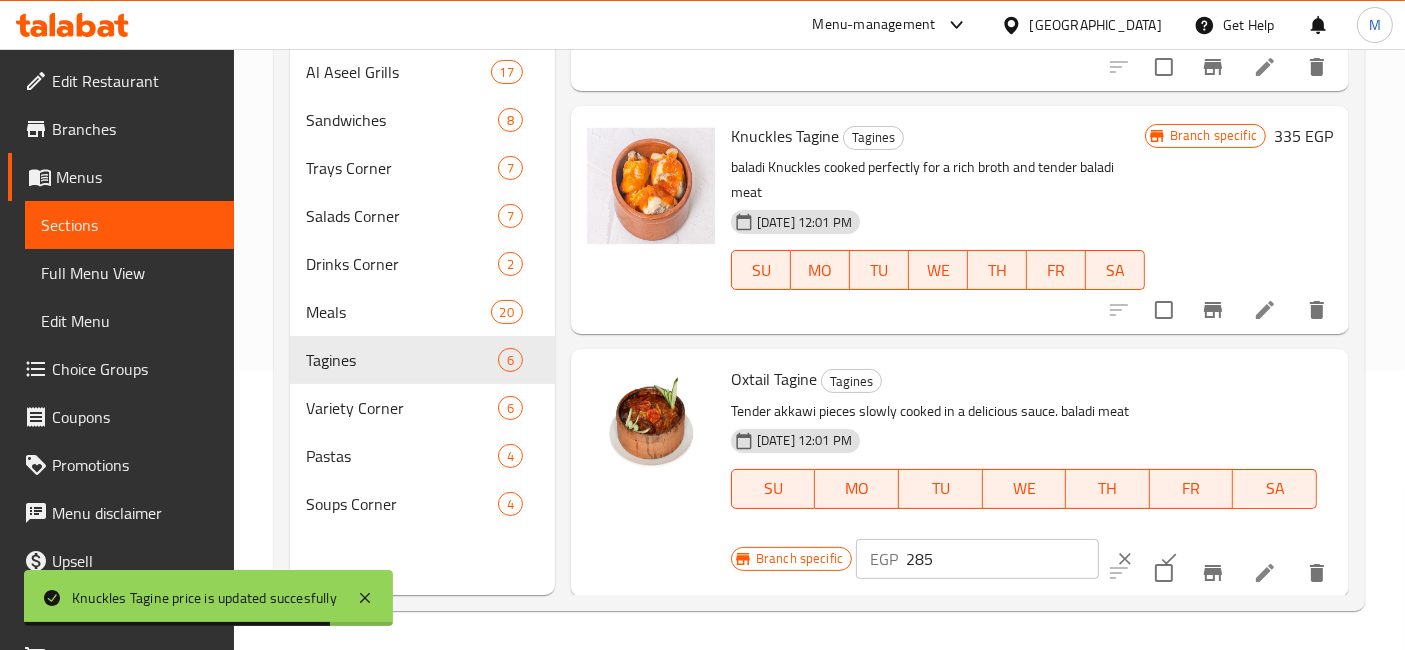 click on "285" at bounding box center (1002, 559) 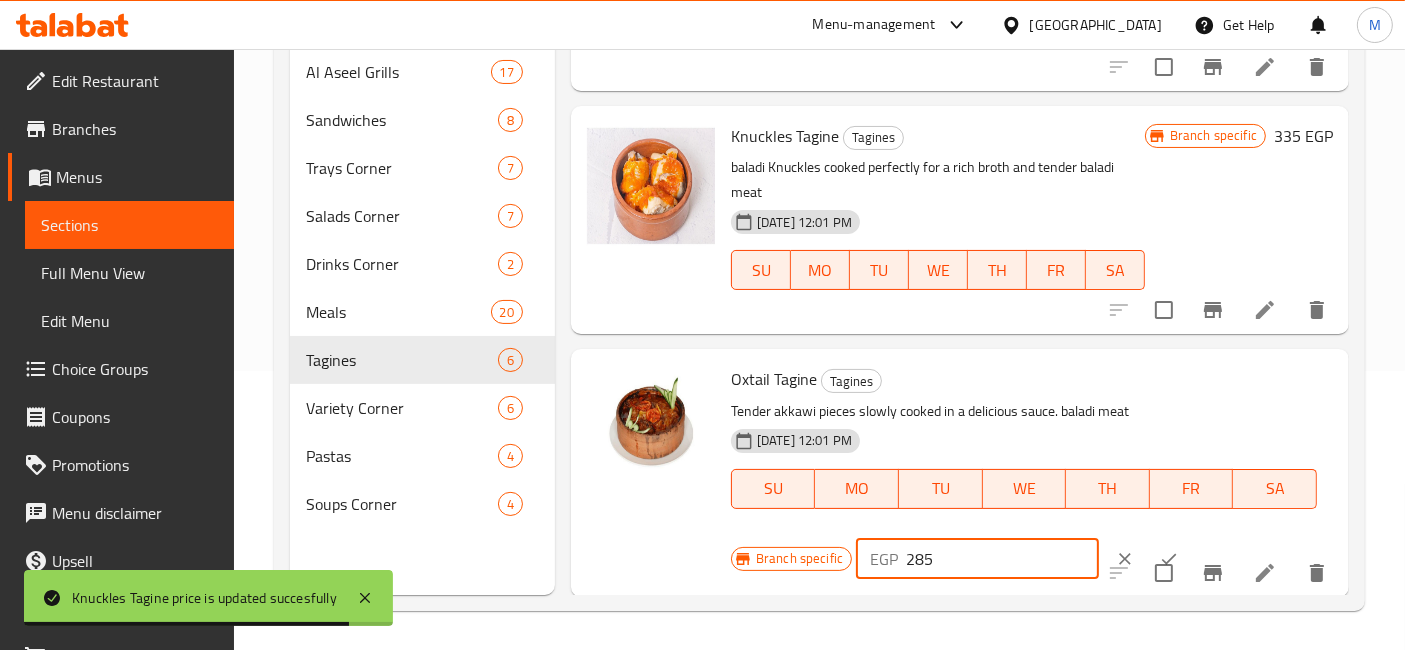 click on "285" at bounding box center [1002, 559] 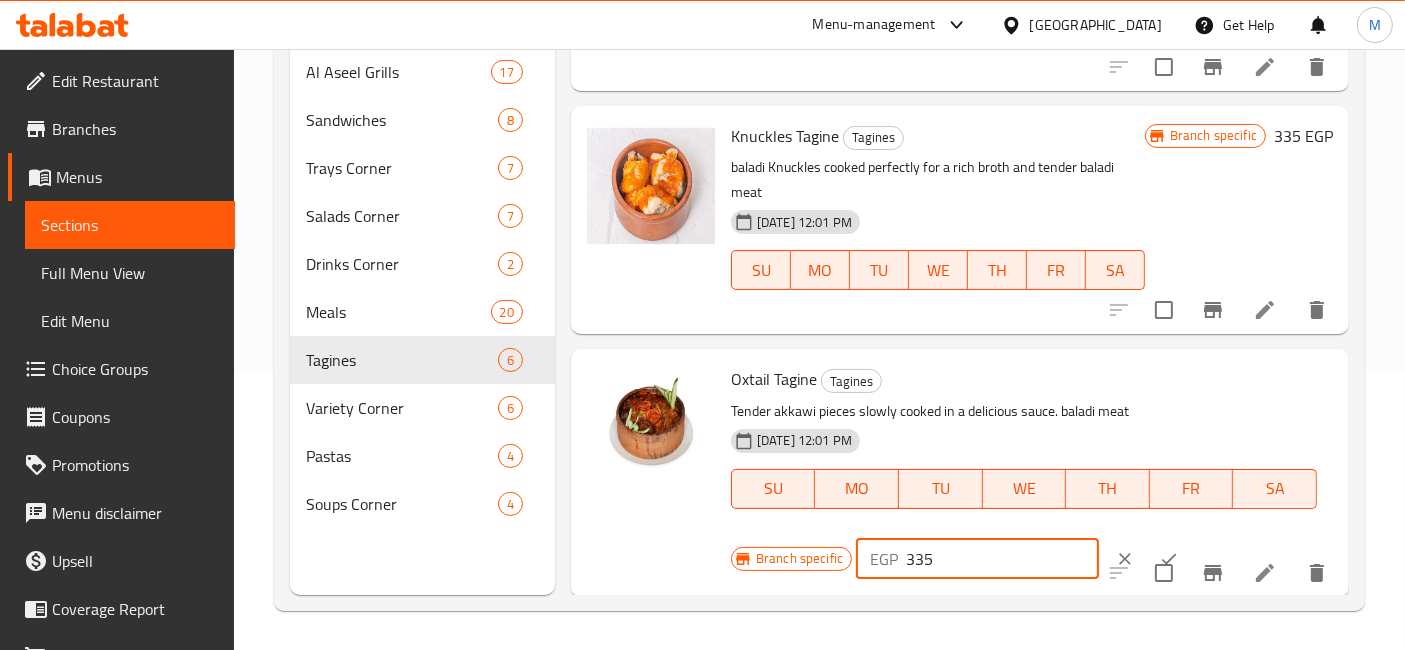 type on "335" 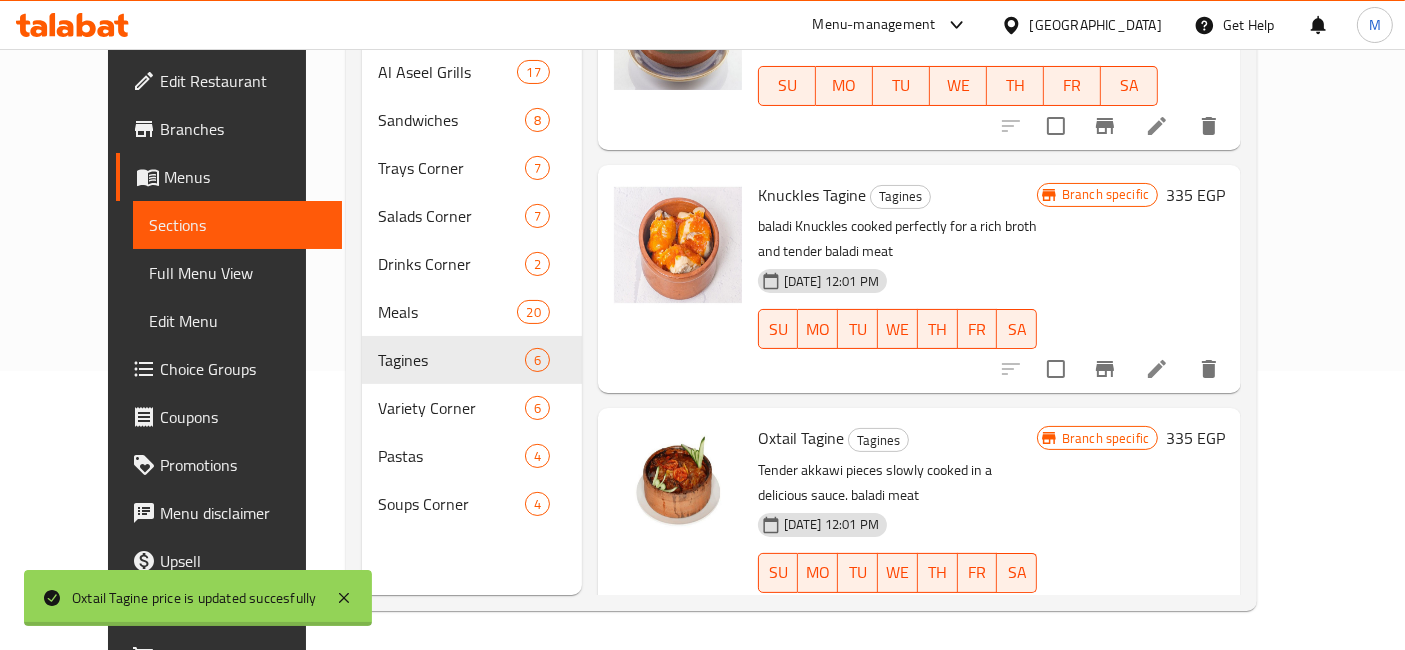 scroll, scrollTop: 734, scrollLeft: 0, axis: vertical 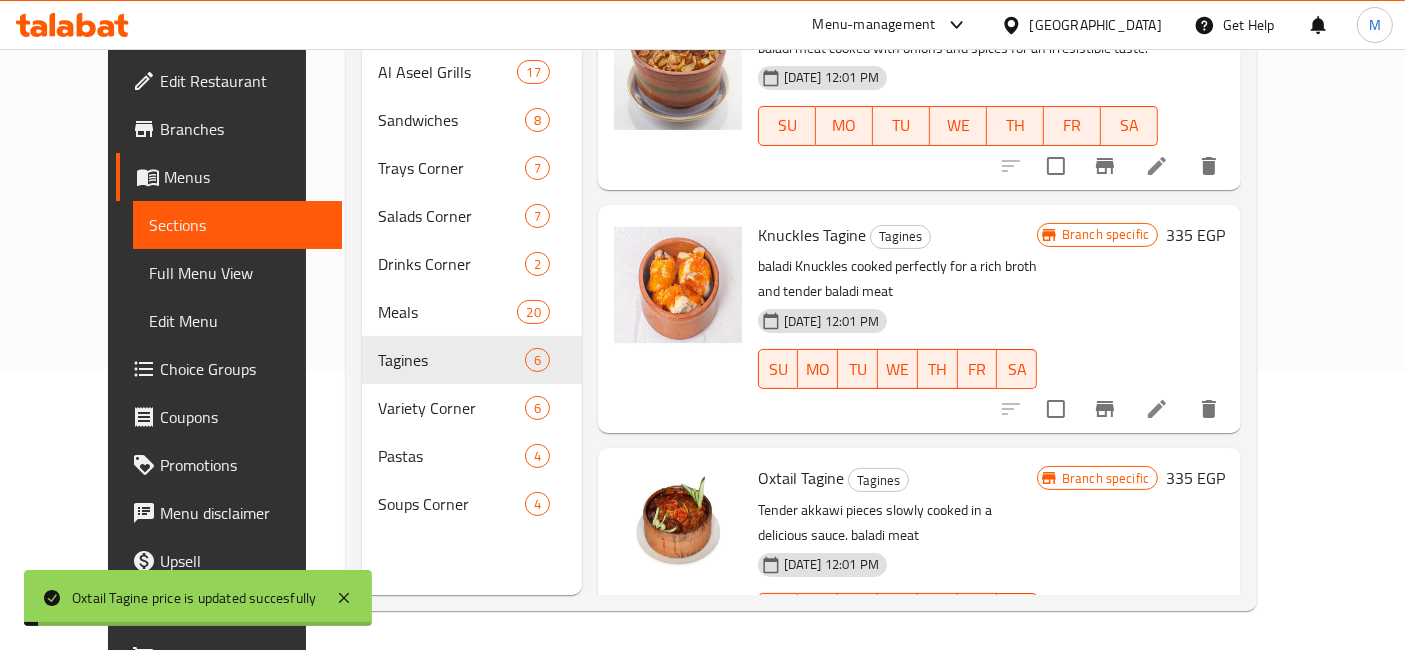 click 